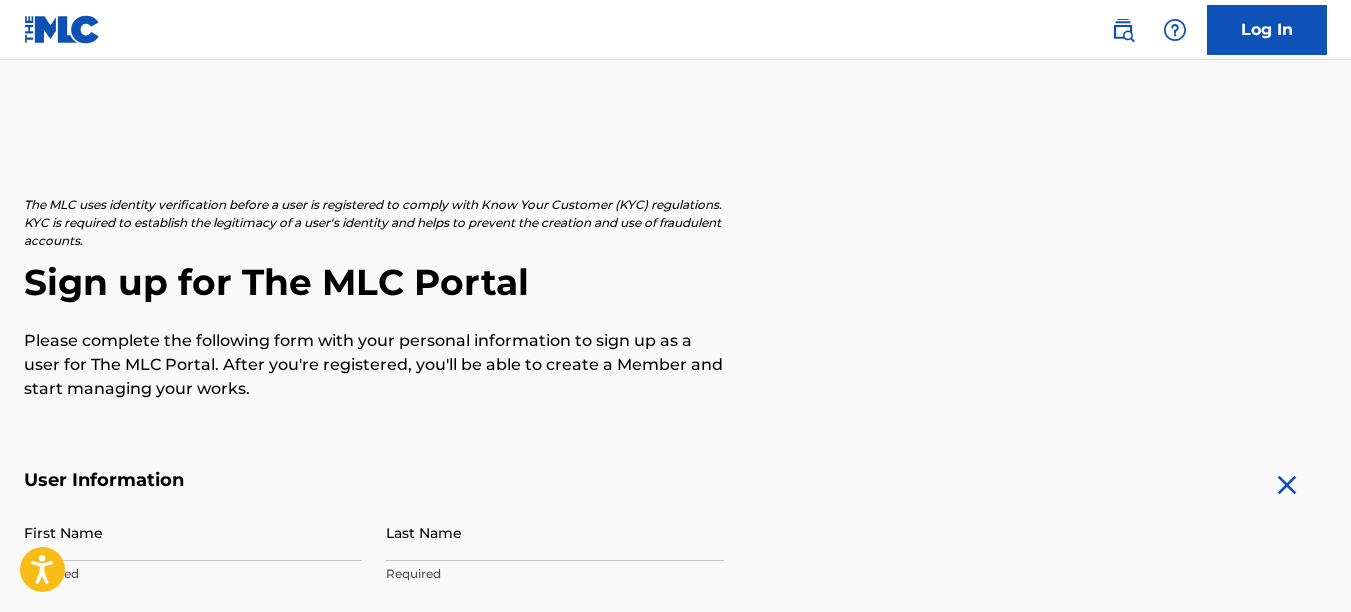 scroll, scrollTop: 183, scrollLeft: 0, axis: vertical 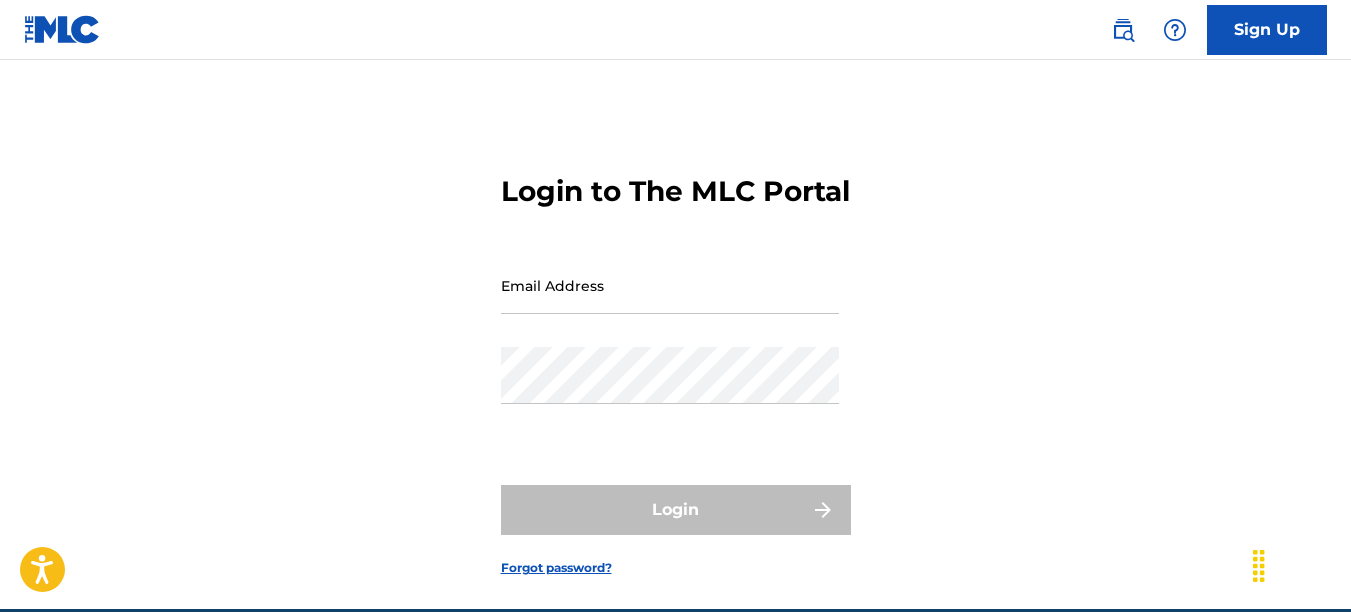 click on "Sign Up" at bounding box center (1267, 30) 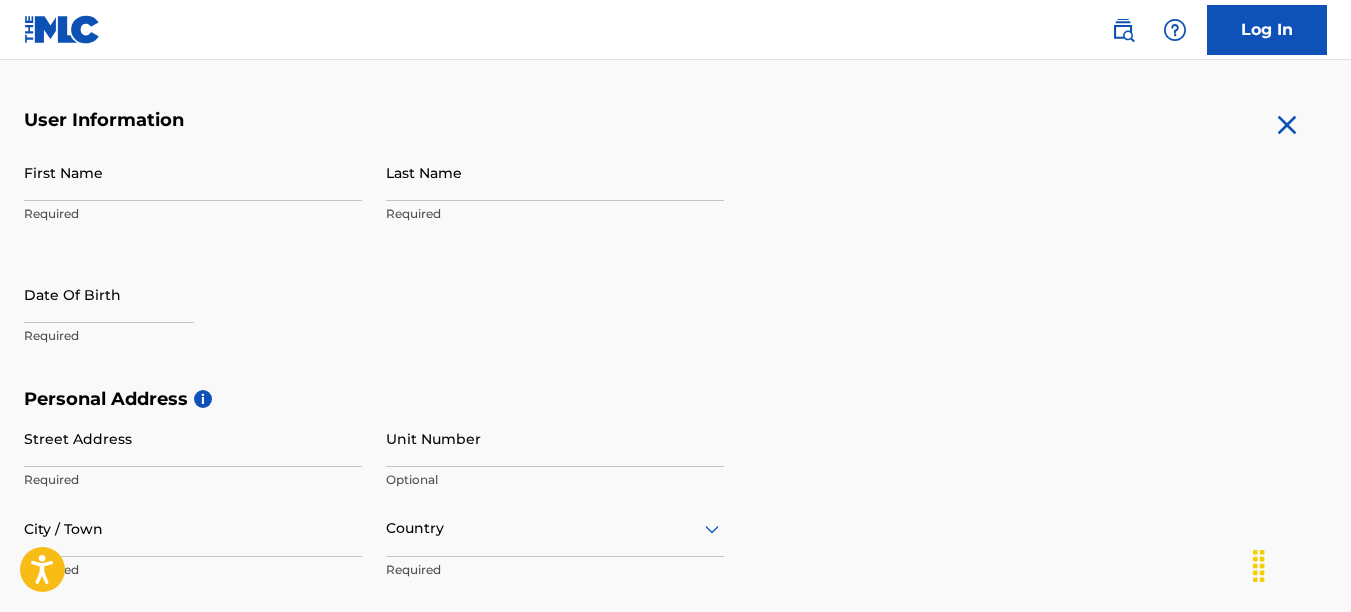 scroll, scrollTop: 362, scrollLeft: 0, axis: vertical 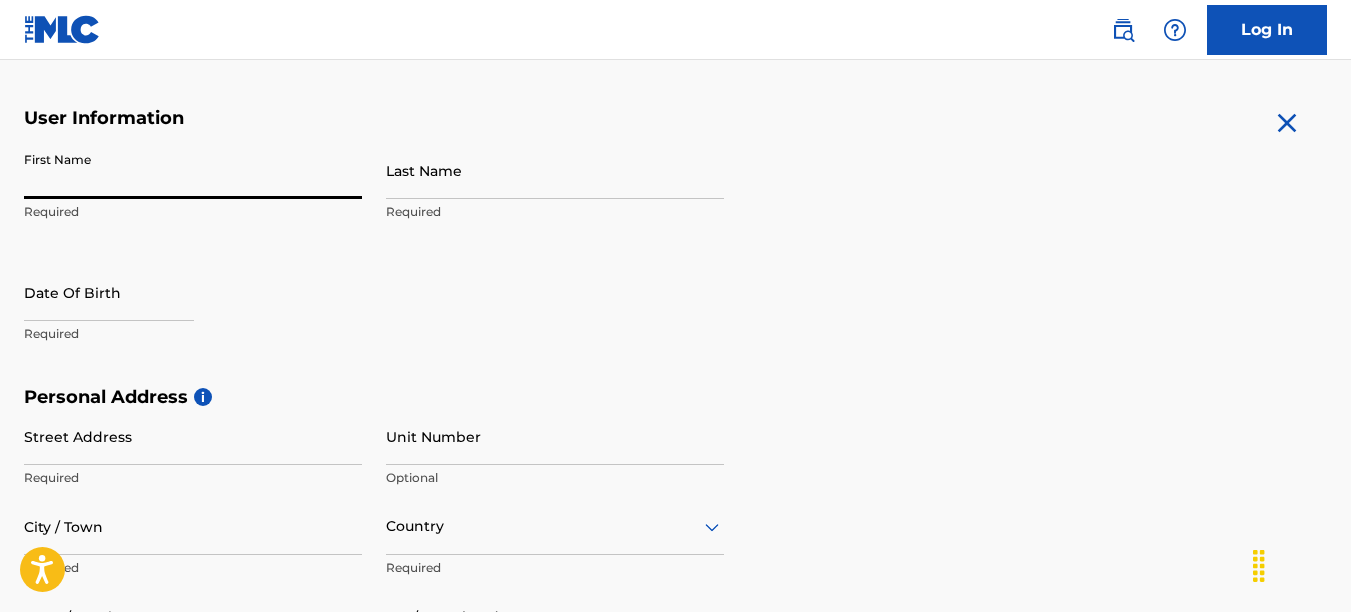 click on "First Name" at bounding box center [193, 170] 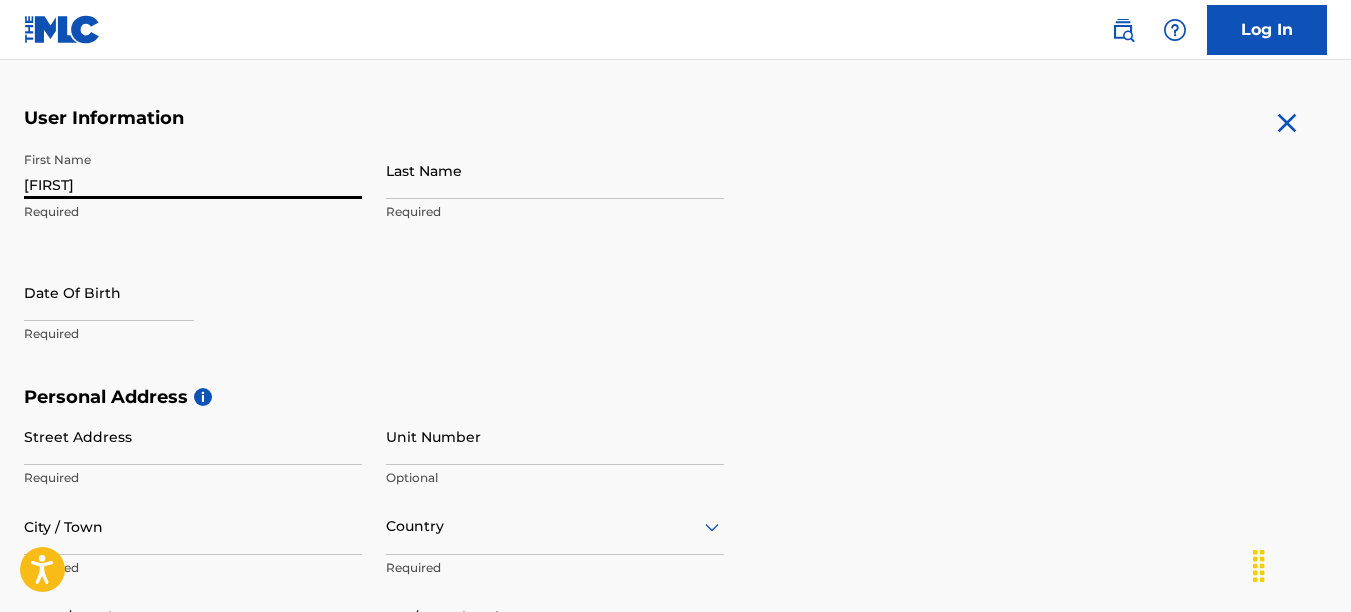 type on "[FIRST]" 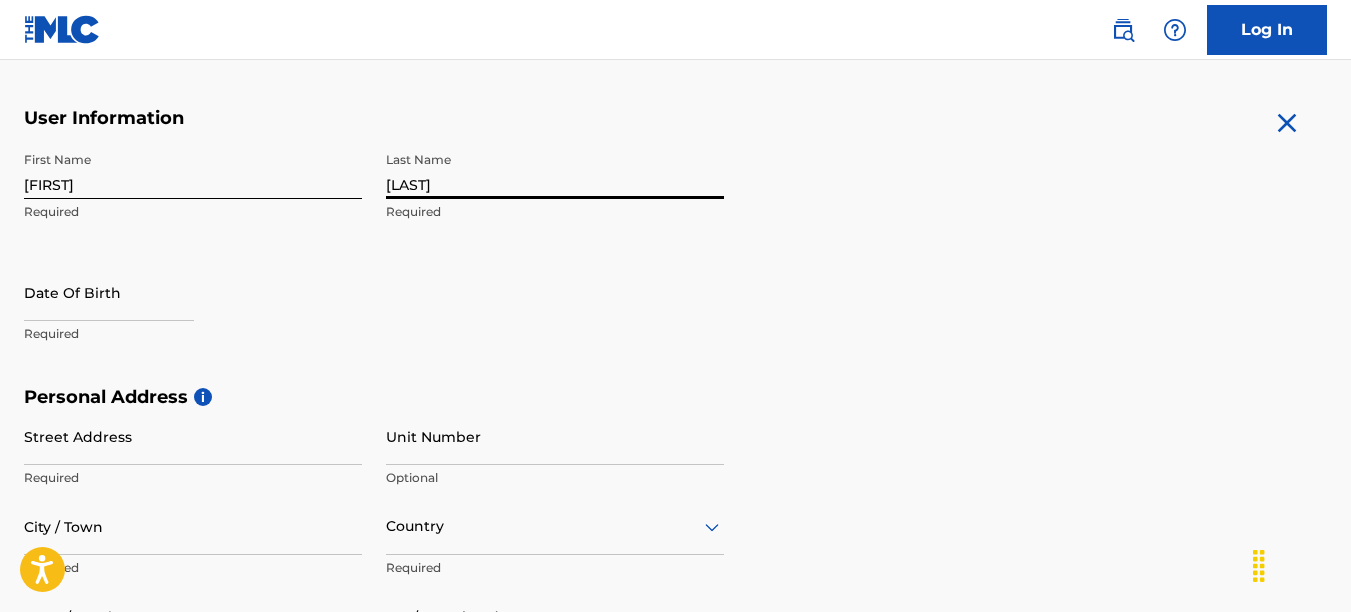 type on "[LAST]" 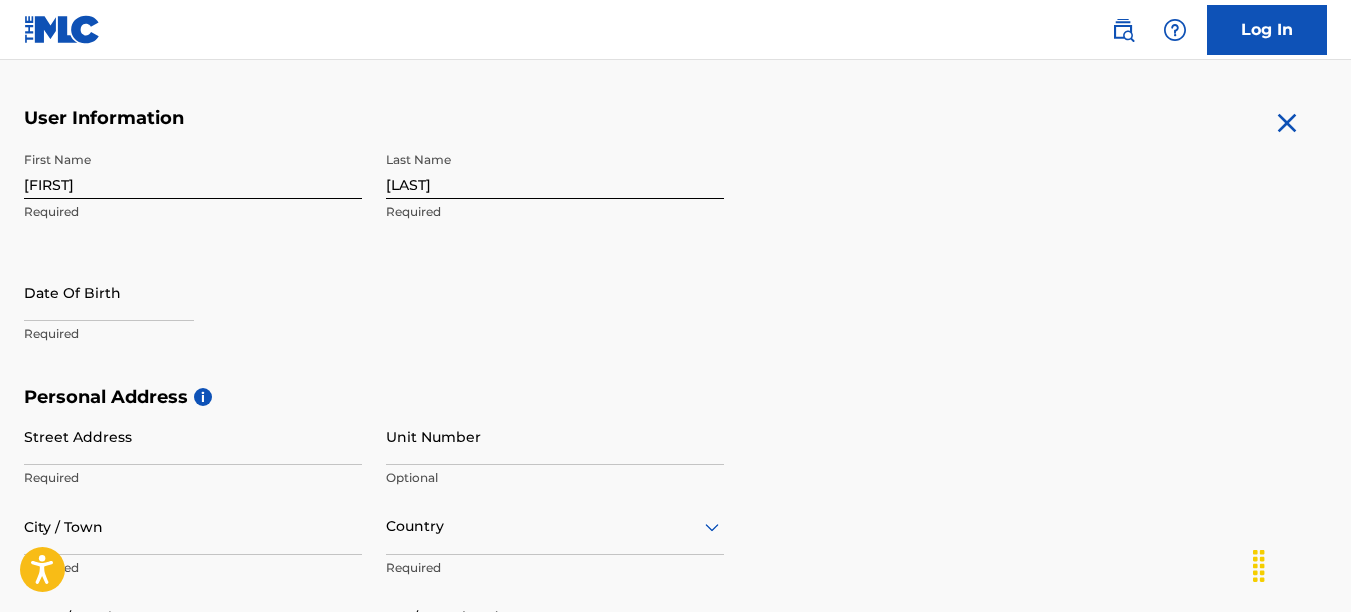 click on "User Information First Name Harold Required Last Name Griffin Required Date Of Birth Required Personal Address i Street Address Required Unit Number Optional City / Town Required Country Required State / Province Optional ZIP / Postal Code Optional Contact Information Phone Number Country Country Required Area Number Required Email Address Required Accept Terms of Use Accept Privacy Policy Enroll in marketing communications Sign up" at bounding box center [675, 550] 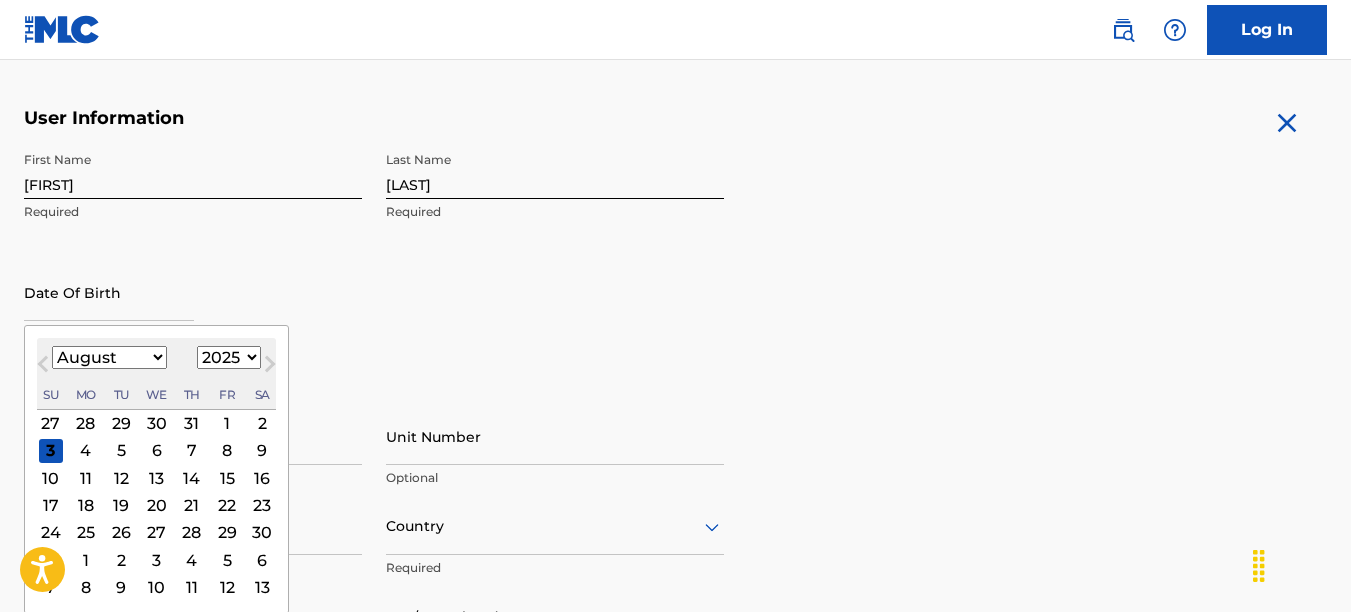 click at bounding box center [109, 292] 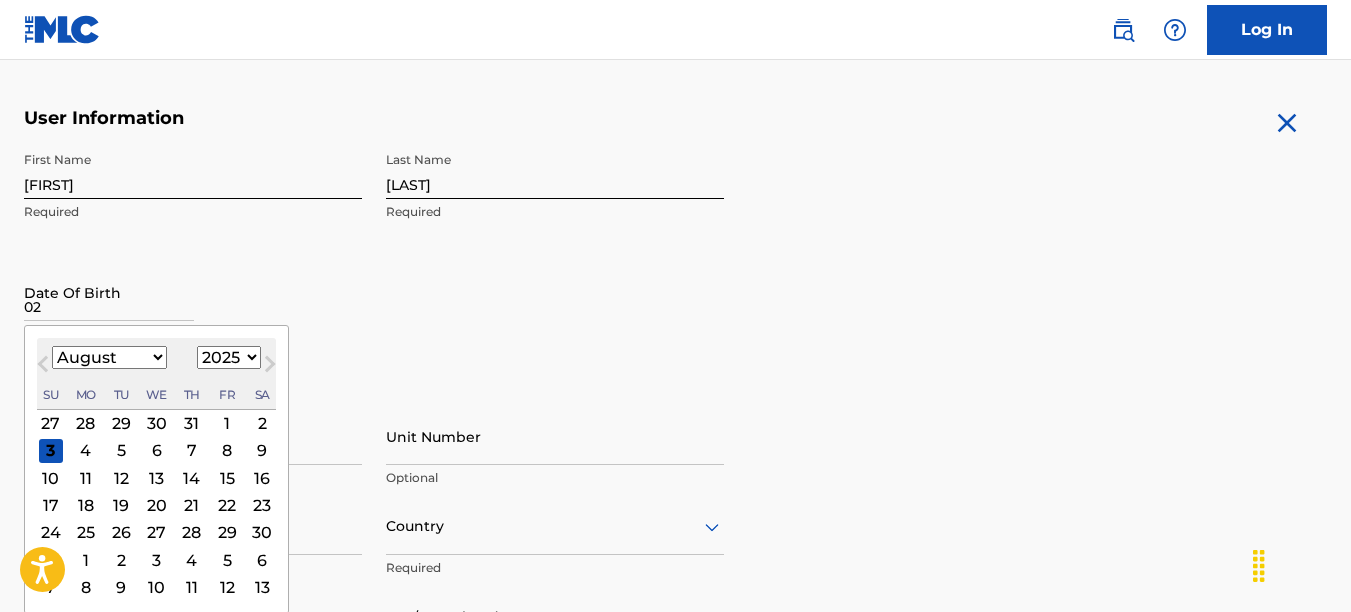 type on "0" 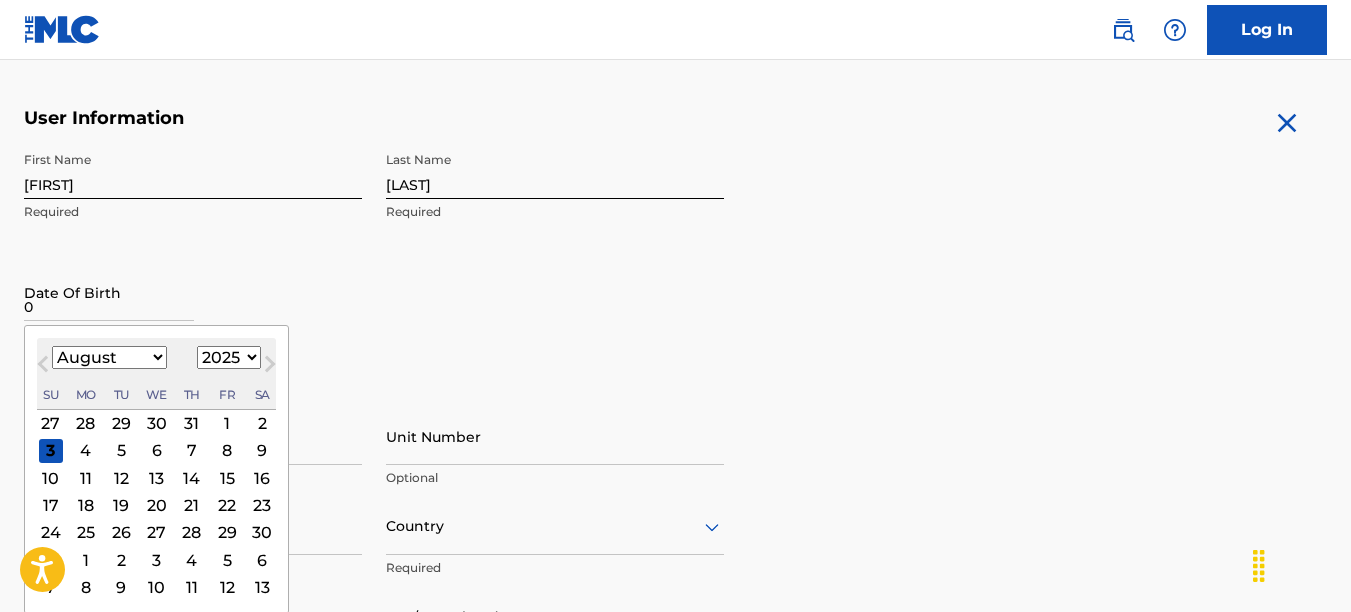 type 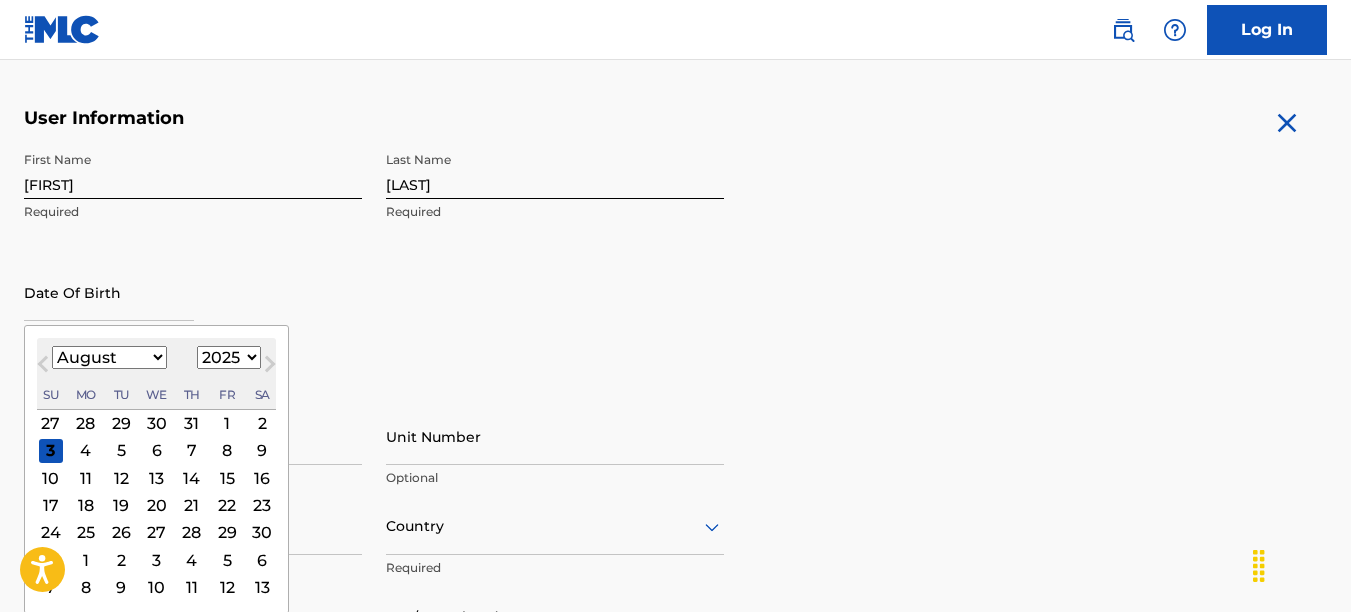 click on "January February March April May June July August September October November December" at bounding box center [109, 357] 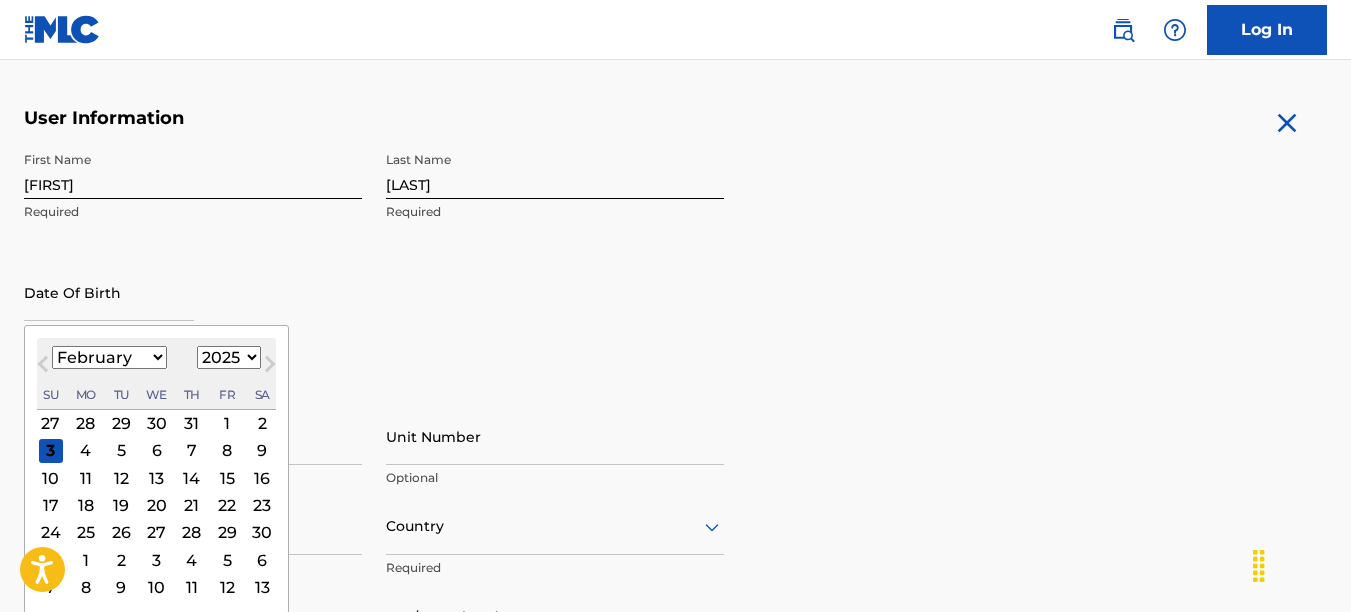 click on "January February March April May June July August September October November December" at bounding box center [109, 357] 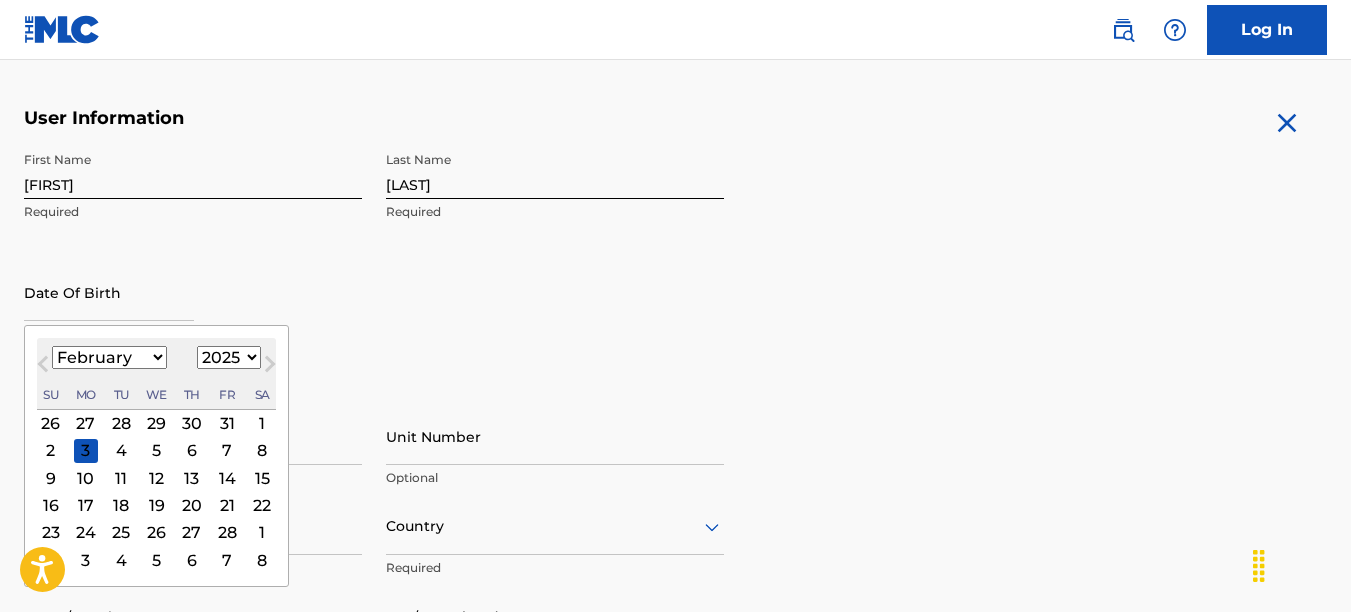 click on "16" at bounding box center (51, 505) 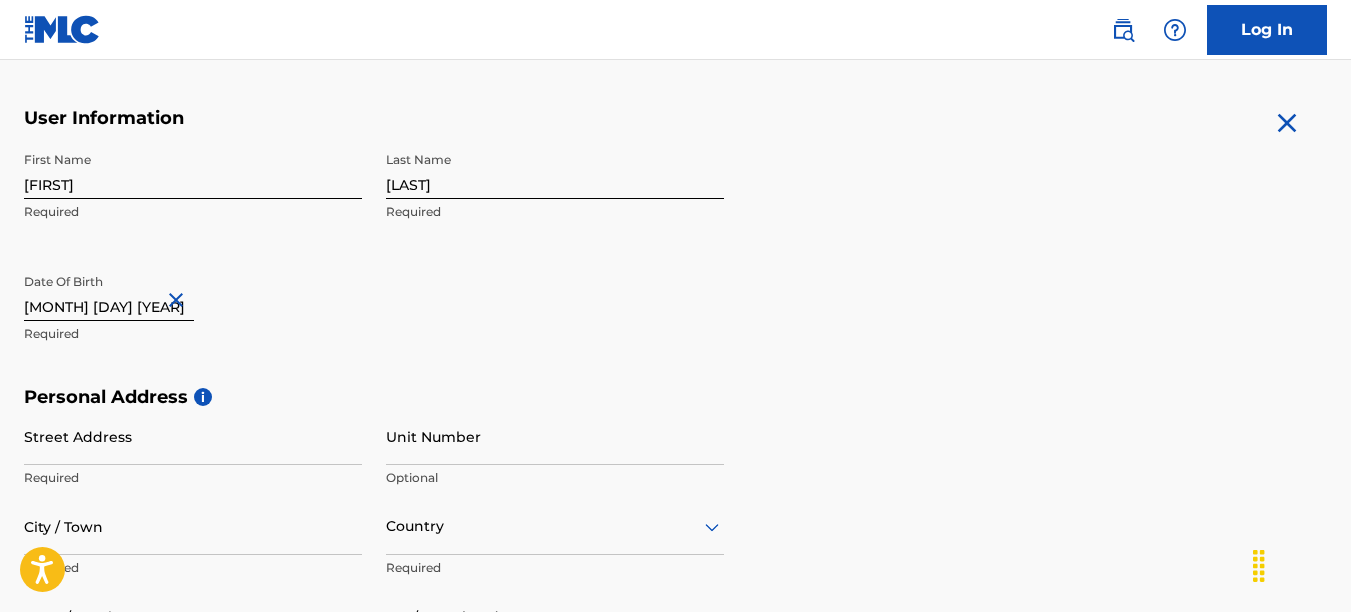 drag, startPoint x: 147, startPoint y: 301, endPoint x: 112, endPoint y: 307, distance: 35.510563 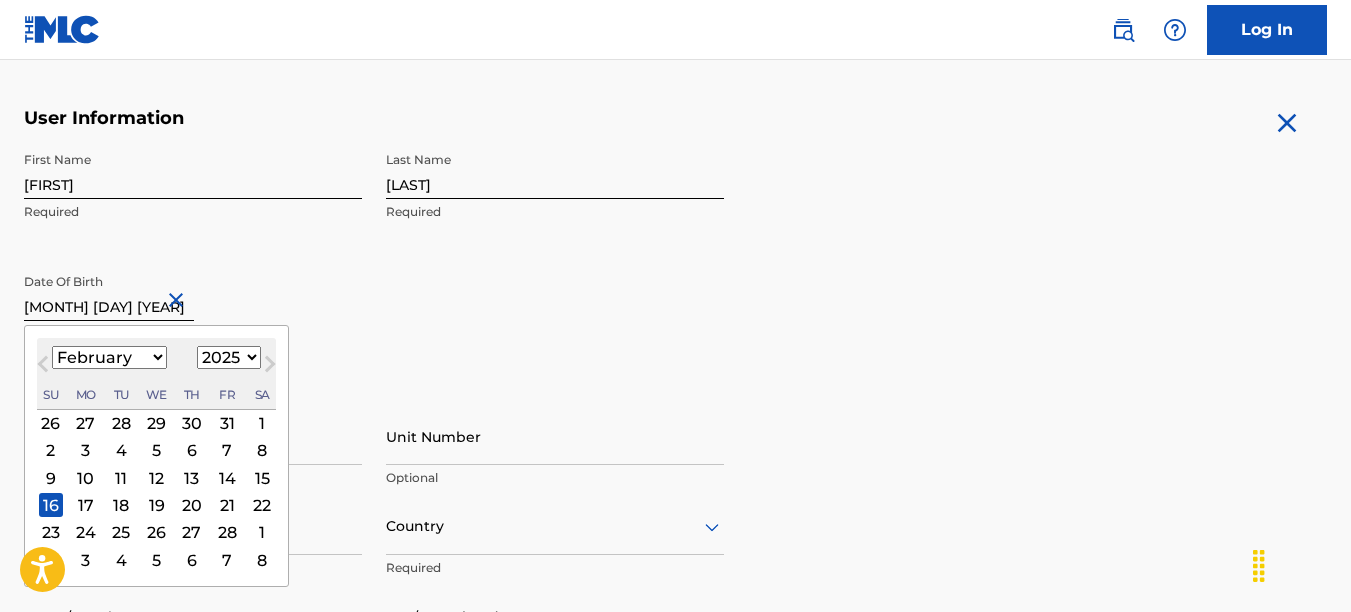 type on "February 16 1970" 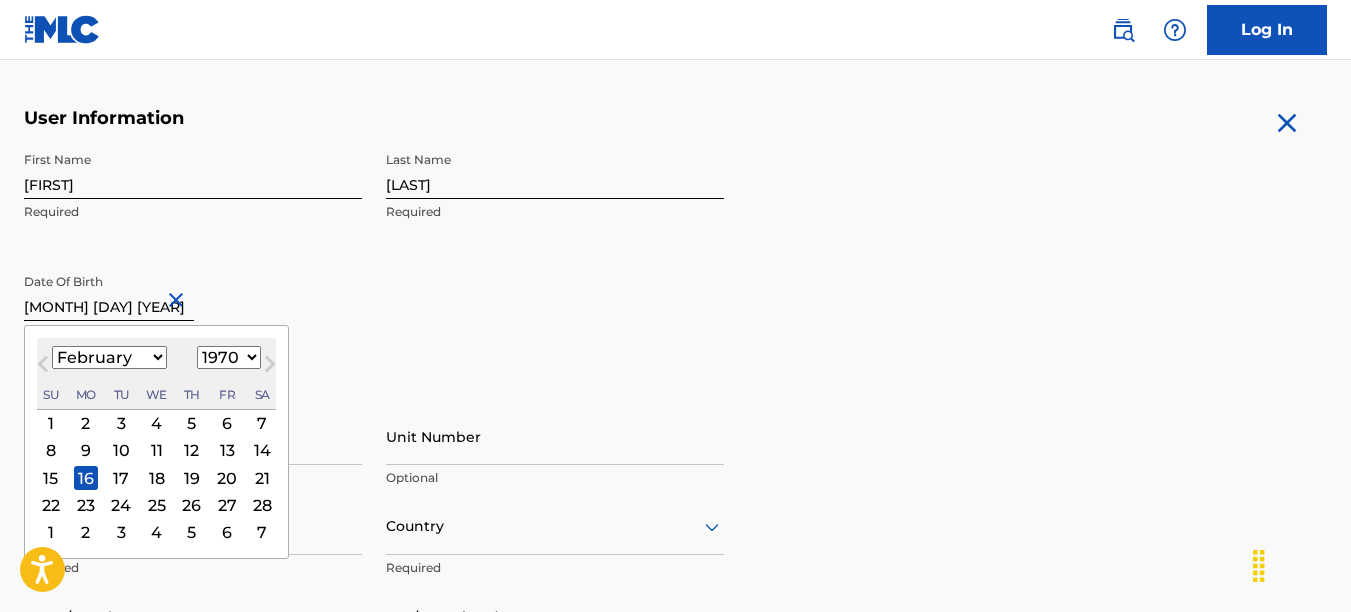 type on "February 16 1970" 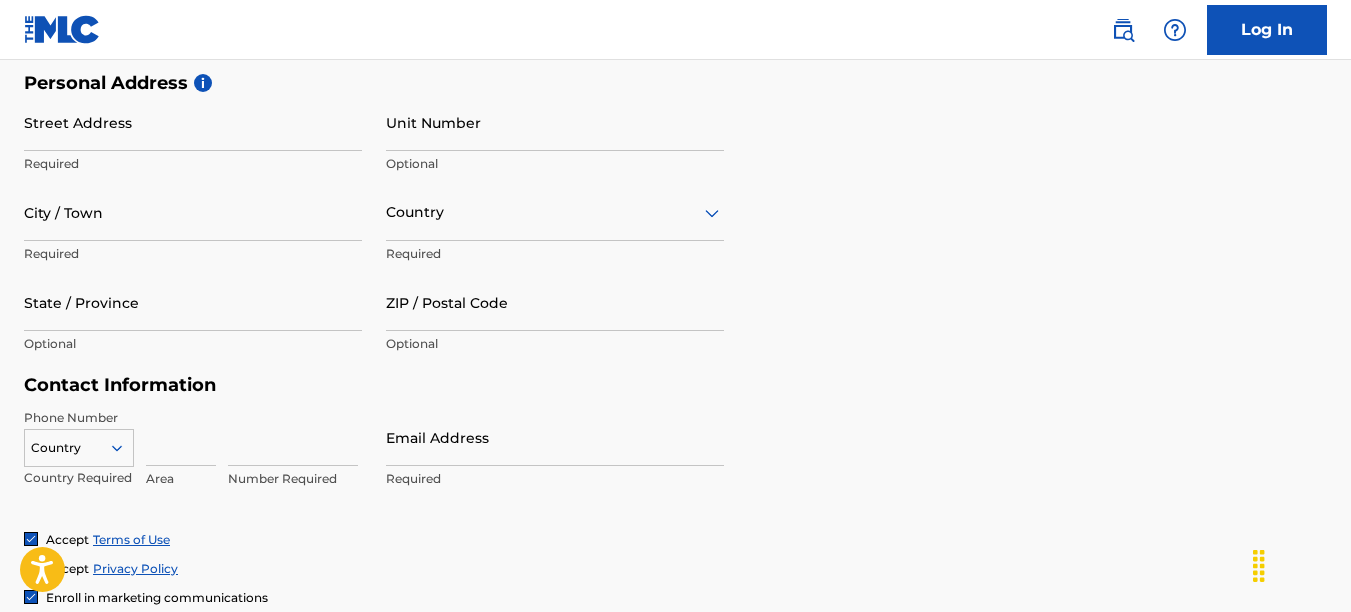 scroll, scrollTop: 679, scrollLeft: 0, axis: vertical 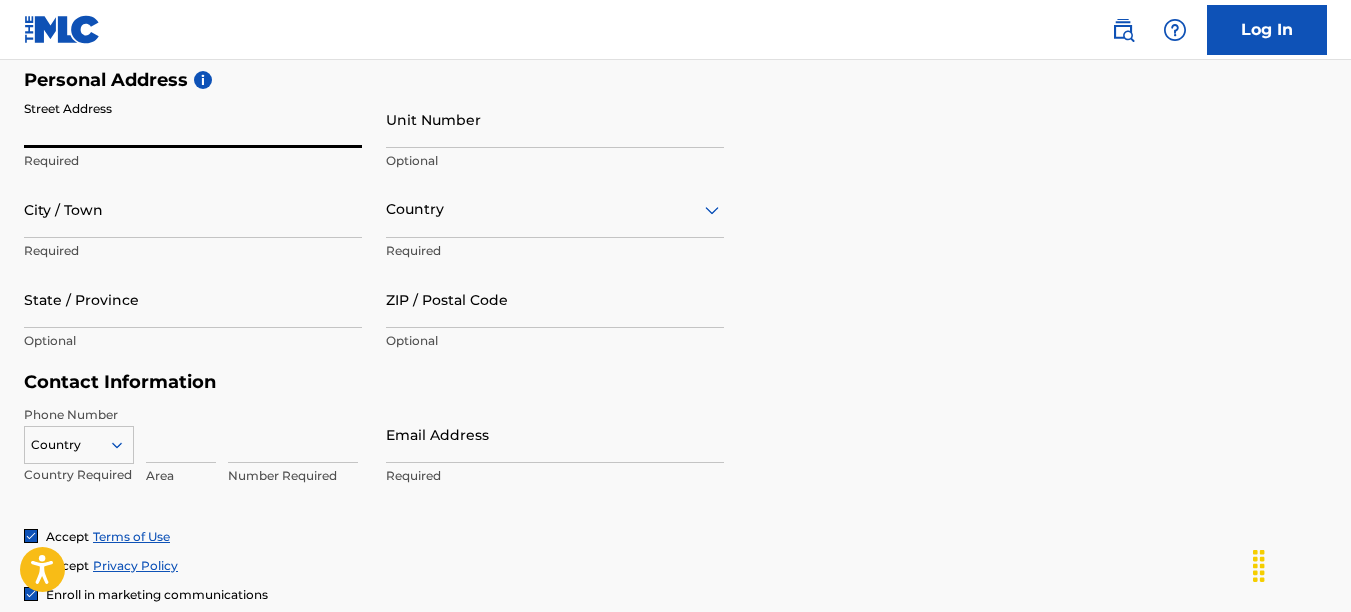 click on "Street Address" at bounding box center [193, 119] 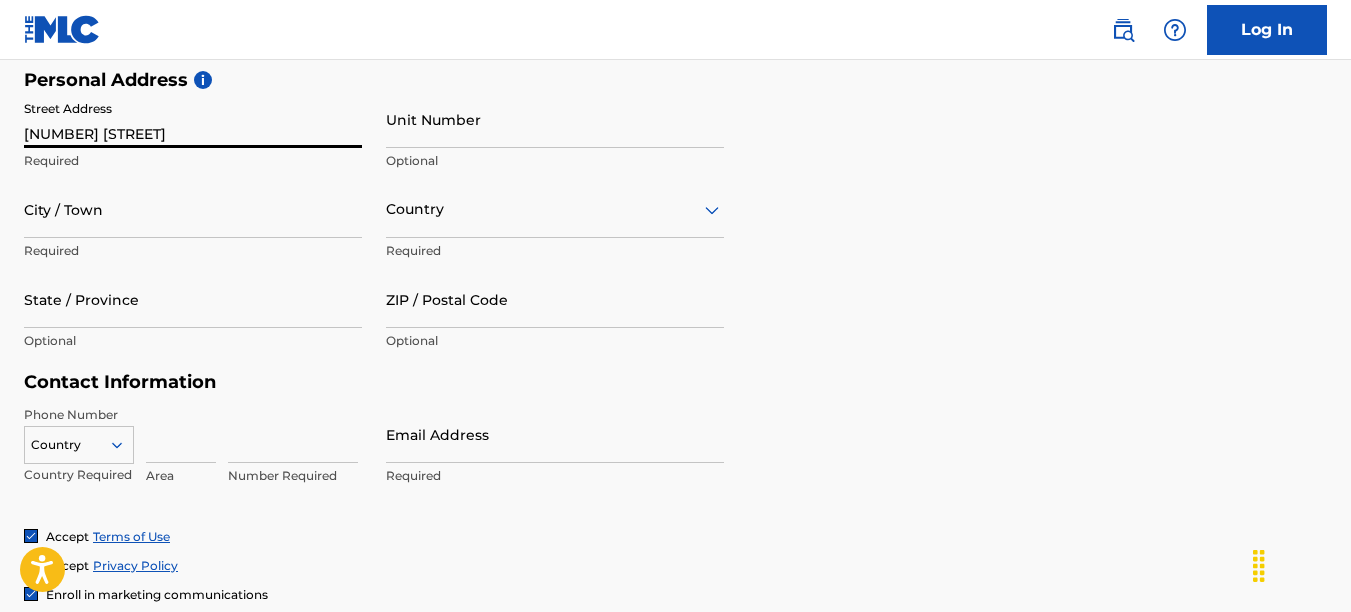 type on "Waldorf" 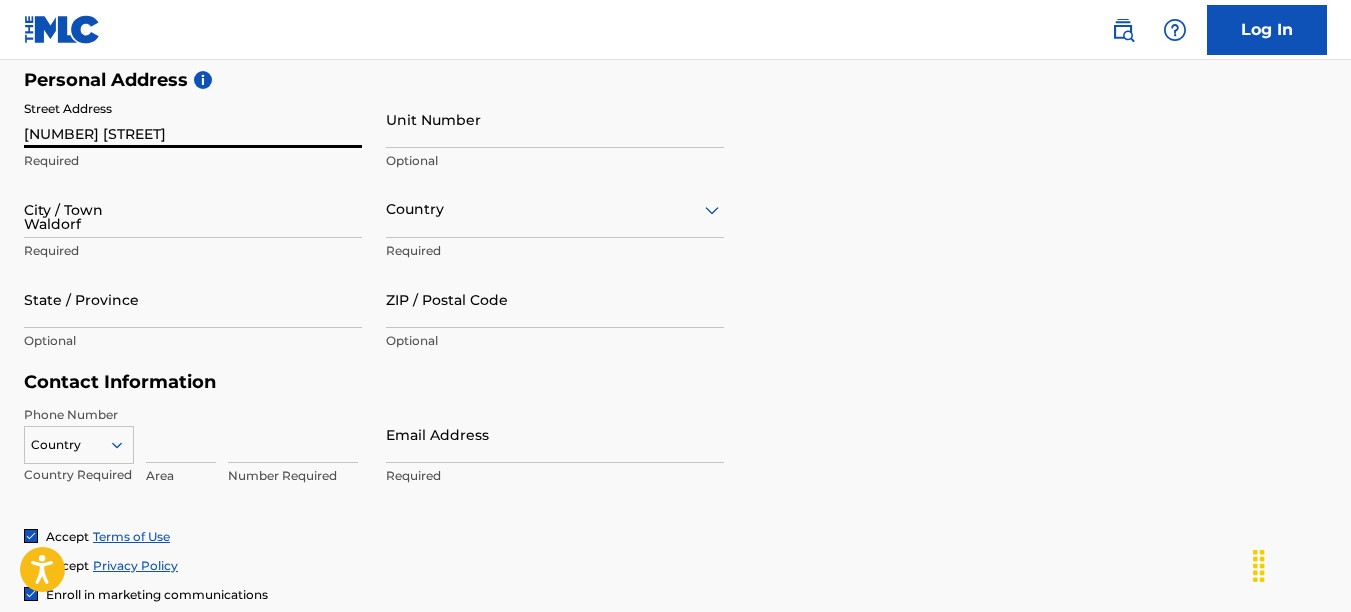 type on "United States" 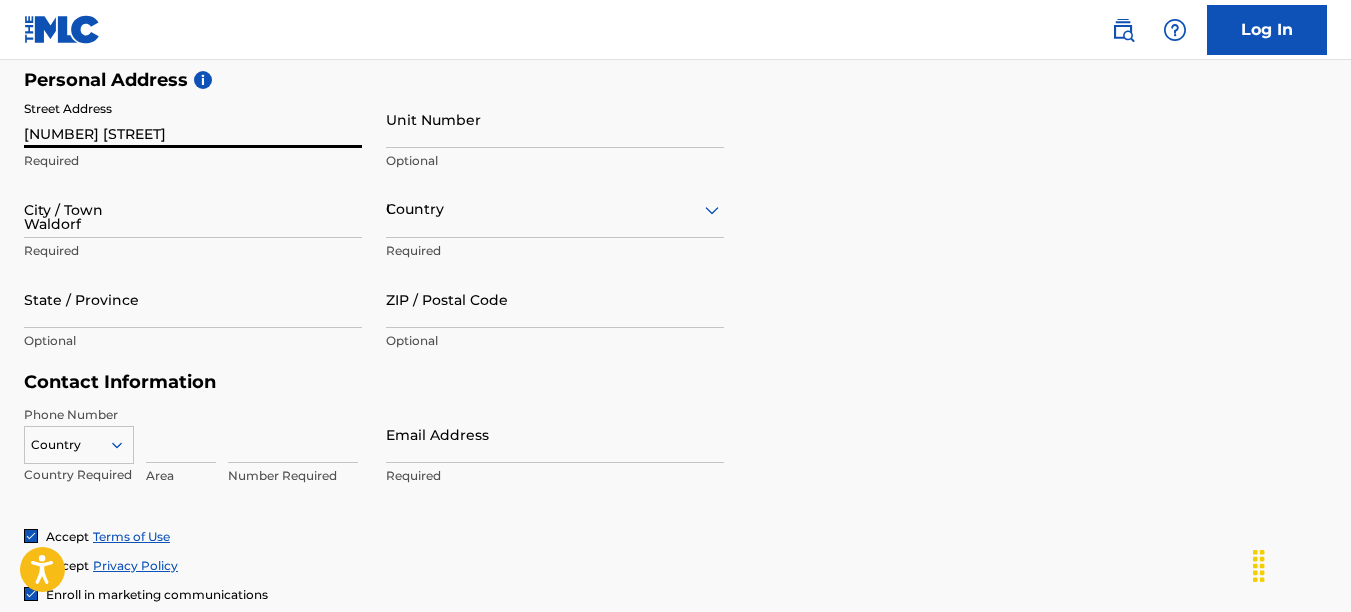 type on "MD" 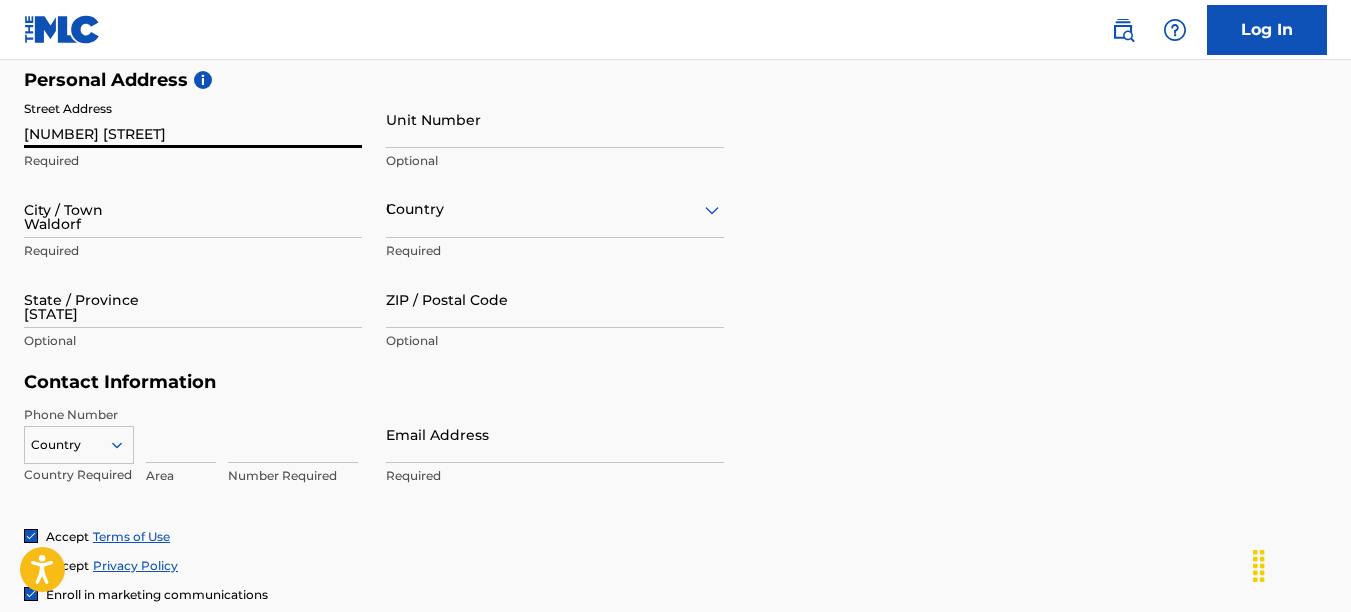 type on "[ZIP_CODE]" 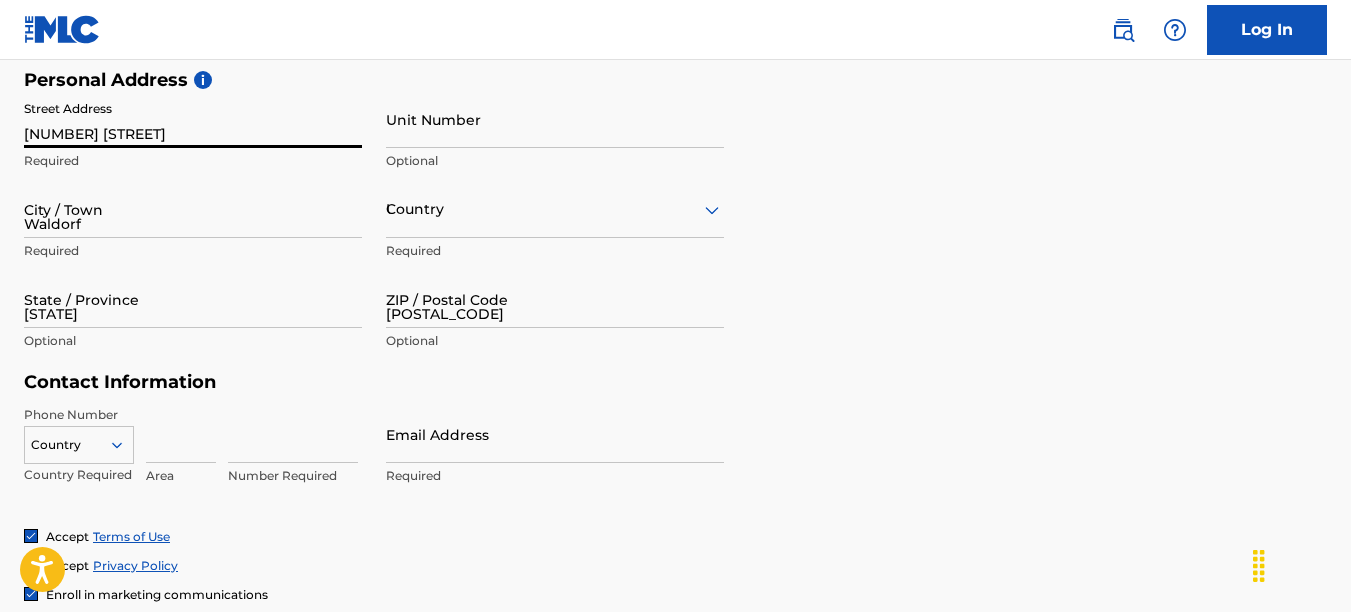 type on "1" 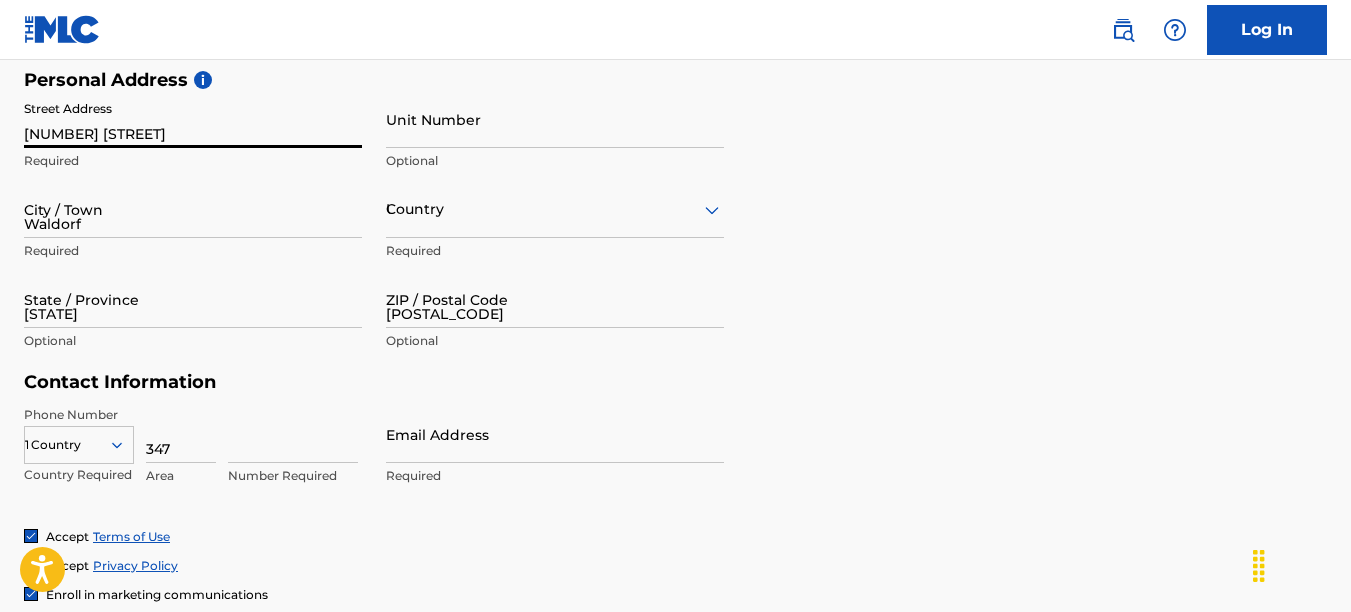 type on "[PHONE_NUMBER]" 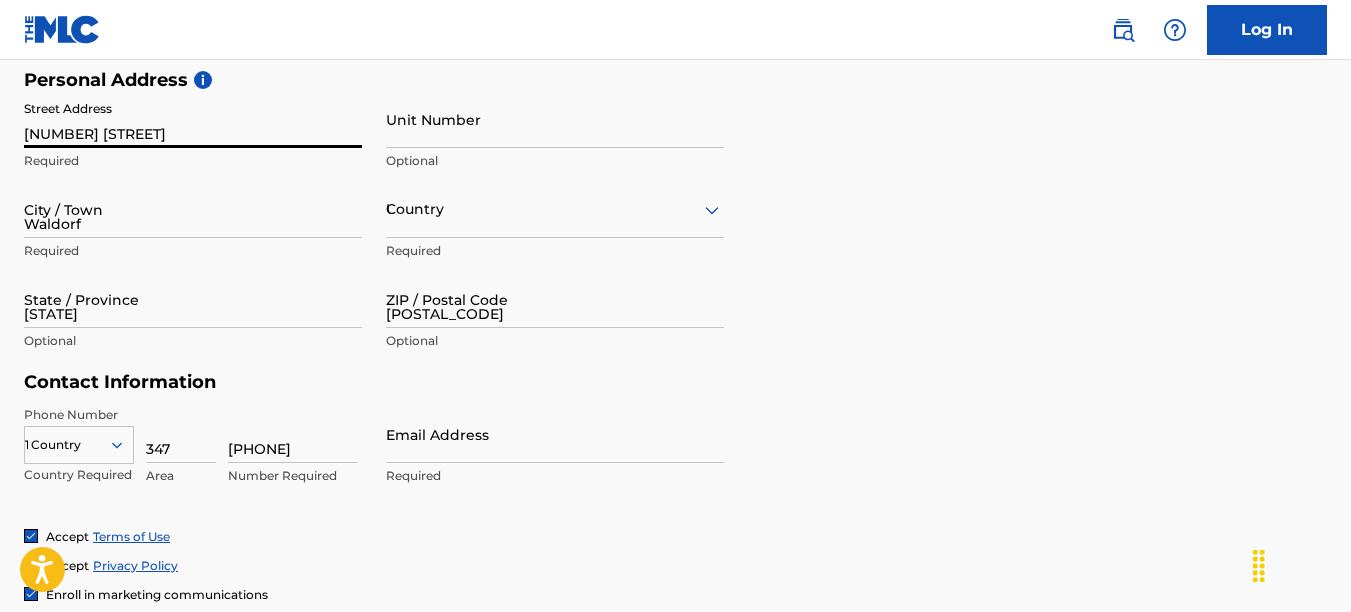 type on "[EMAIL]" 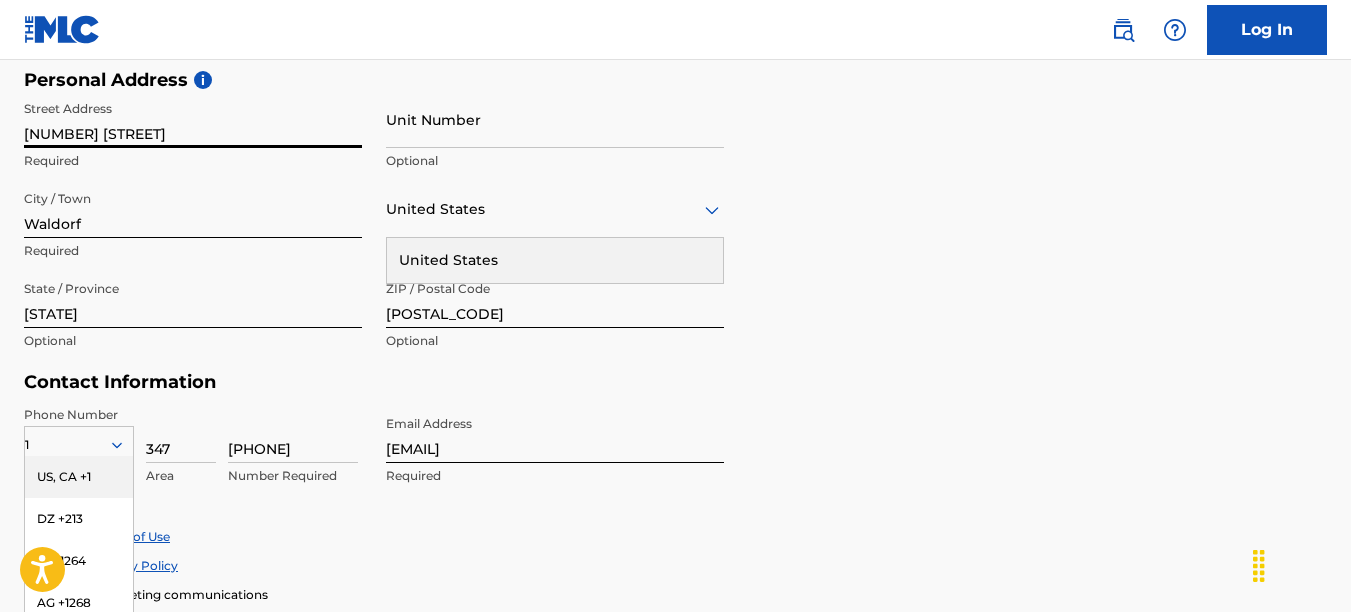 scroll, scrollTop: 824, scrollLeft: 0, axis: vertical 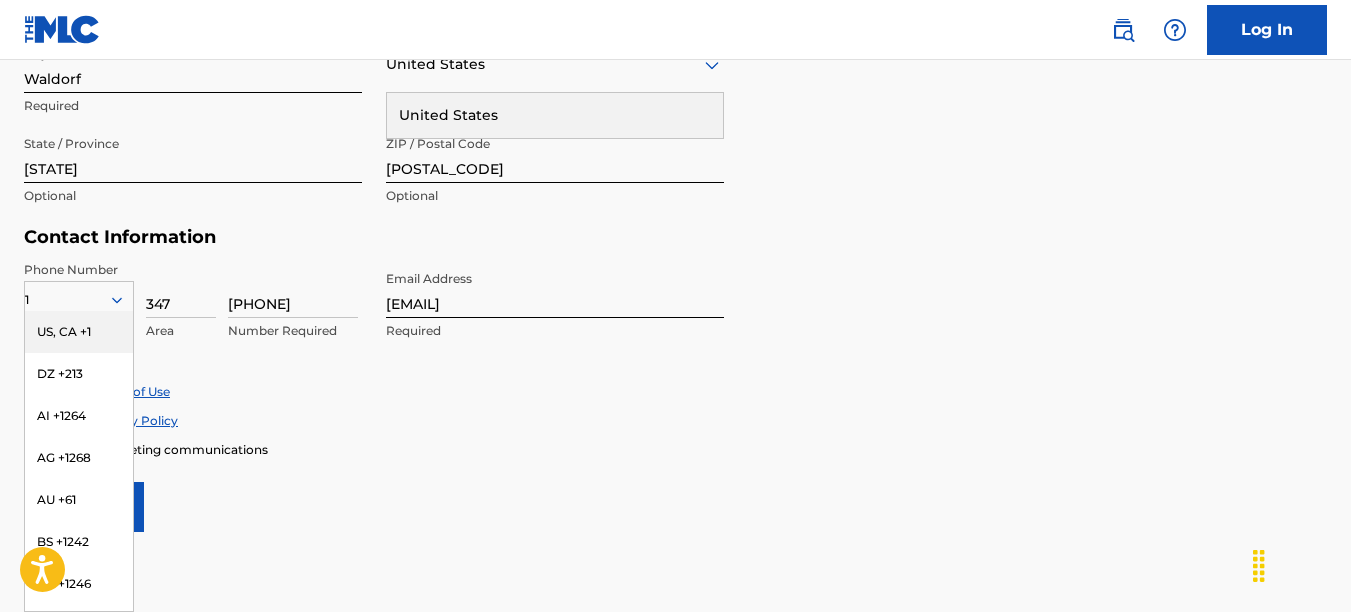 click on "User Information First Name Harold Required Last Name Griffin Required Date Of Birth February 16 1970 Required Personal Address i Street Address 2600 Capital Ct. Required Unit Number Optional City / Town Waldorf Required United States United States Required State / Province MD Optional ZIP / Postal Code 20603 Optional Contact Information Phone Number 1 US, CA +1 DZ +213 AI +1264 AG +1268 AU +61 BS +1242 BB +1246 BZ +501 BM +1441 BO +591 KY +1345 DM +1767 DO +1809 ER +291 ET +251 GA +241 GD +1473 IN +91 JM +1876 JP +81 LV +371 LB +961 LR +231 LY +218 MG +261 FM +691 ME, RS +381 MS +1664 MA, EH +212 NL +31 PE +51 PT +351 KN +1869 LC +1758 VC +1784 SN +221 SK +421 CH +41 TT +1868 TN +216 TC +1649 AE +971 VG +1284 WF +681 Country Required 347 Area 5640650 Number Required Email Address wisehmg@aol.com Required Accept Terms of Use Accept Privacy Policy Enroll in marketing communications Sign up" at bounding box center (675, 88) 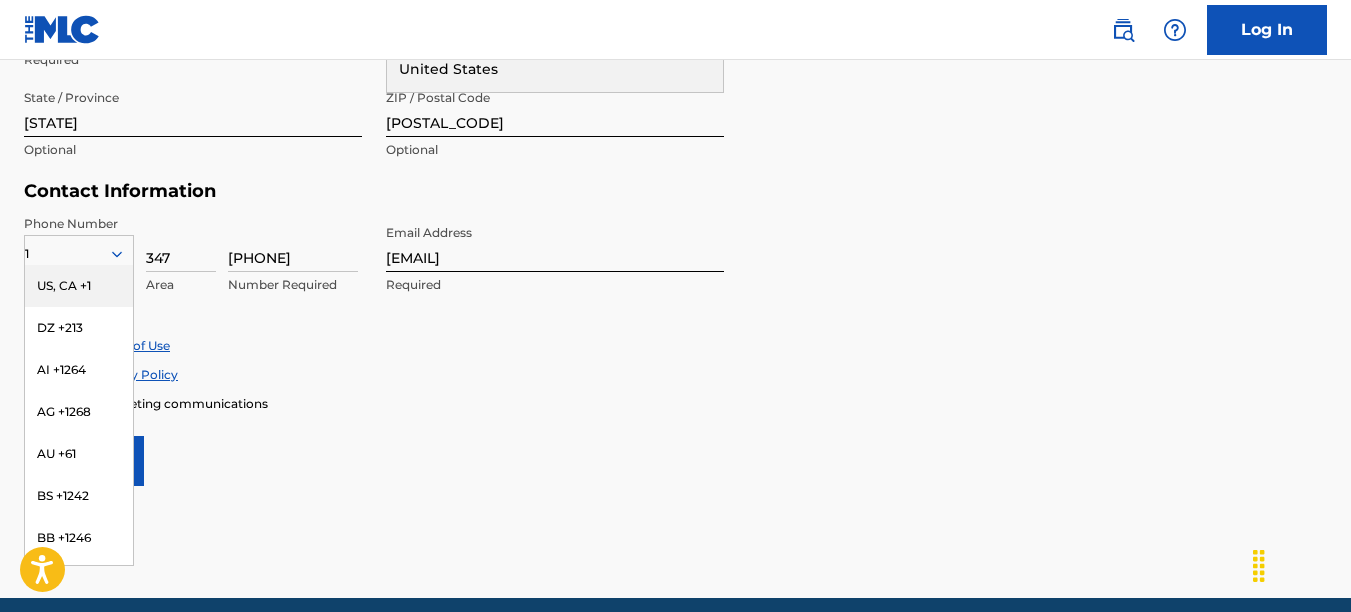scroll, scrollTop: 873, scrollLeft: 0, axis: vertical 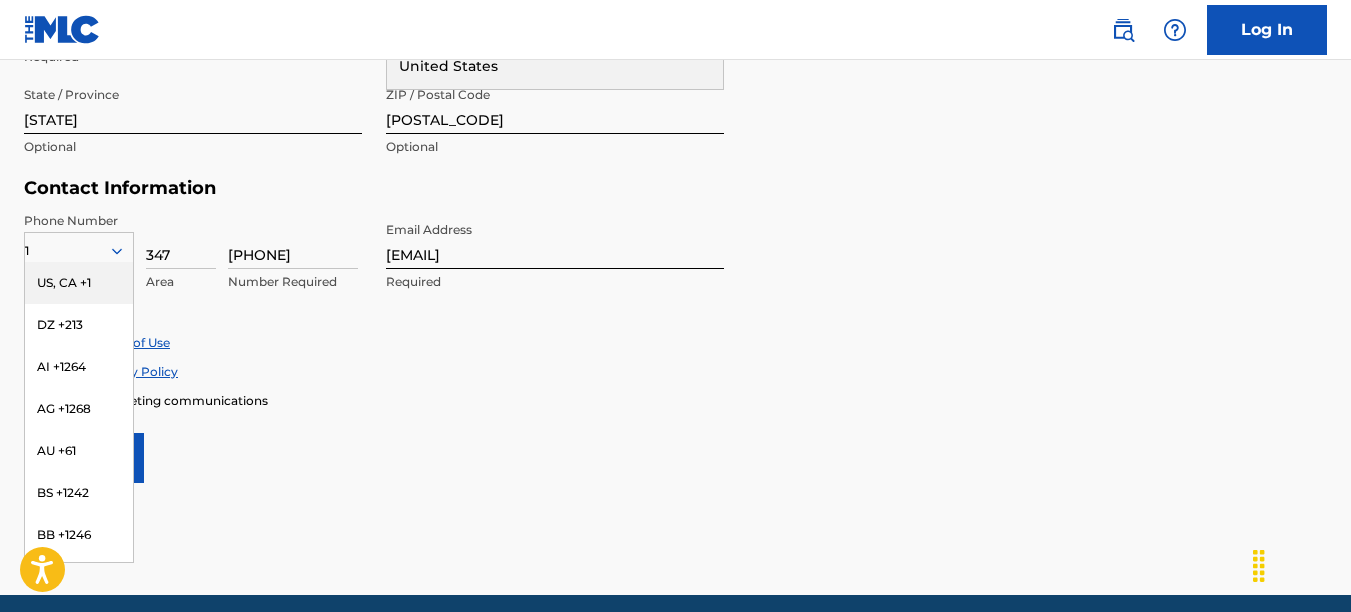 click on "Contact Information" at bounding box center (374, 188) 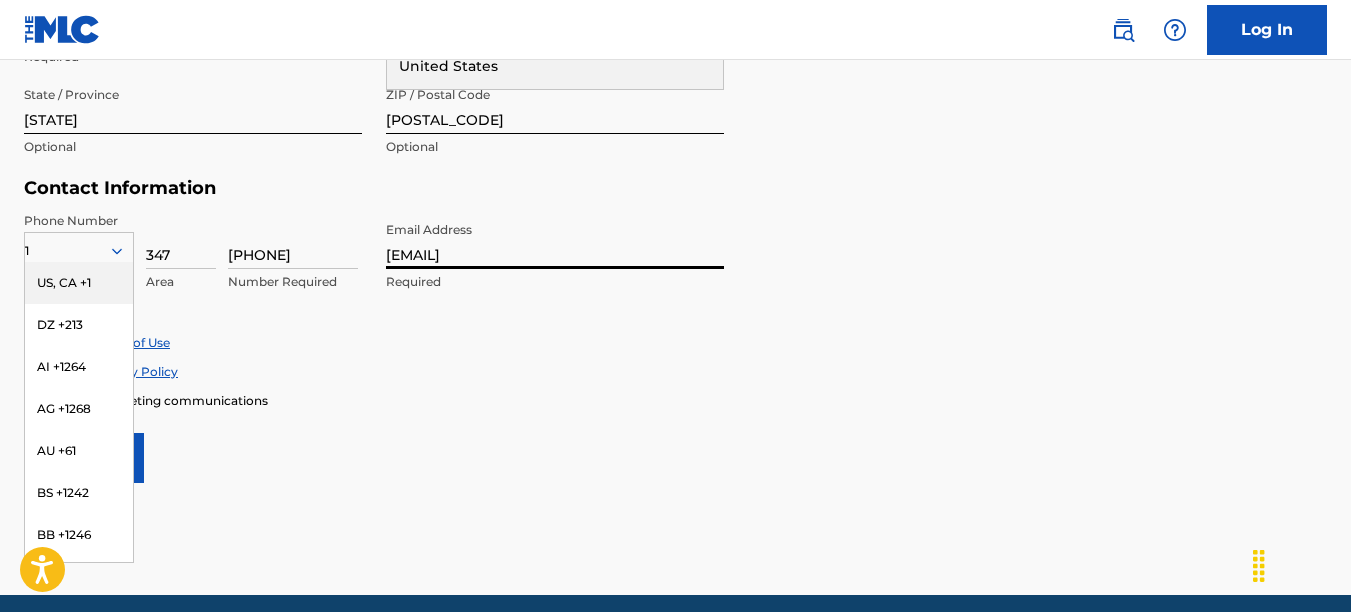drag, startPoint x: 533, startPoint y: 255, endPoint x: 376, endPoint y: 254, distance: 157.00319 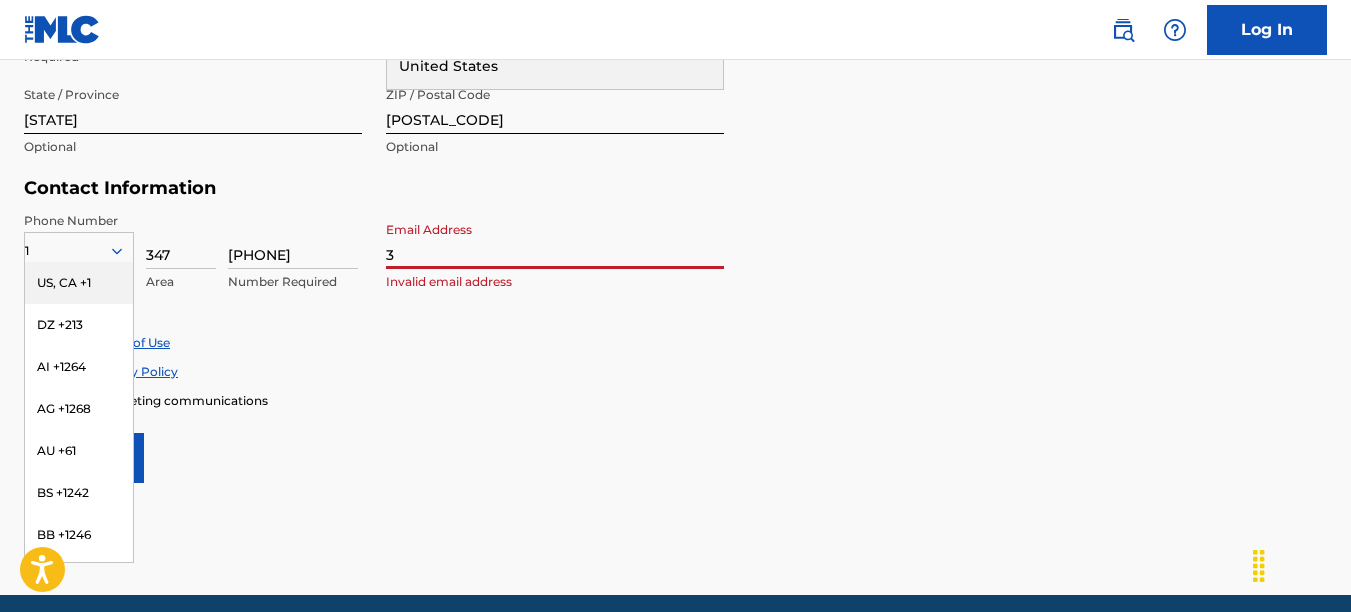 type on "[EMAIL]" 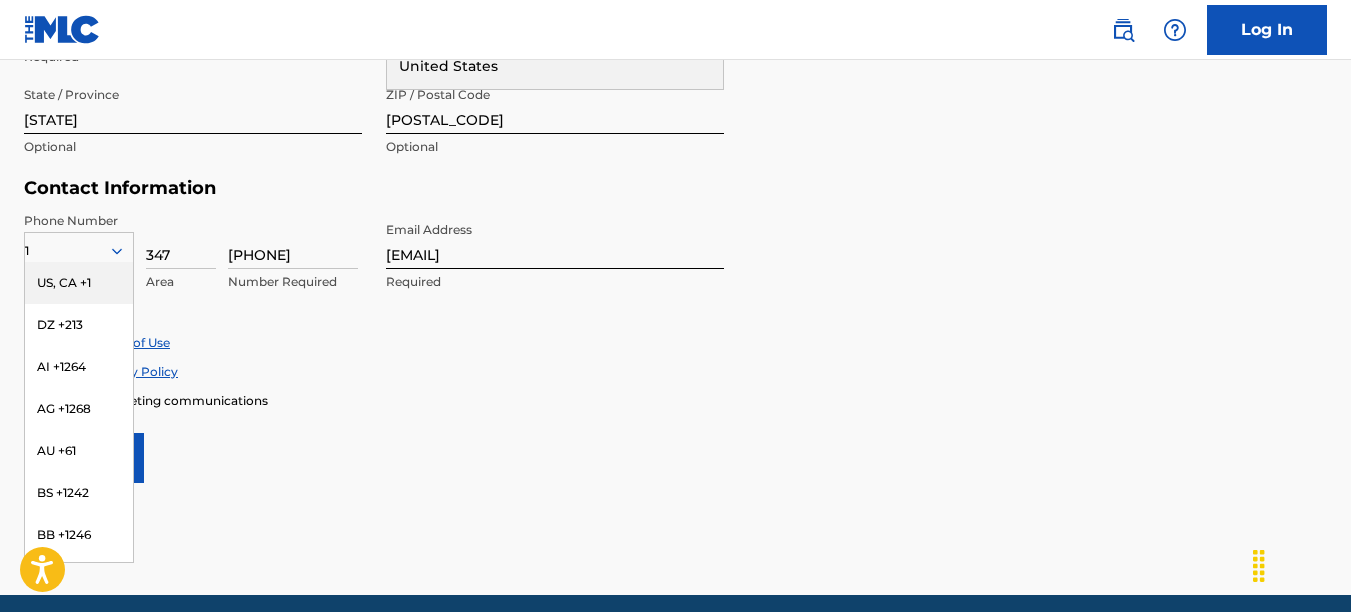 click on "Accept Terms of Use Accept Privacy Policy Enroll in marketing communications" at bounding box center [675, 371] 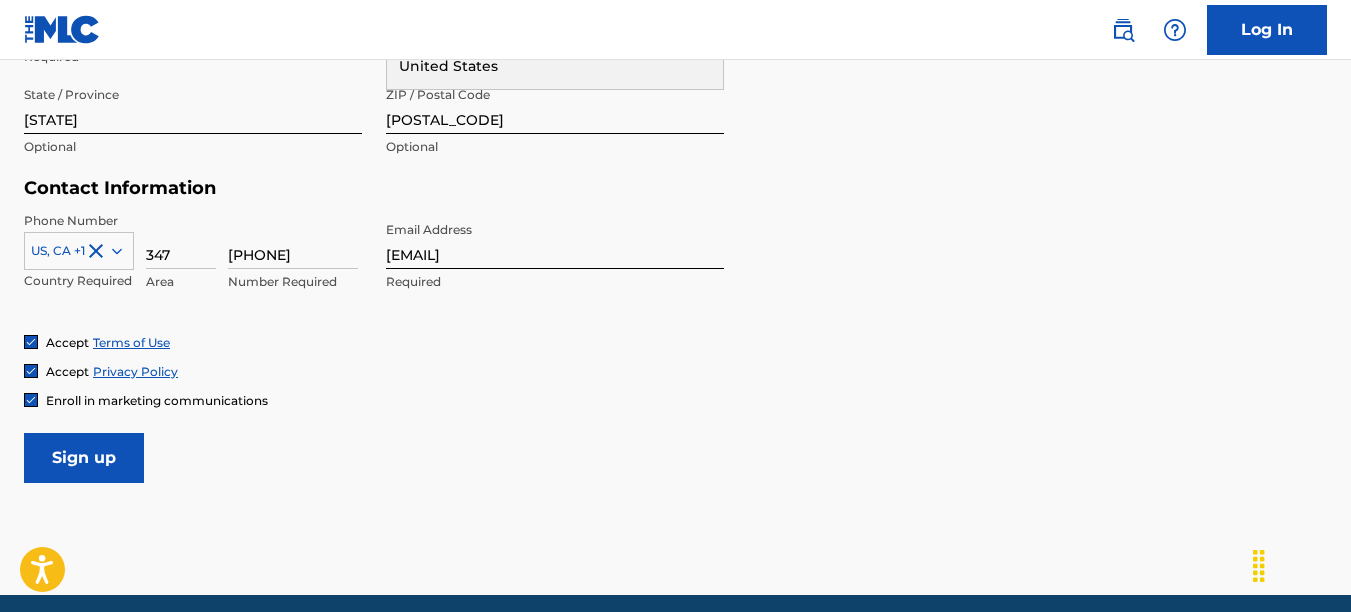 click on "Accept Privacy Policy" at bounding box center (675, 371) 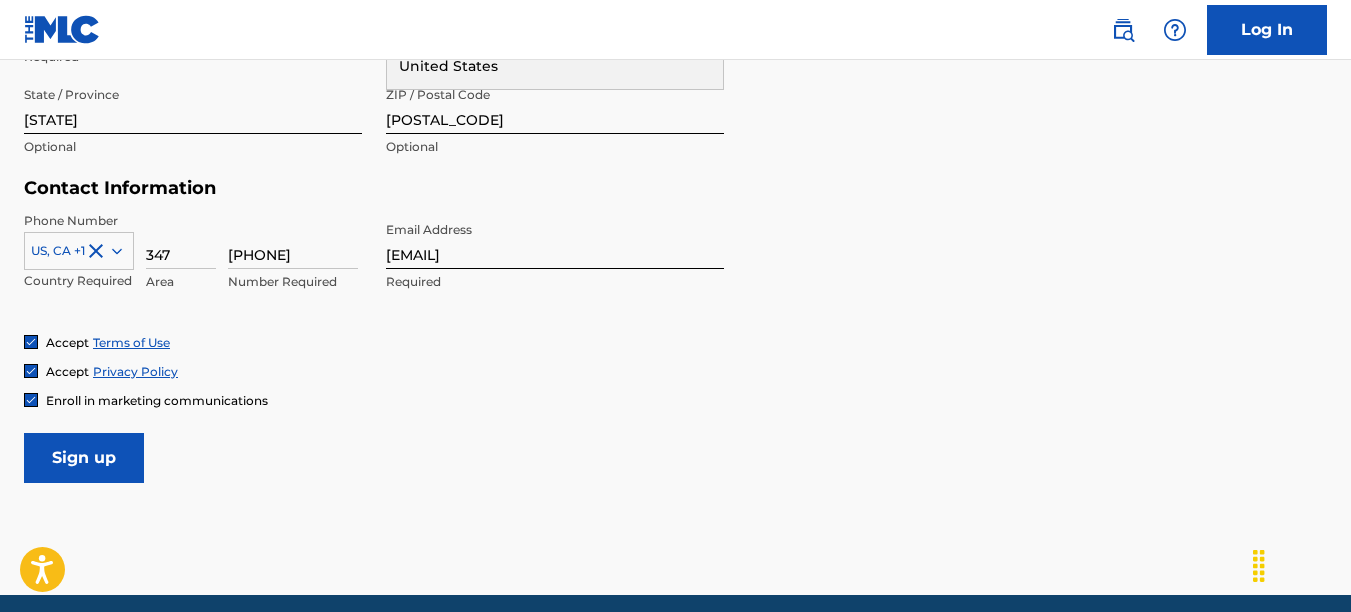 click at bounding box center (79, 251) 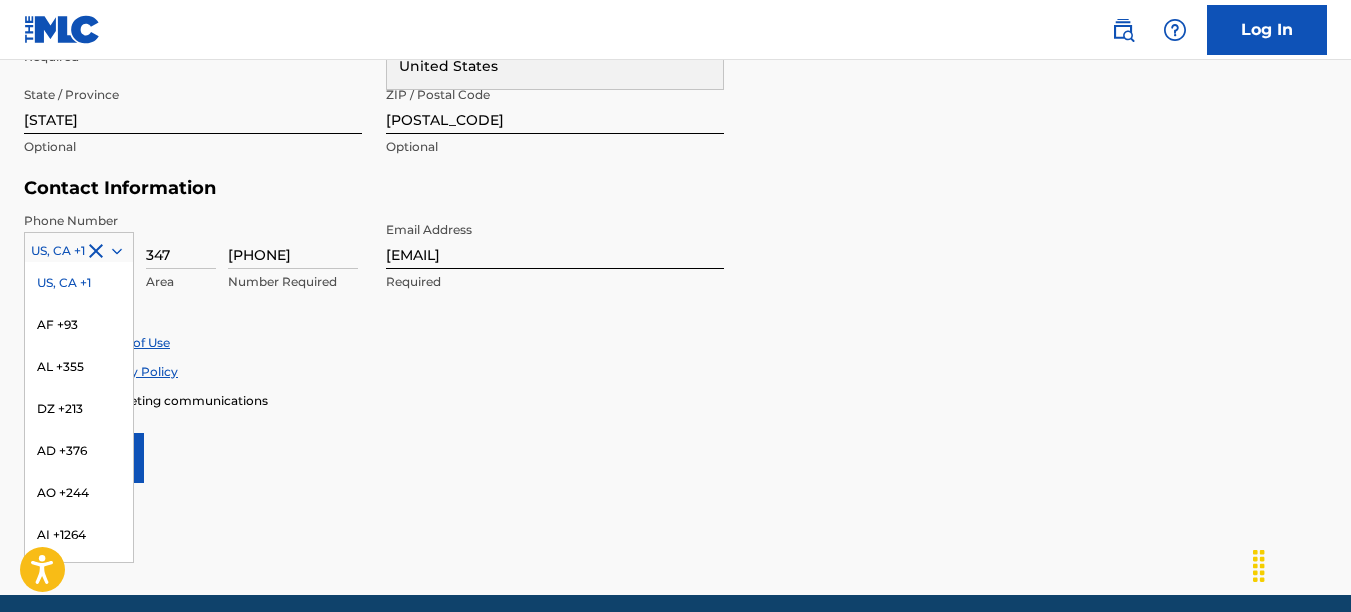 click at bounding box center (79, 251) 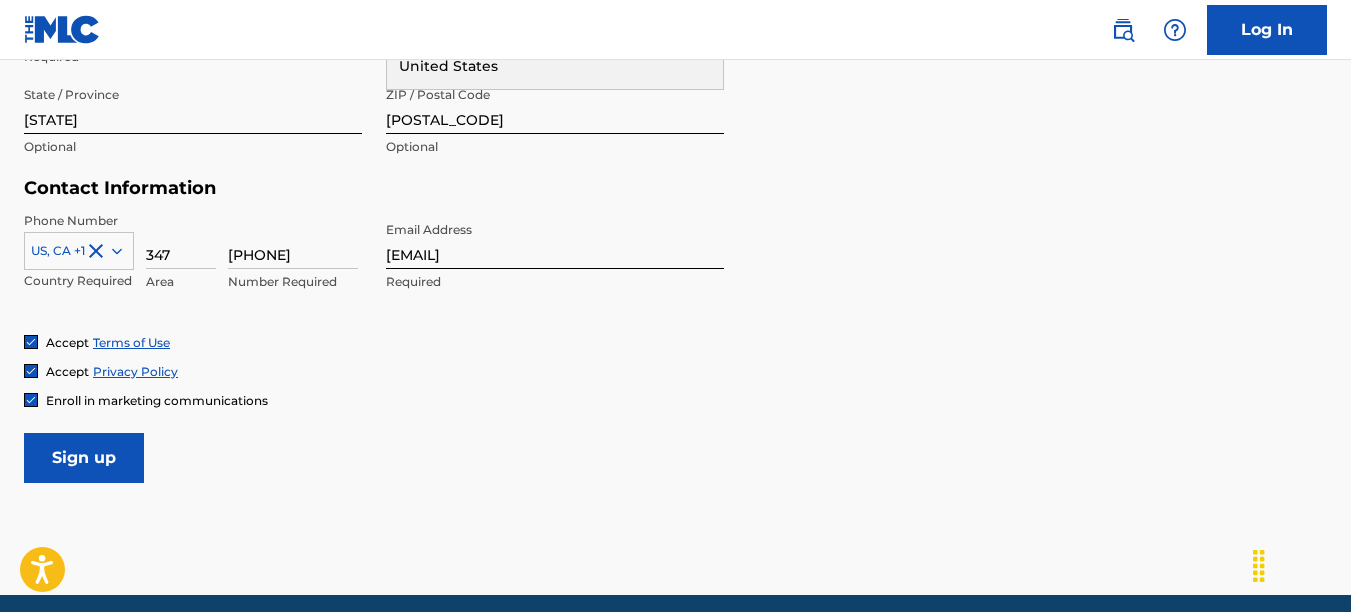 click at bounding box center (79, 251) 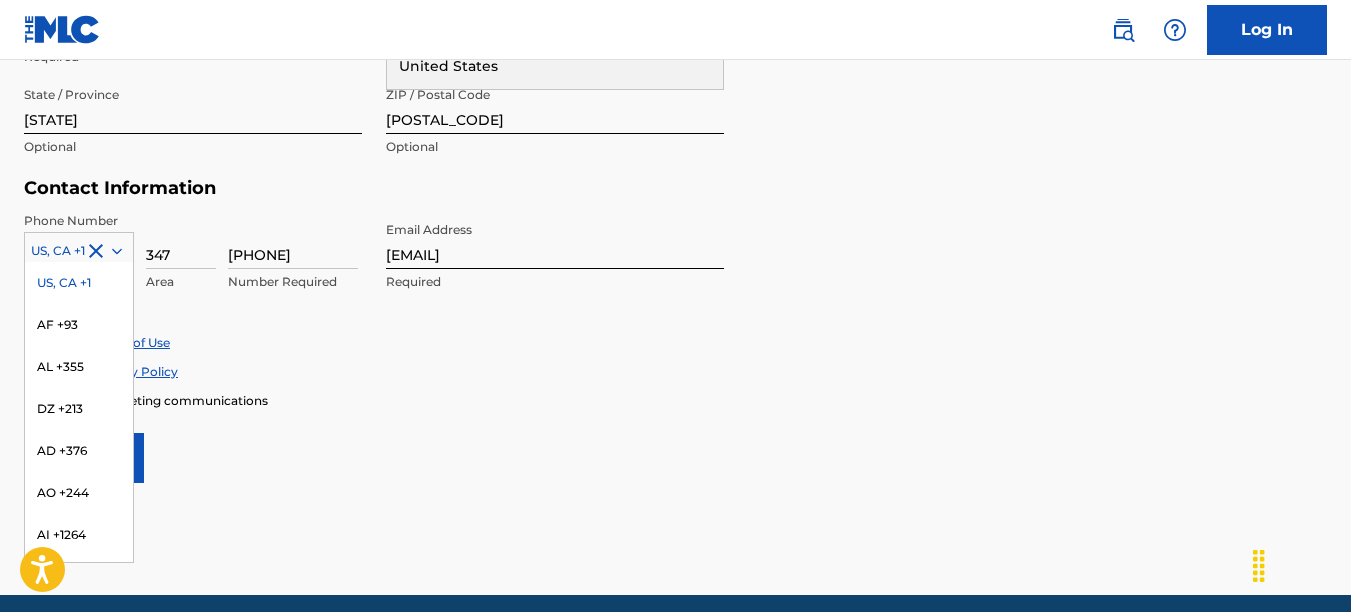click 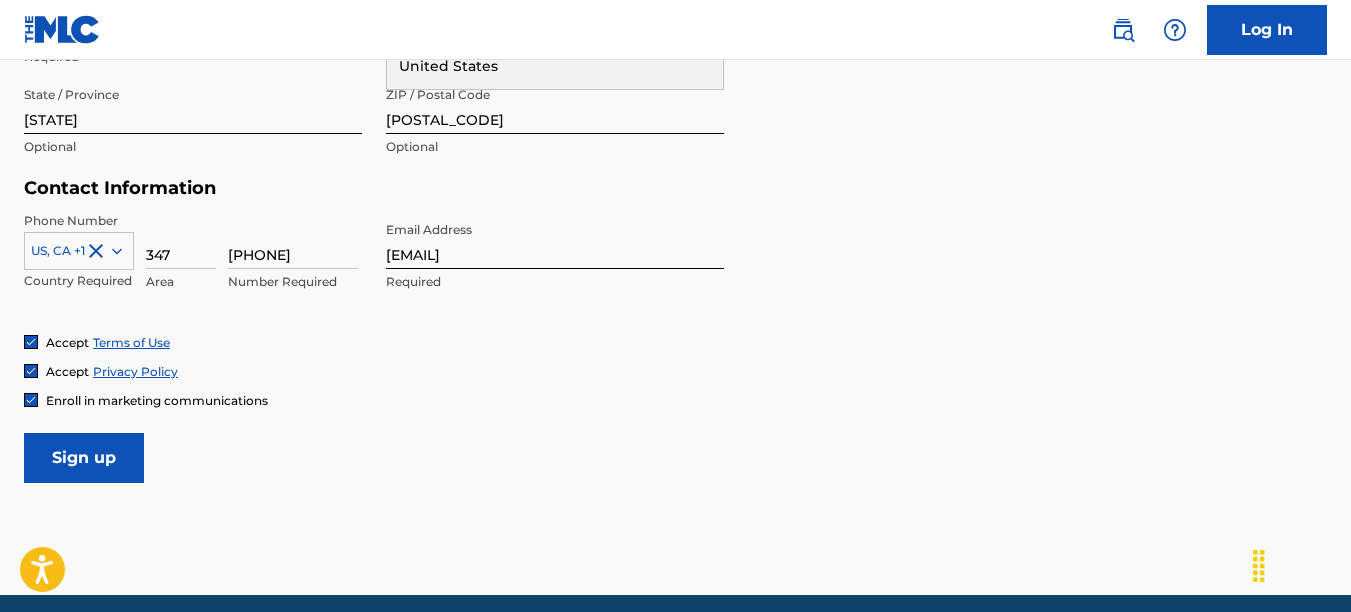 click 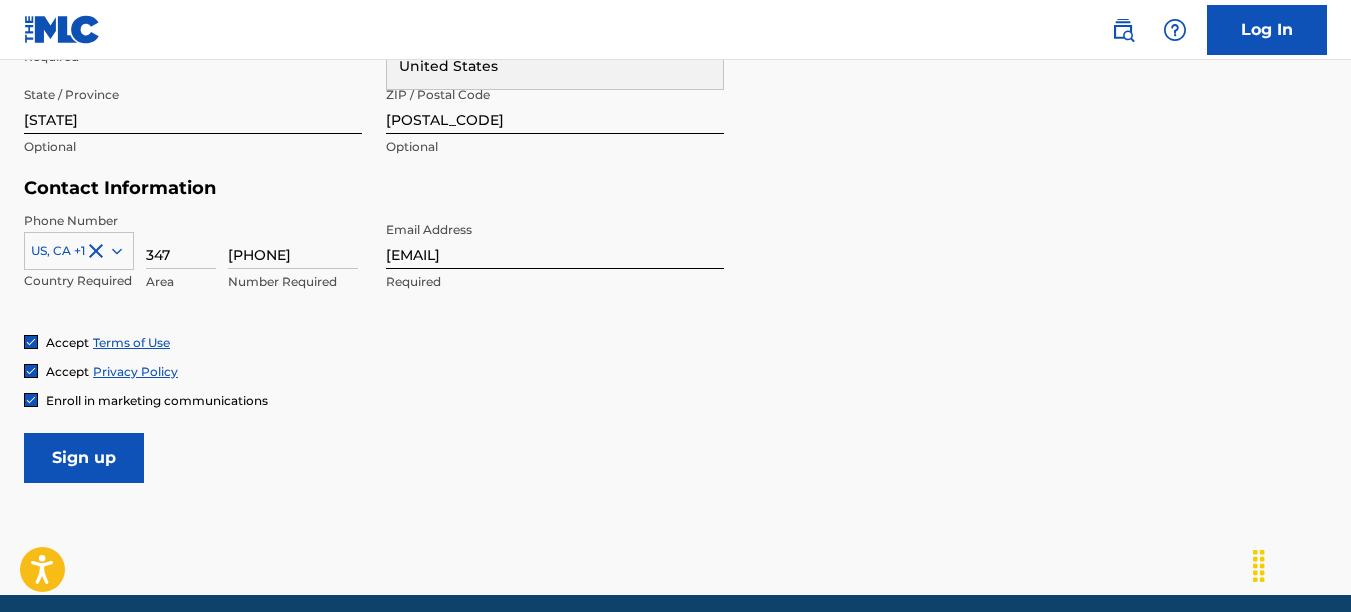 click on "User Information First Name Harold Required Last Name Griffin Required Date Of Birth February 16 1970 Required Personal Address i Street Address 2600 Capital Ct. Required Unit Number Optional City / Town Waldorf Required United States United States Required State / Province MD Optional ZIP / Postal Code 20603 Optional Contact Information Phone Number US, CA +1 Country Required 347 Area 5640650 Number Required Email Address 3wisemenent@gmail.com Required Accept Terms of Use Accept Privacy Policy Enroll in marketing communications Sign up" at bounding box center (675, 39) 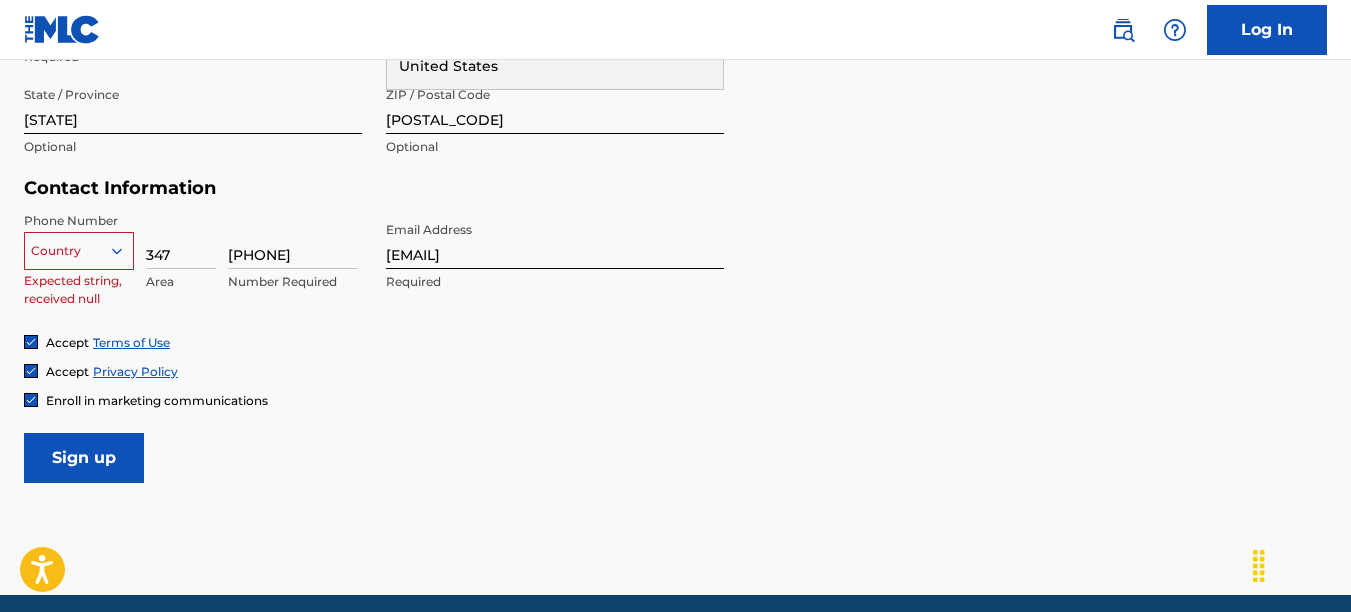 type 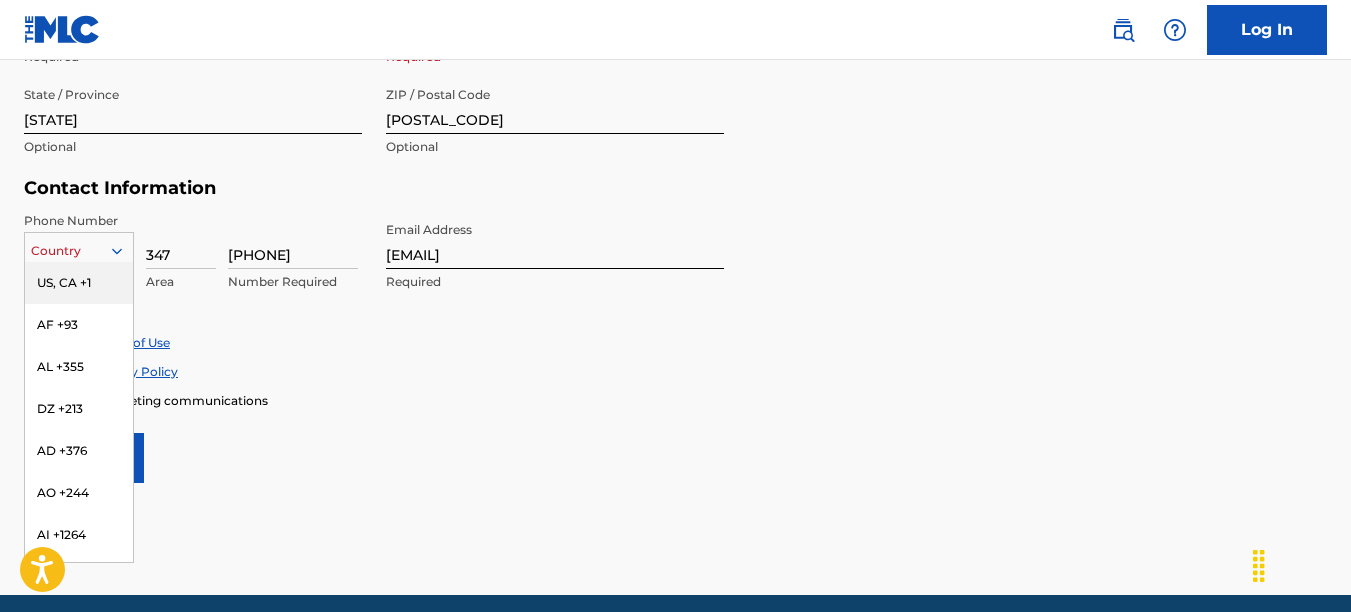 click on "US, CA +1" at bounding box center [79, 283] 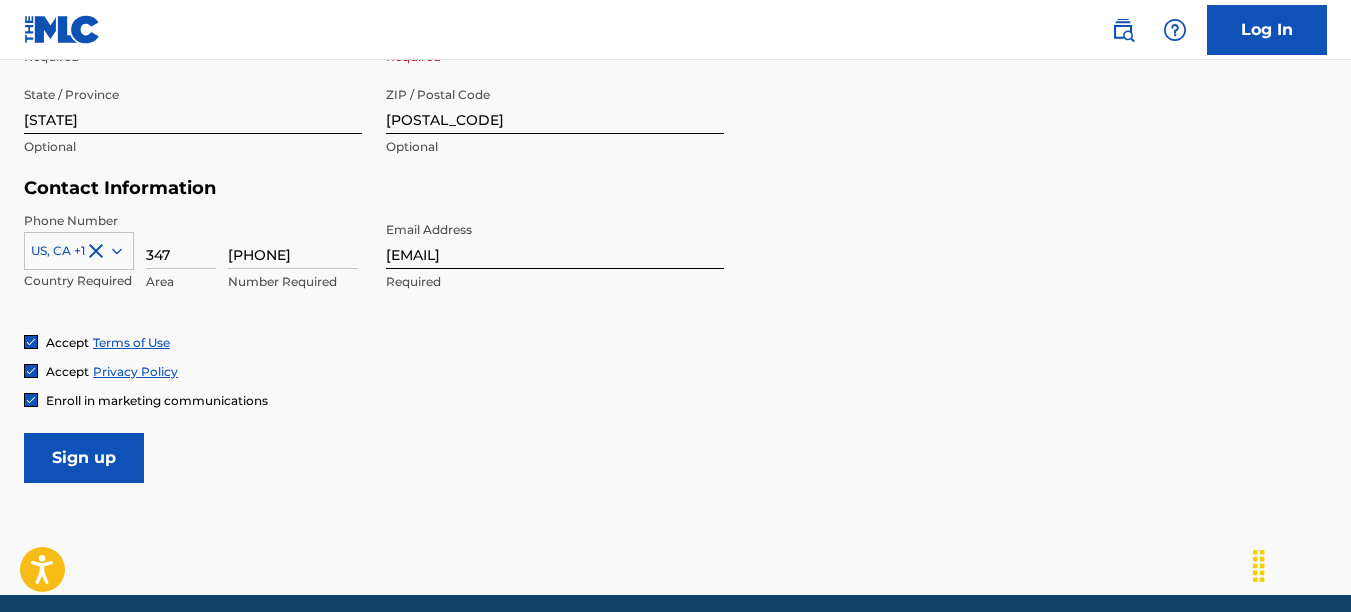 click on "347 Area" at bounding box center (181, 257) 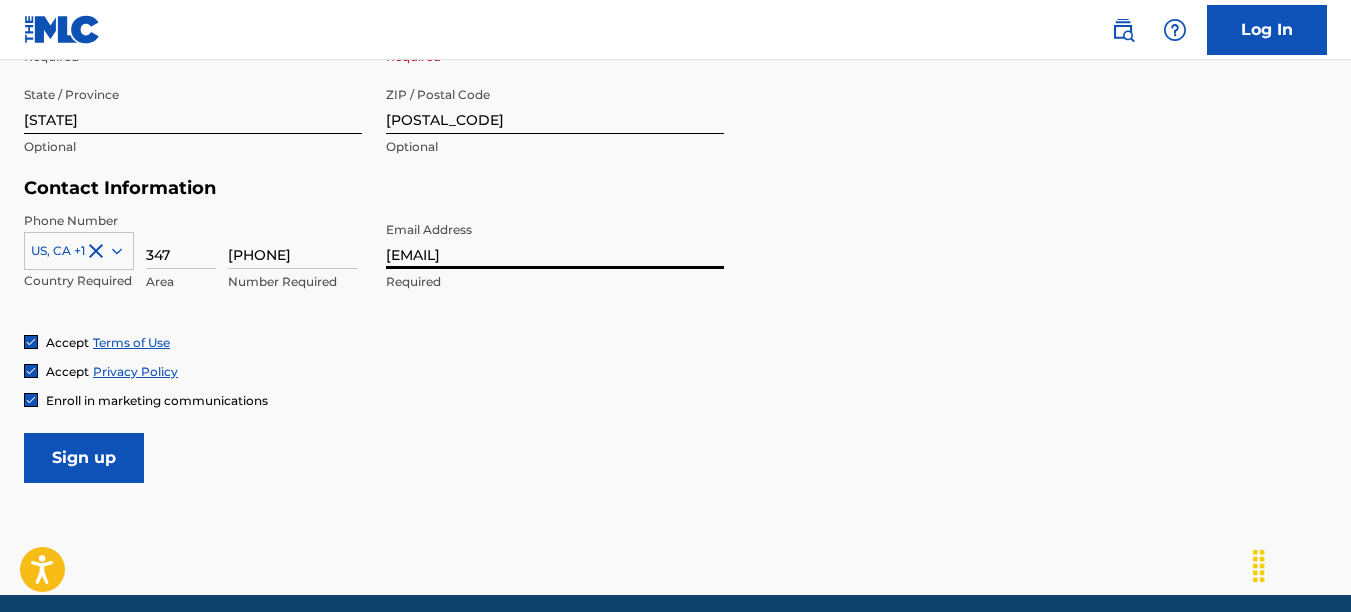 click on "Accept Terms of Use" at bounding box center (675, 342) 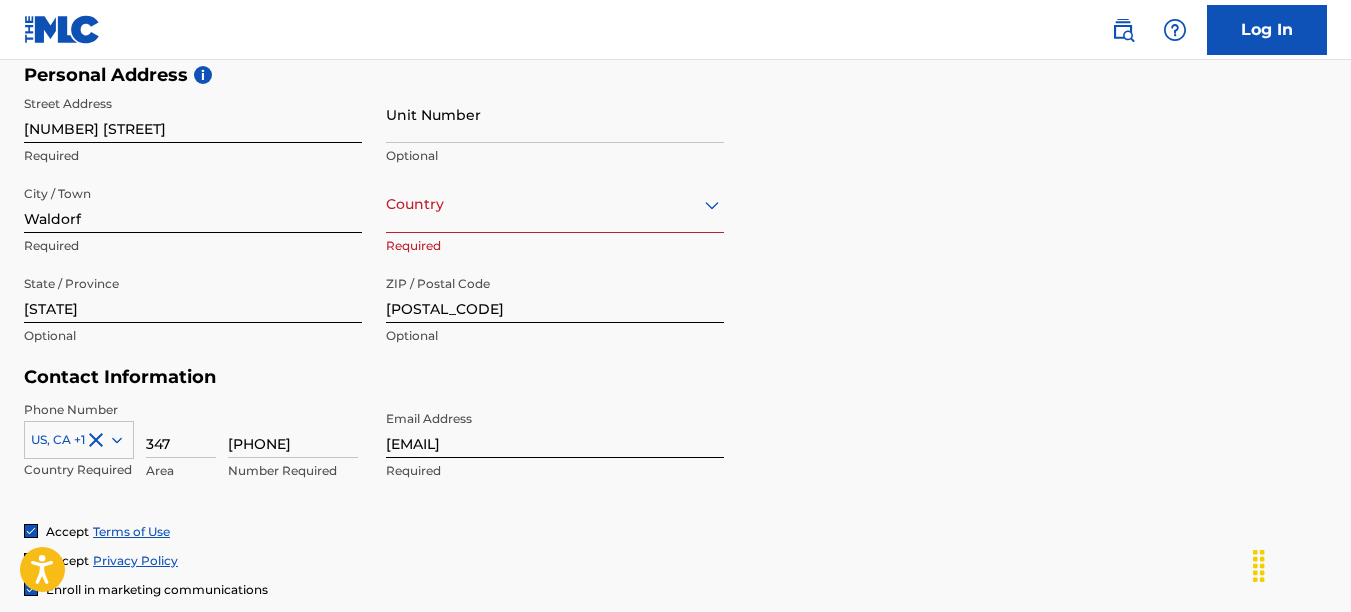 scroll, scrollTop: 677, scrollLeft: 0, axis: vertical 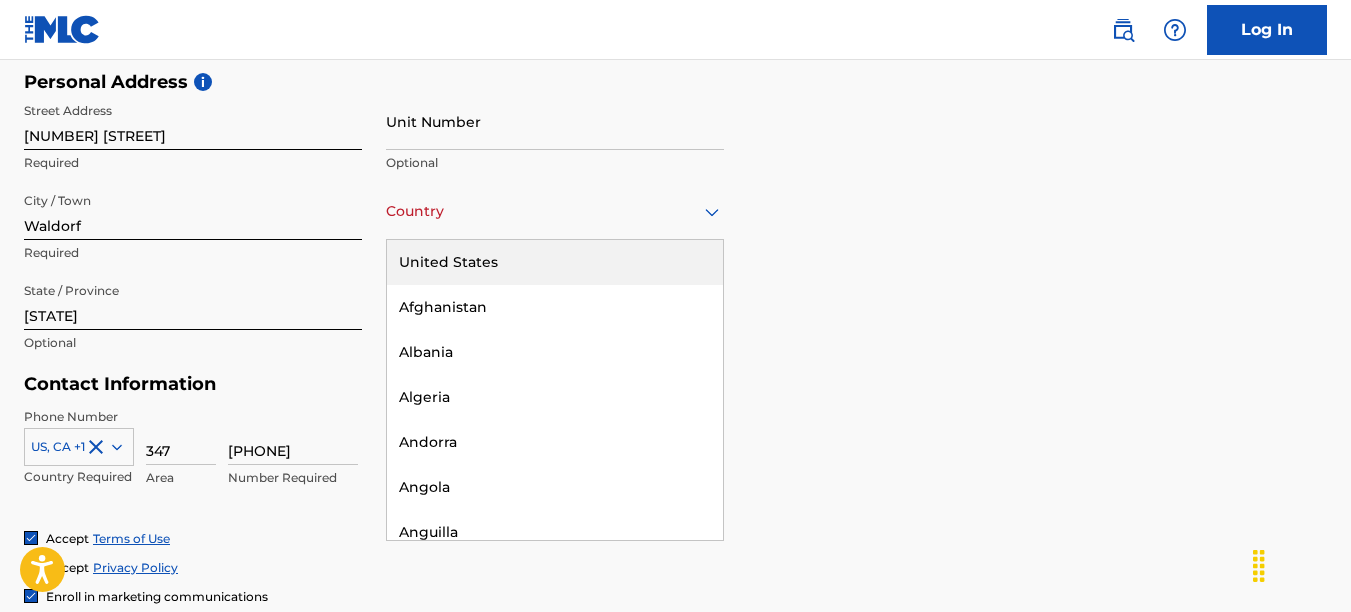 click 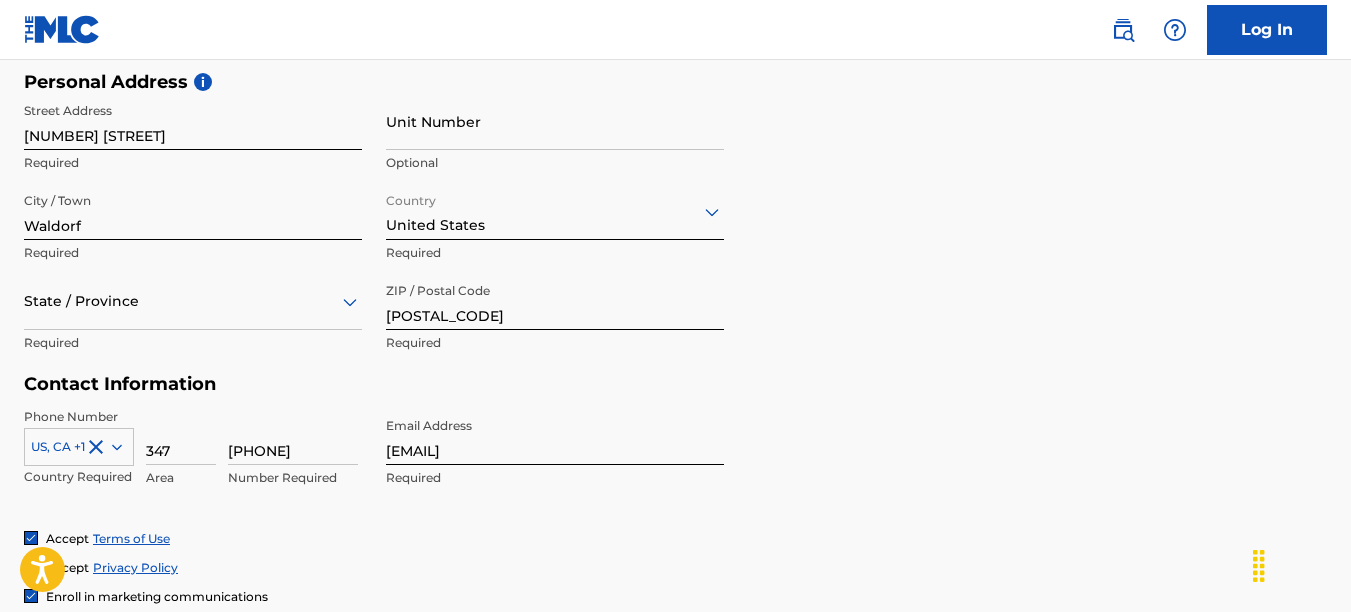 click on "Personal Address i Street Address 2600 Capital Ct. Required Unit Number Optional City / Town Waldorf Required Country United States Required State / Province Required ZIP / Postal Code 20603 Required" at bounding box center [675, 222] 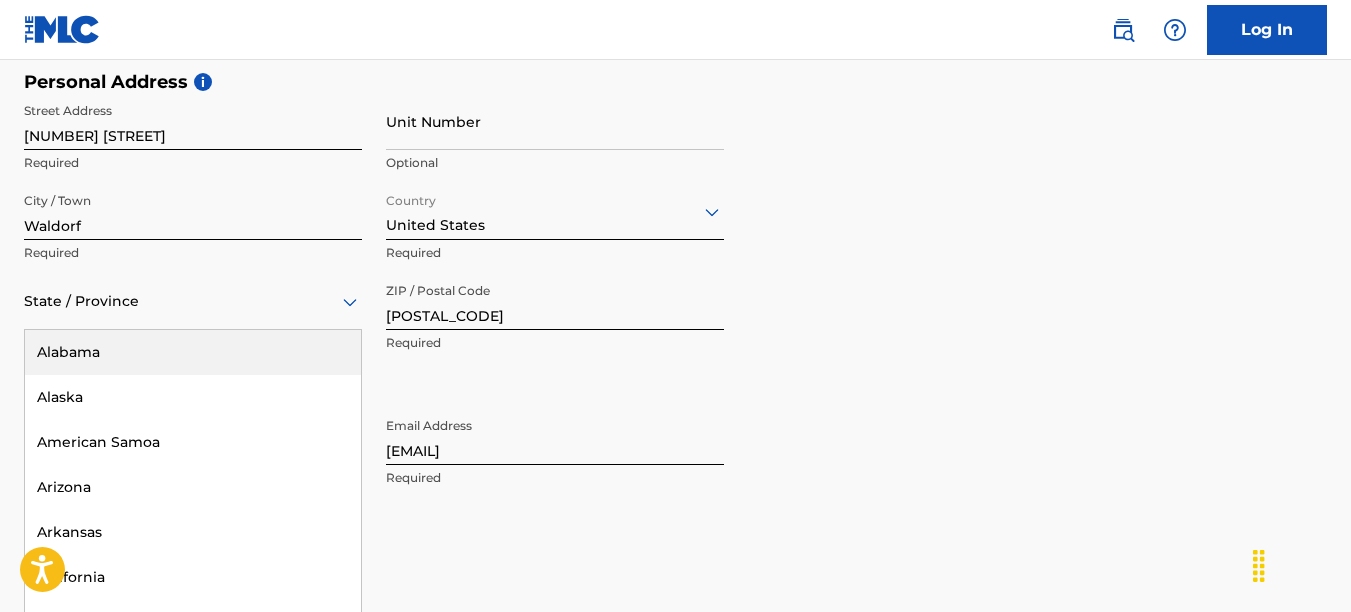 scroll, scrollTop: 696, scrollLeft: 0, axis: vertical 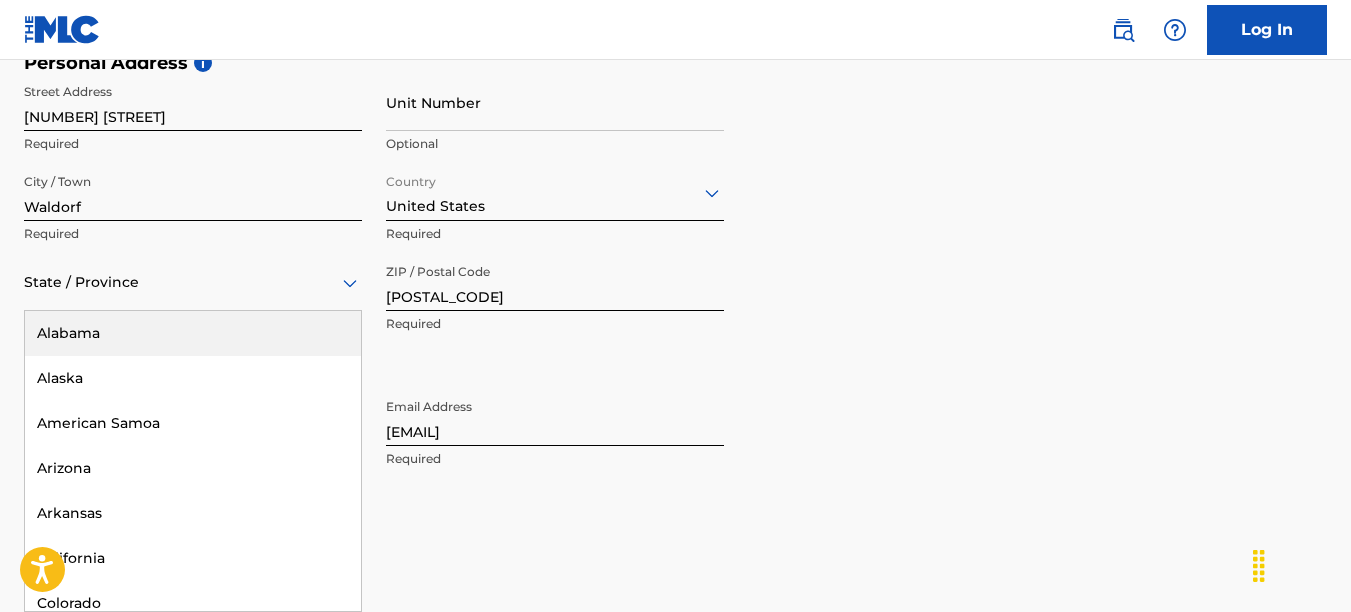 click on "State / Province" at bounding box center (193, 282) 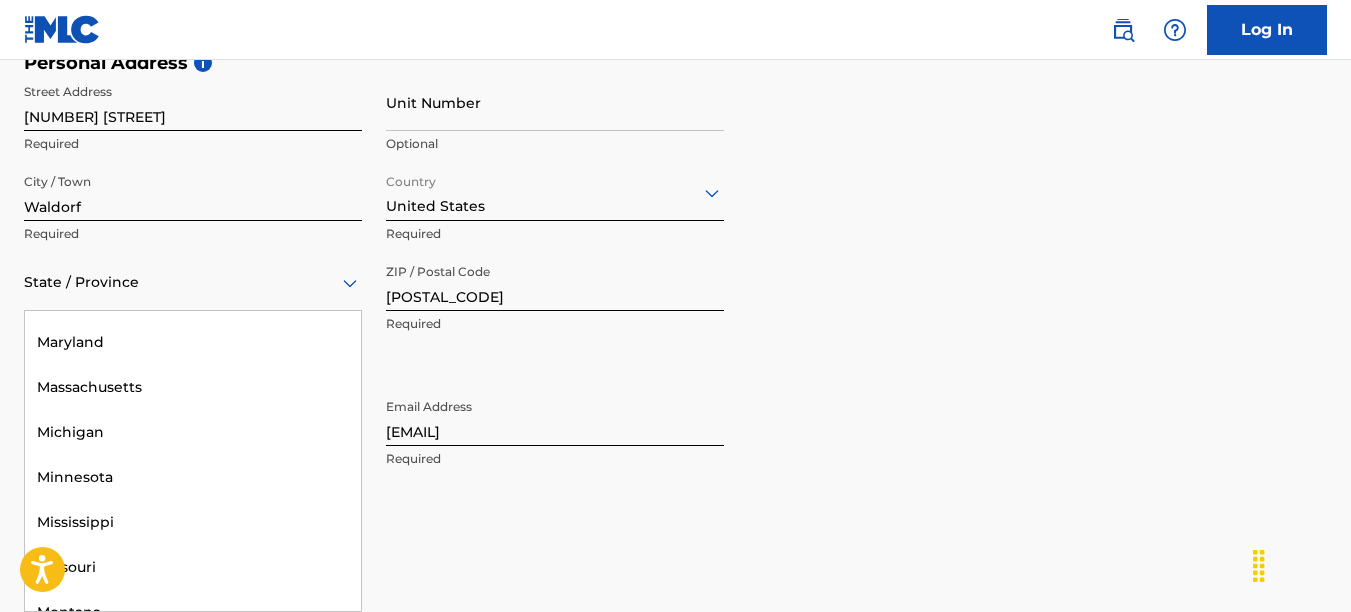 scroll, scrollTop: 961, scrollLeft: 0, axis: vertical 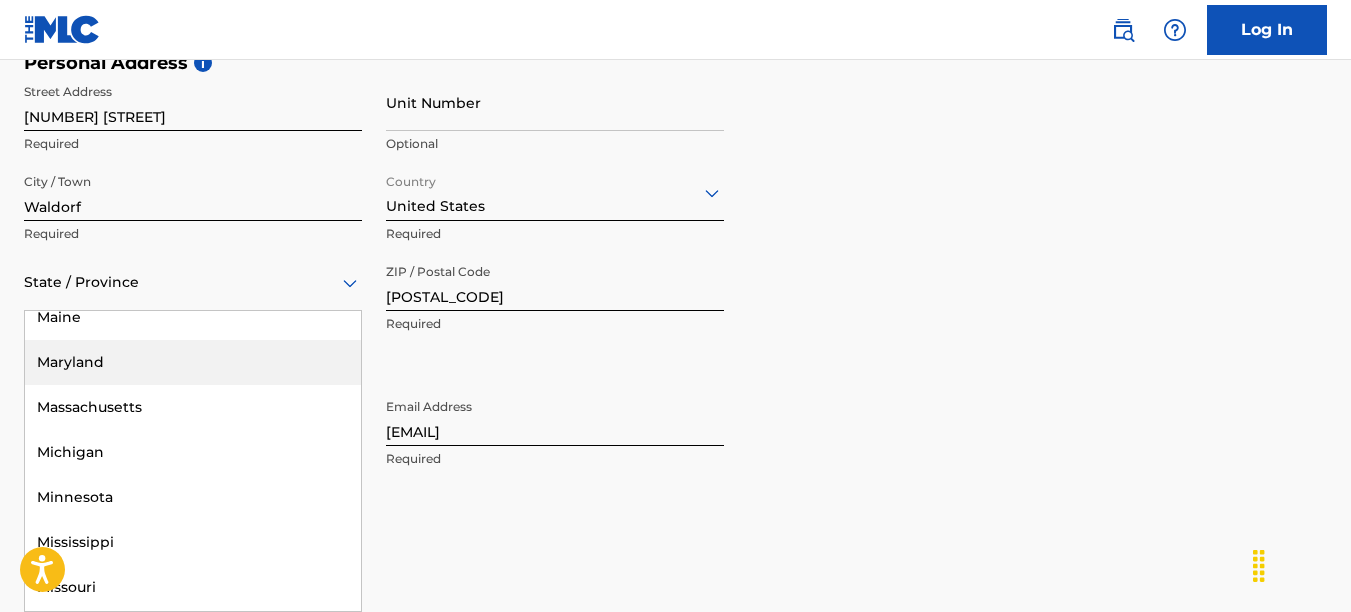 click on "Maryland" at bounding box center [193, 362] 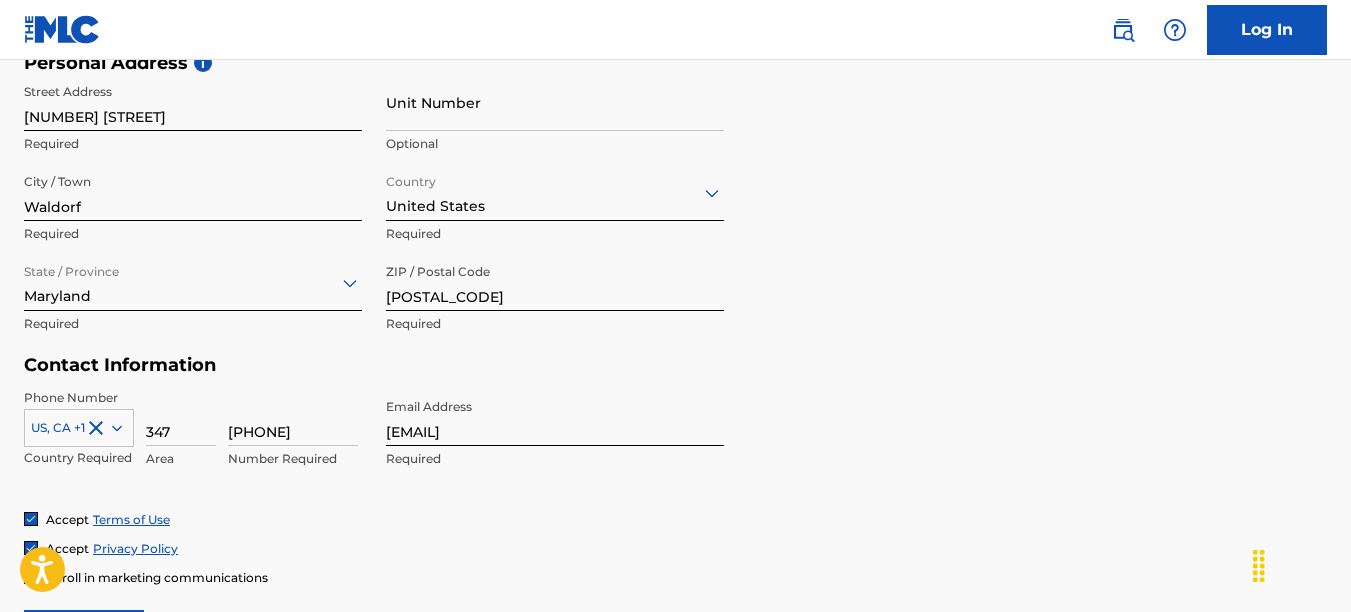 click on "Personal Address i Street Address 2600 Capital Ct. Required Unit Number Optional City / Town Waldorf Required Country United States Required State / Province Maryland Required ZIP / Postal Code 20603 Required" at bounding box center (675, 203) 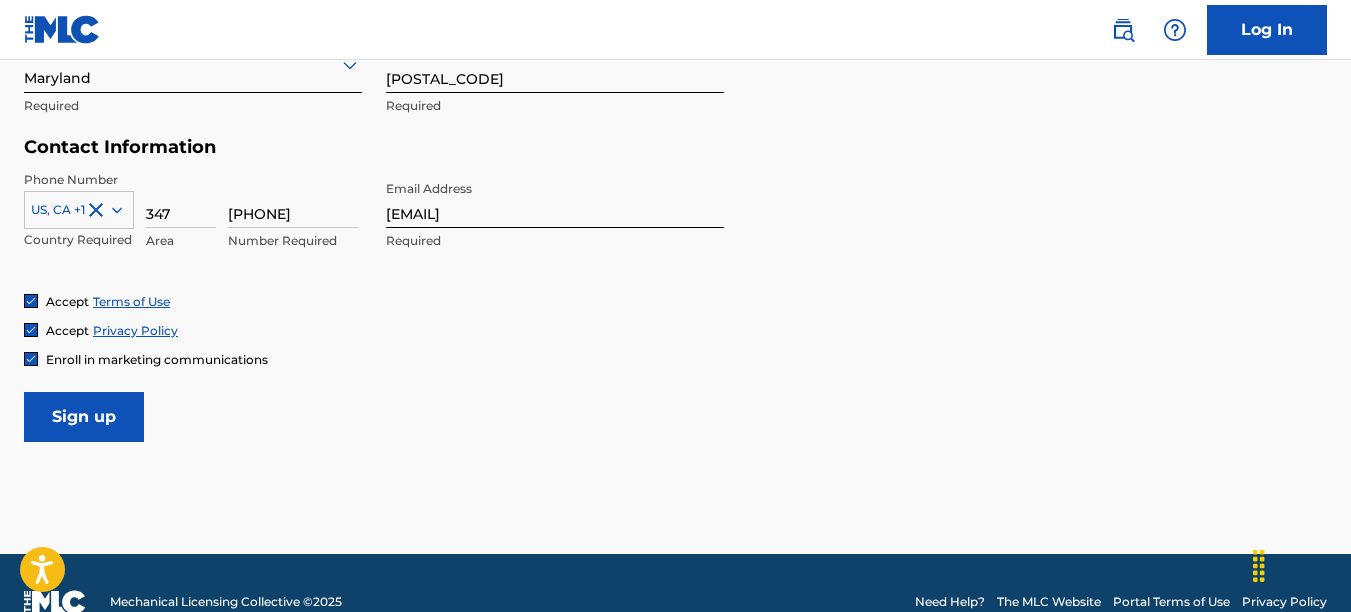scroll, scrollTop: 922, scrollLeft: 0, axis: vertical 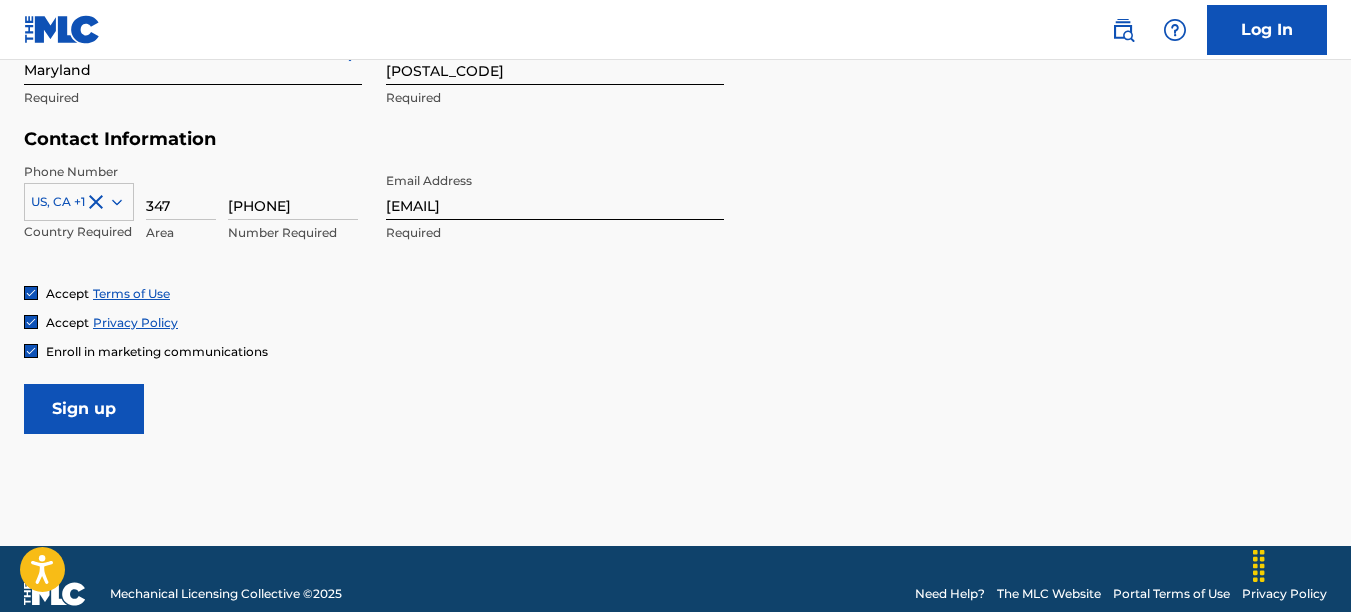 click on "Sign up" at bounding box center (84, 409) 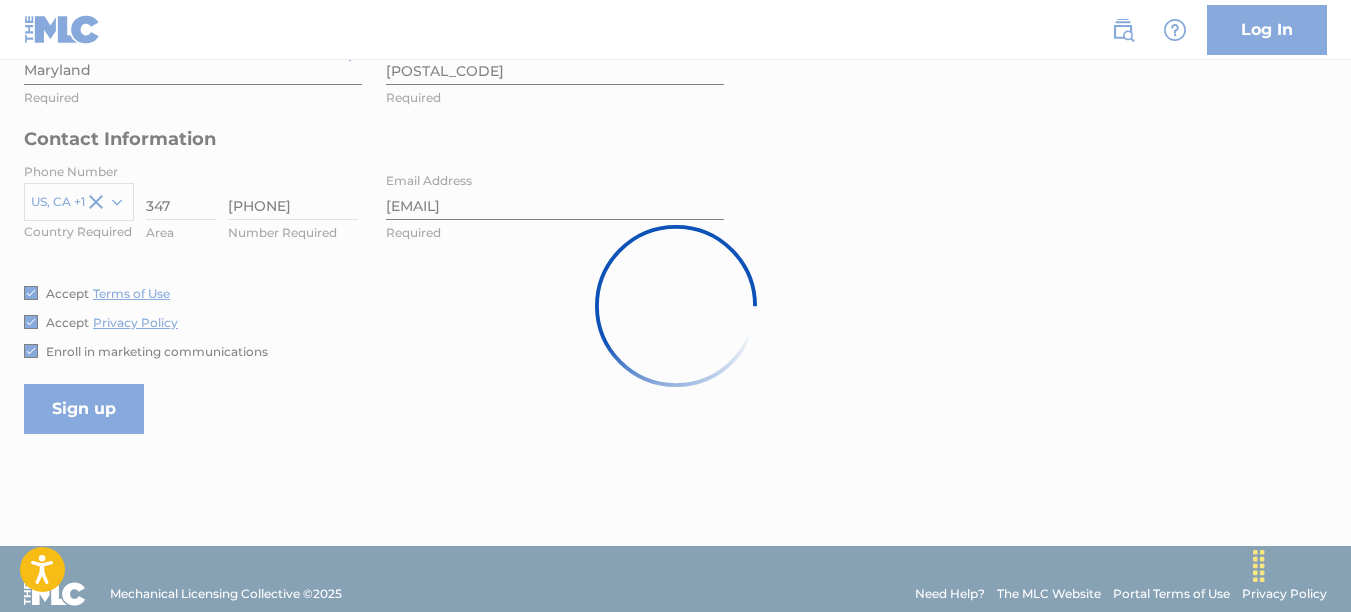 scroll, scrollTop: 0, scrollLeft: 0, axis: both 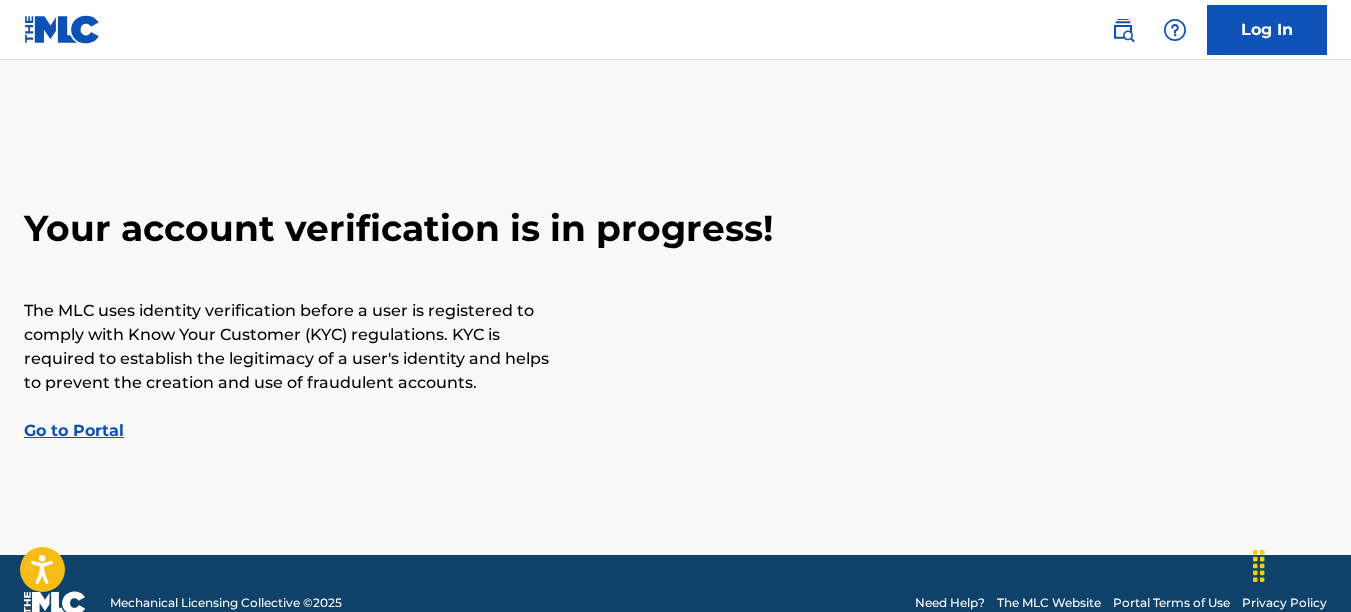click on "Go to Portal" at bounding box center [74, 430] 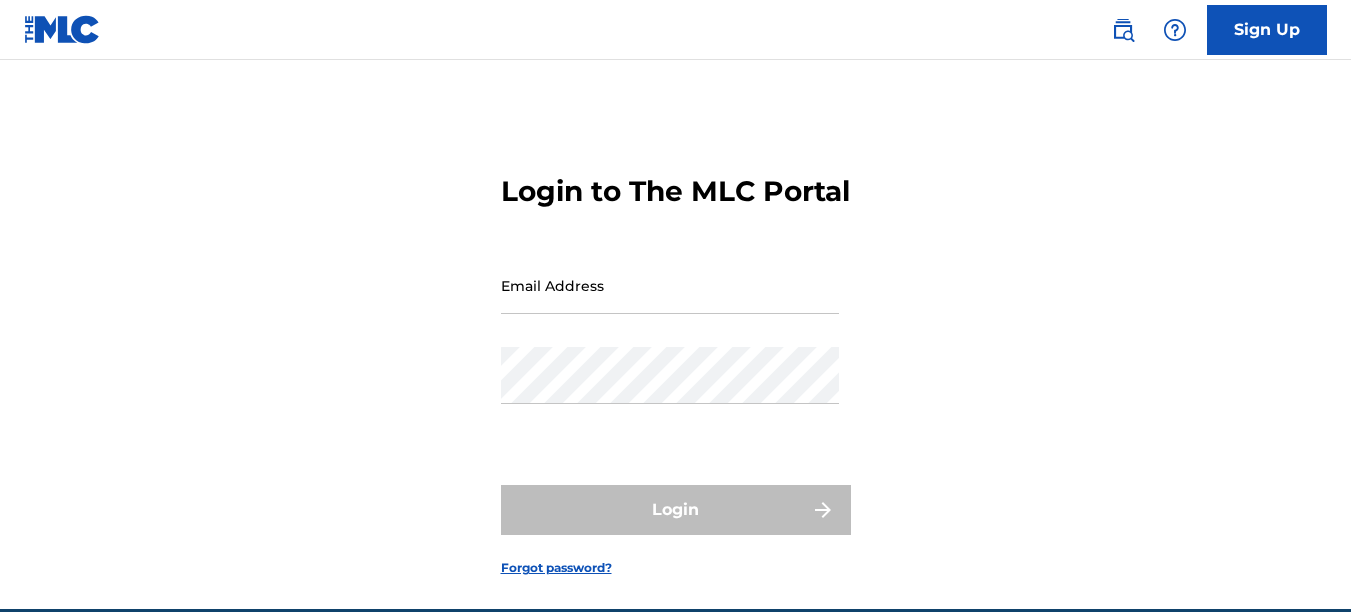 scroll, scrollTop: 0, scrollLeft: 0, axis: both 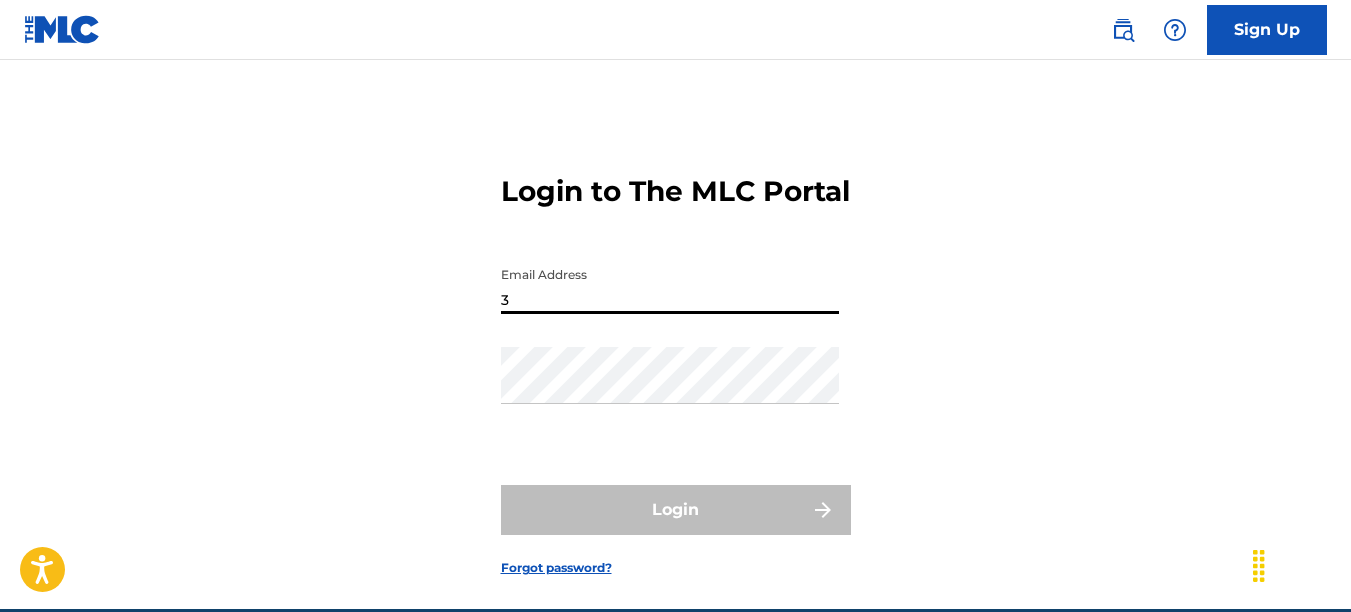 type on "[EMAIL]" 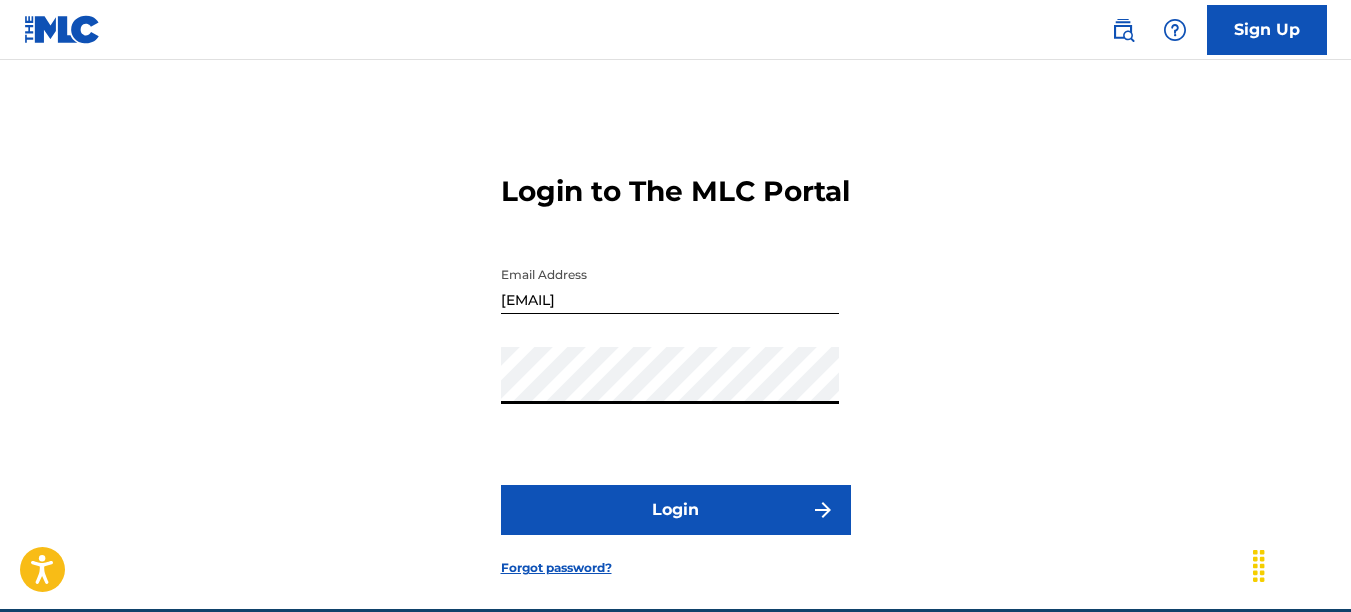 click on "Login" at bounding box center [676, 510] 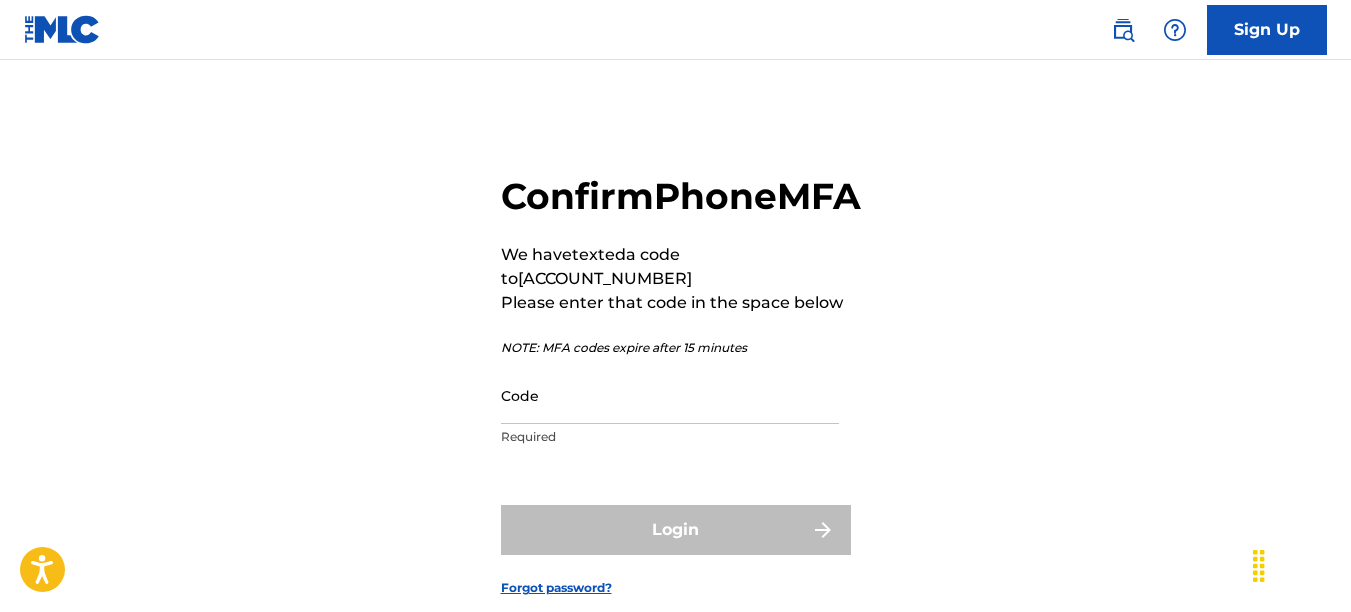 click on "Code" at bounding box center (670, 395) 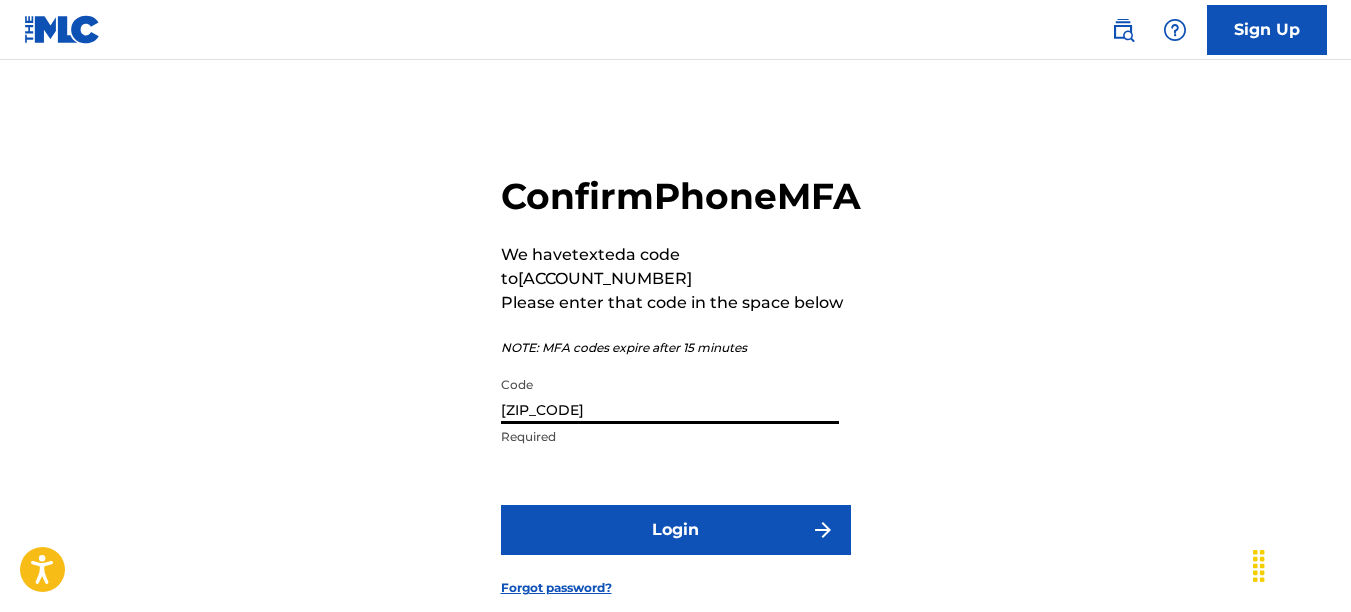 type on "[ZIP_CODE]" 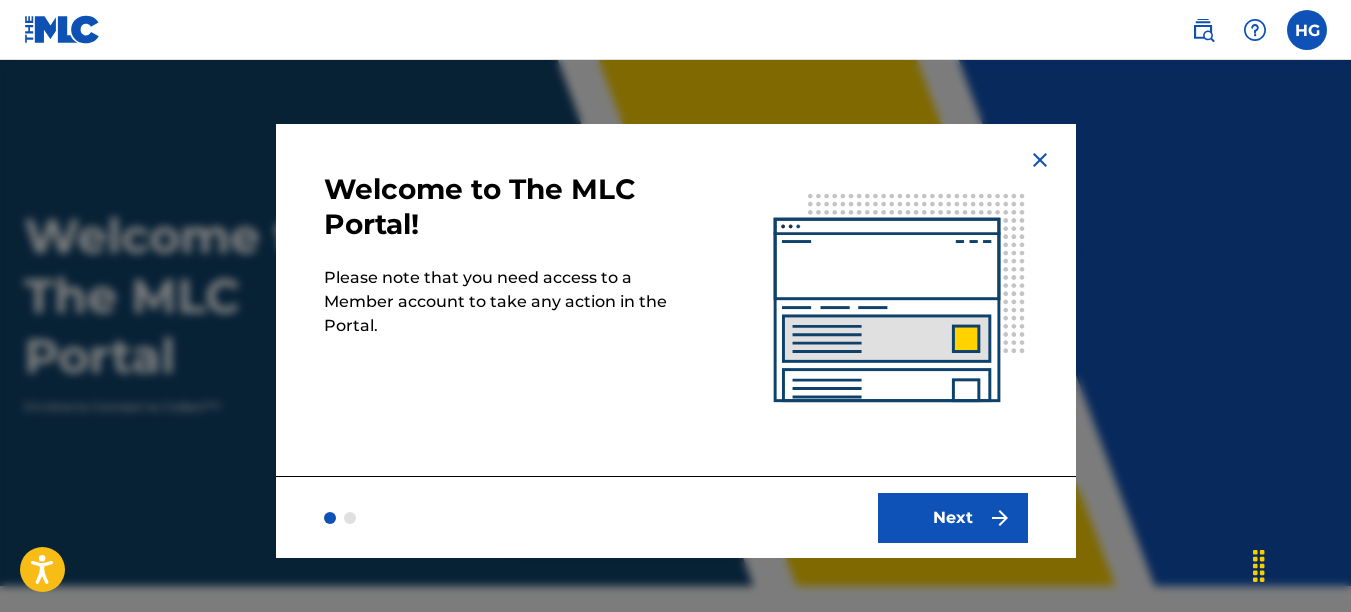 scroll, scrollTop: 0, scrollLeft: 0, axis: both 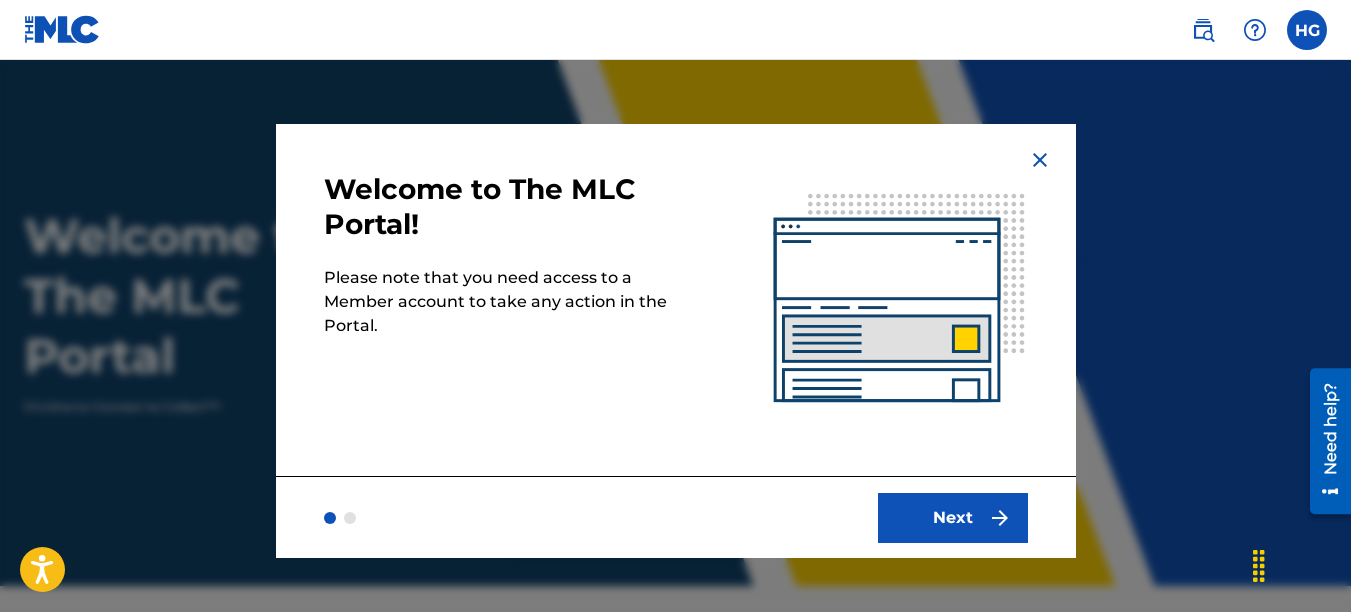 click on "Next" at bounding box center [953, 518] 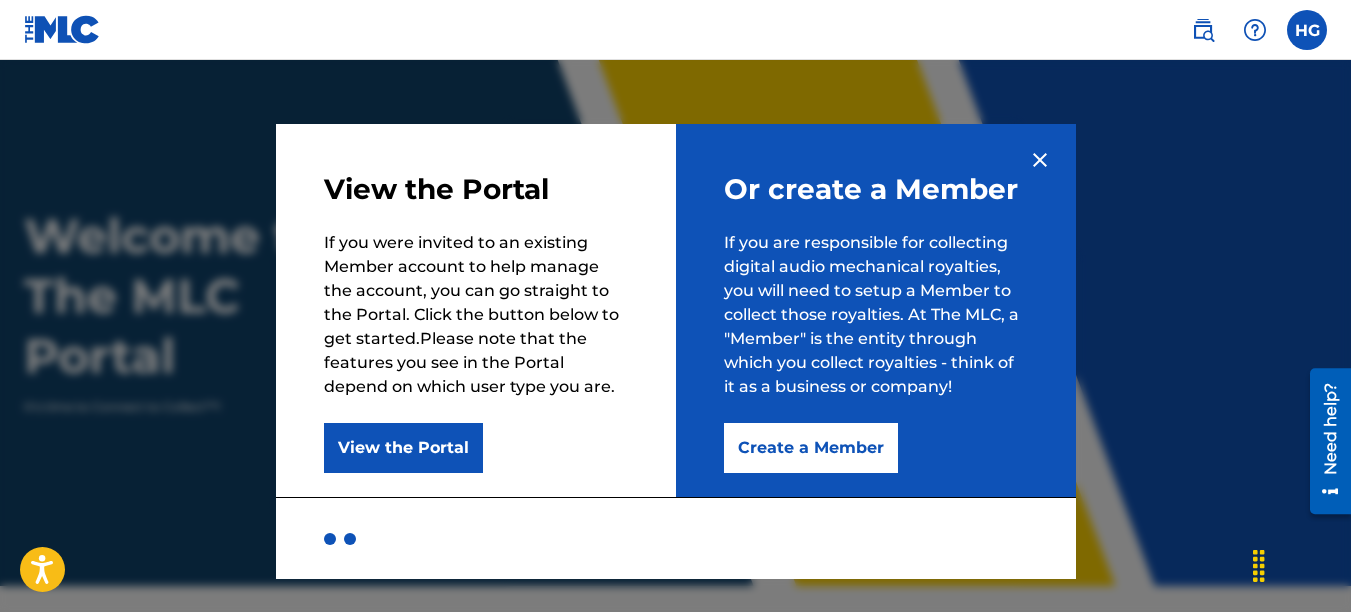 click on "View the Portal" at bounding box center [403, 448] 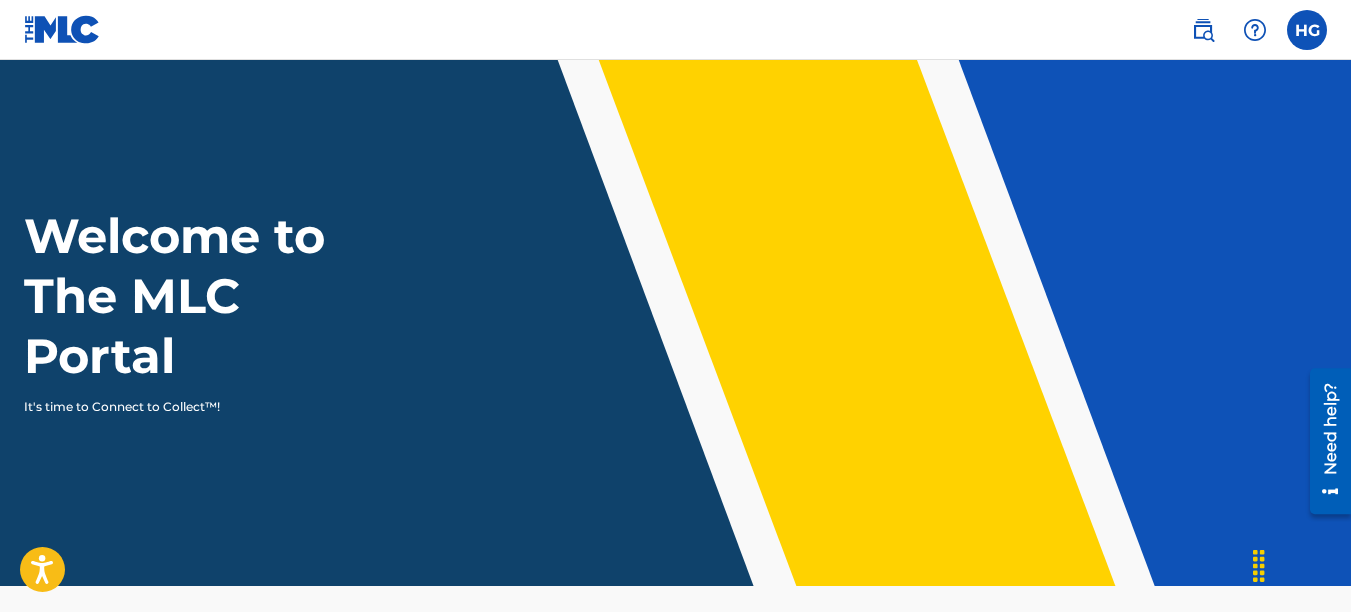 click on "Welcome to The MLC Portal It's time to Connect to Collect™!" at bounding box center (675, 311) 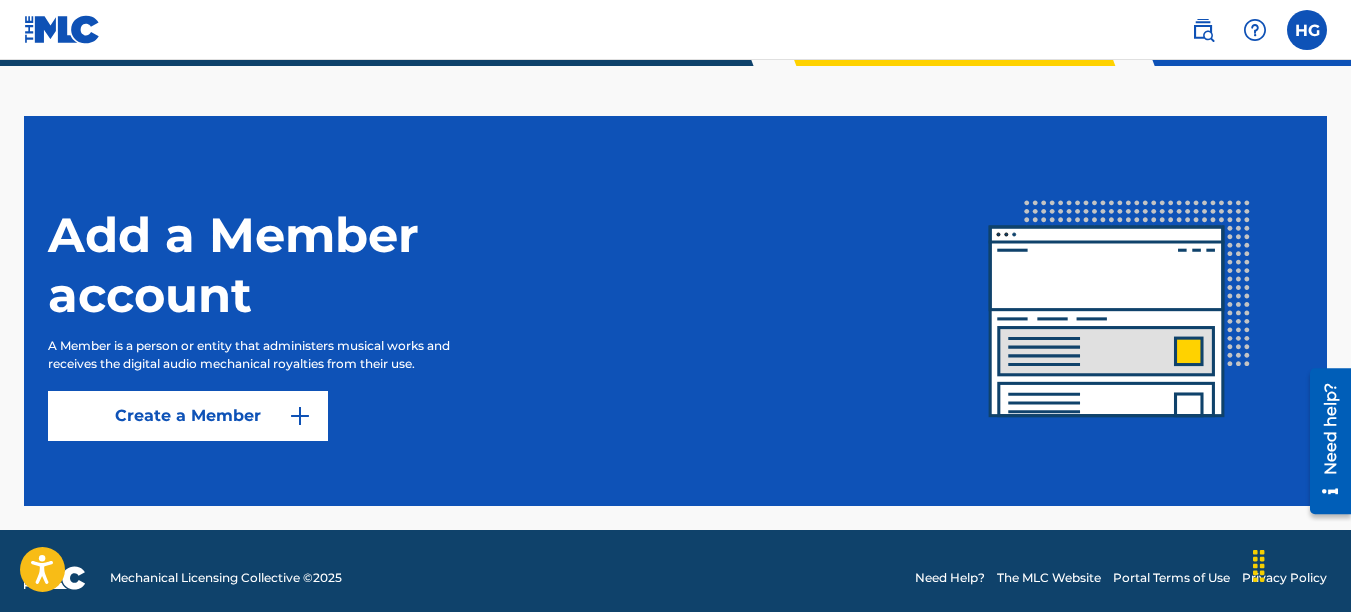 scroll, scrollTop: 534, scrollLeft: 0, axis: vertical 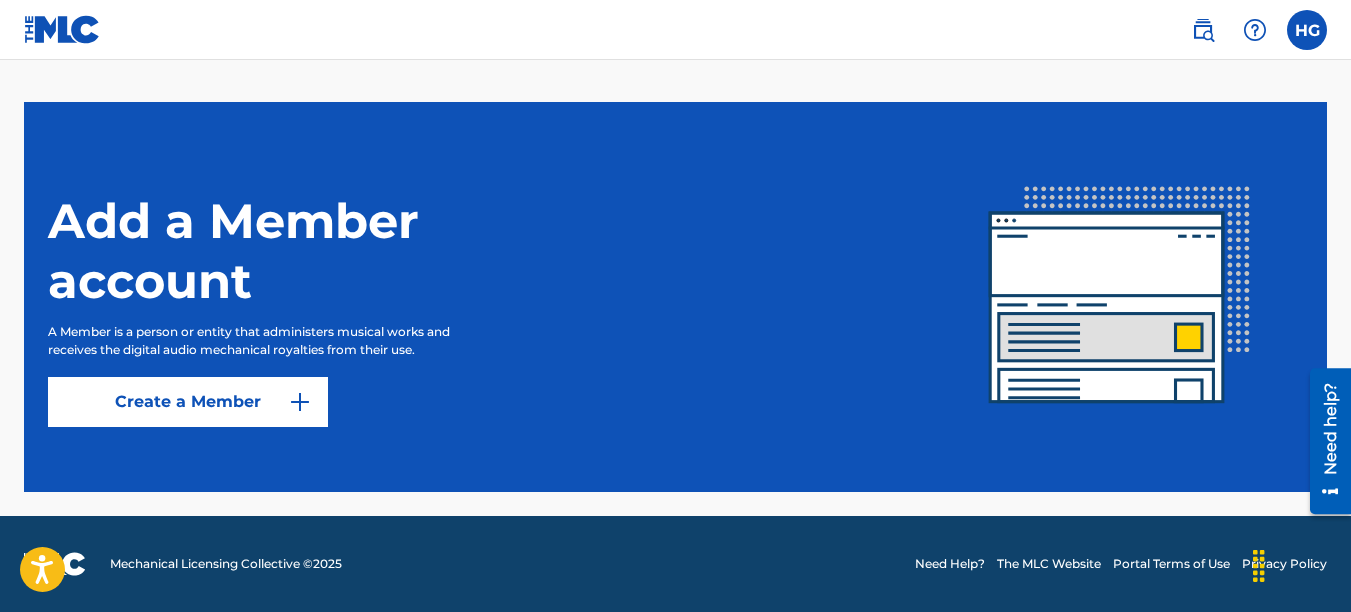 click at bounding box center [300, 402] 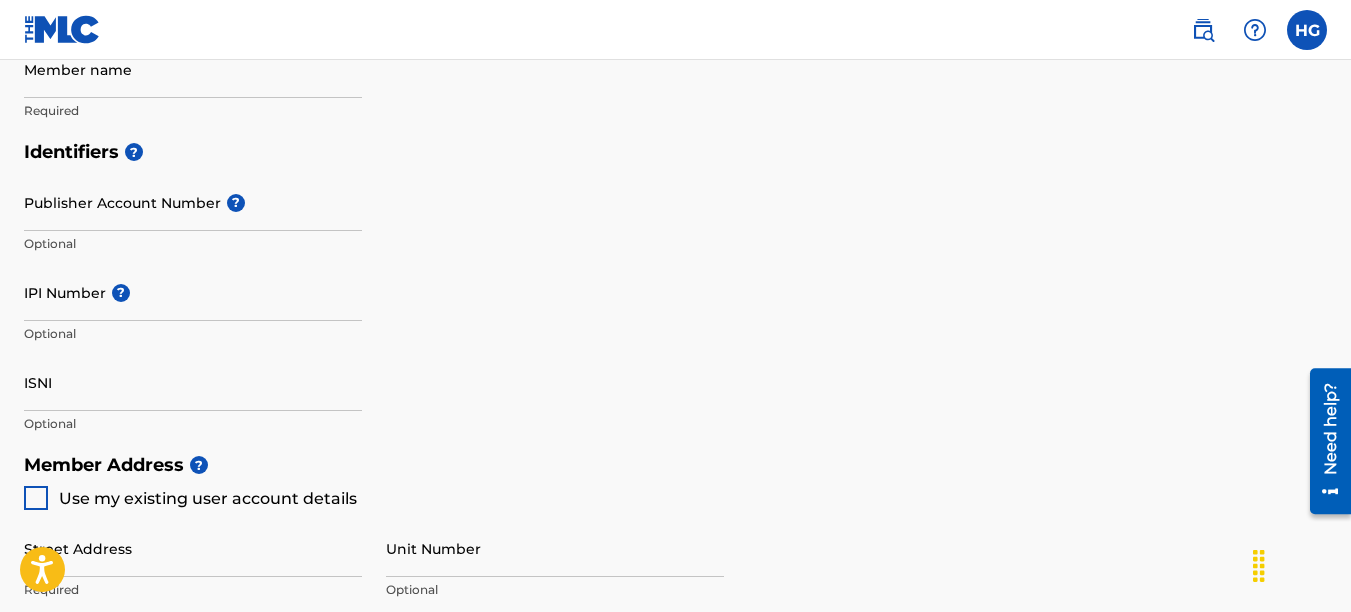 scroll, scrollTop: 0, scrollLeft: 0, axis: both 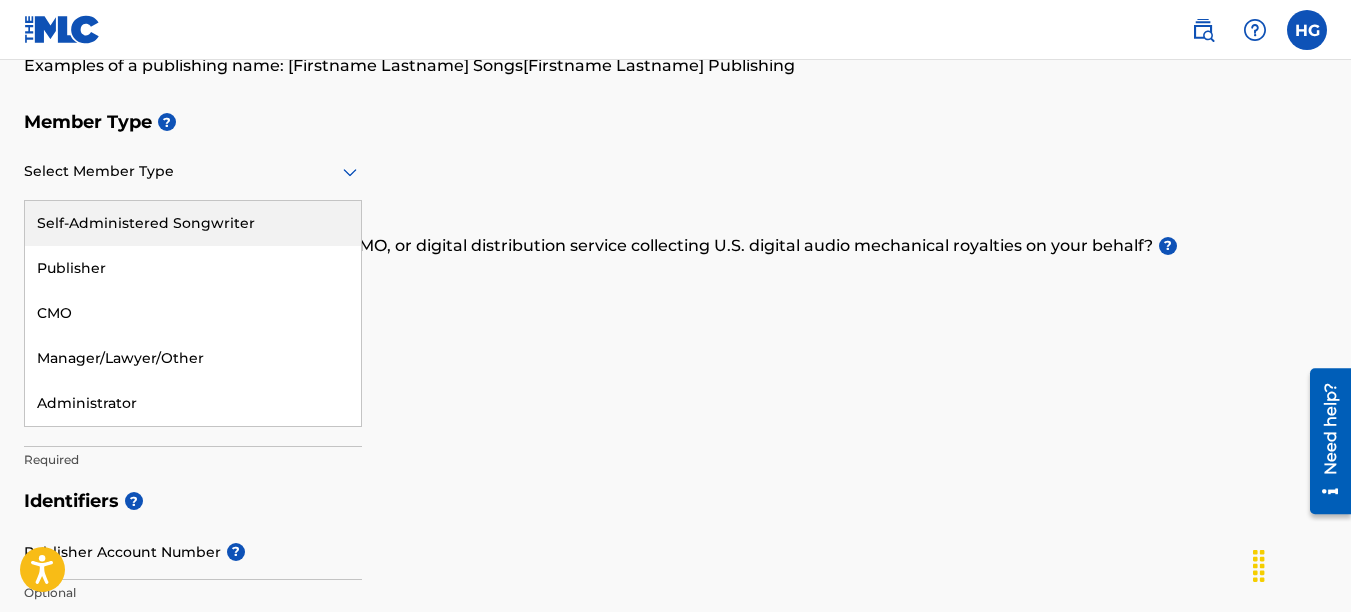 click 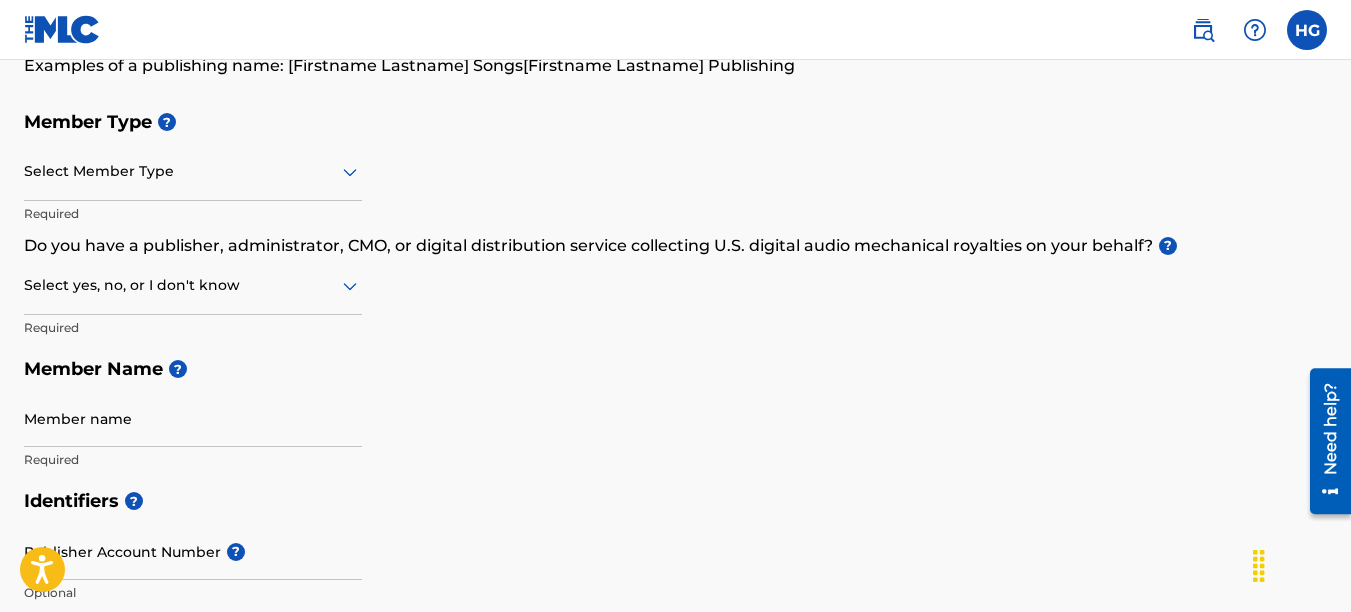 click 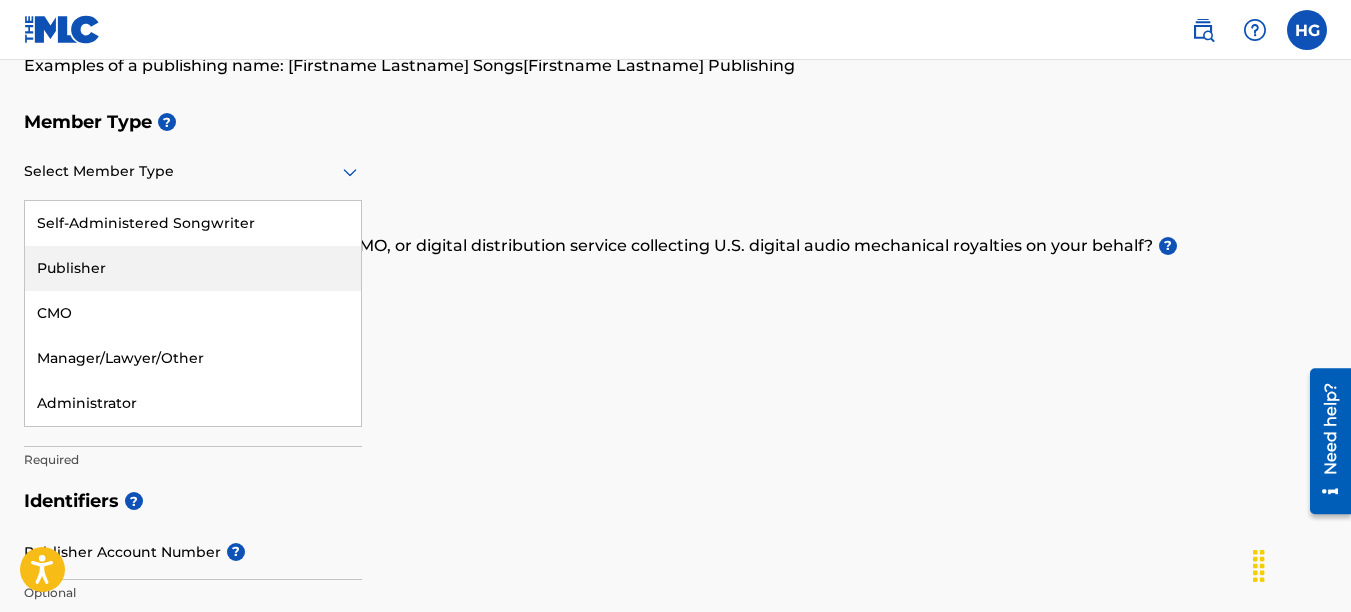 click on "Publisher" at bounding box center [193, 268] 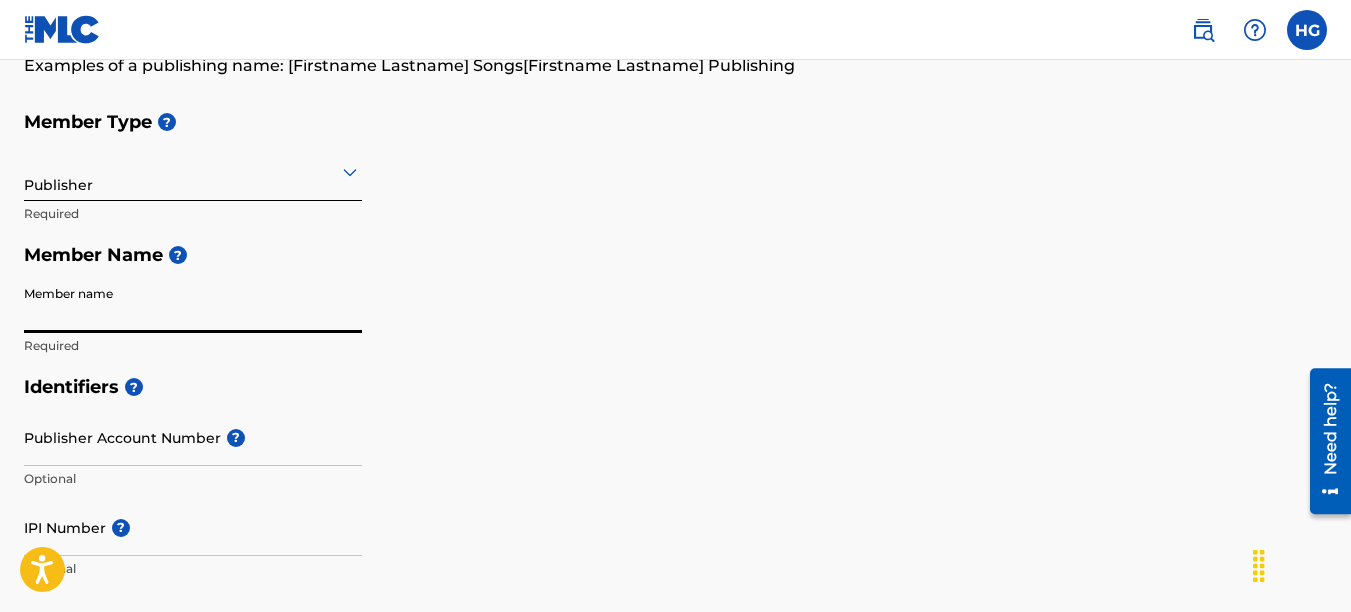 click on "Member name" at bounding box center (193, 304) 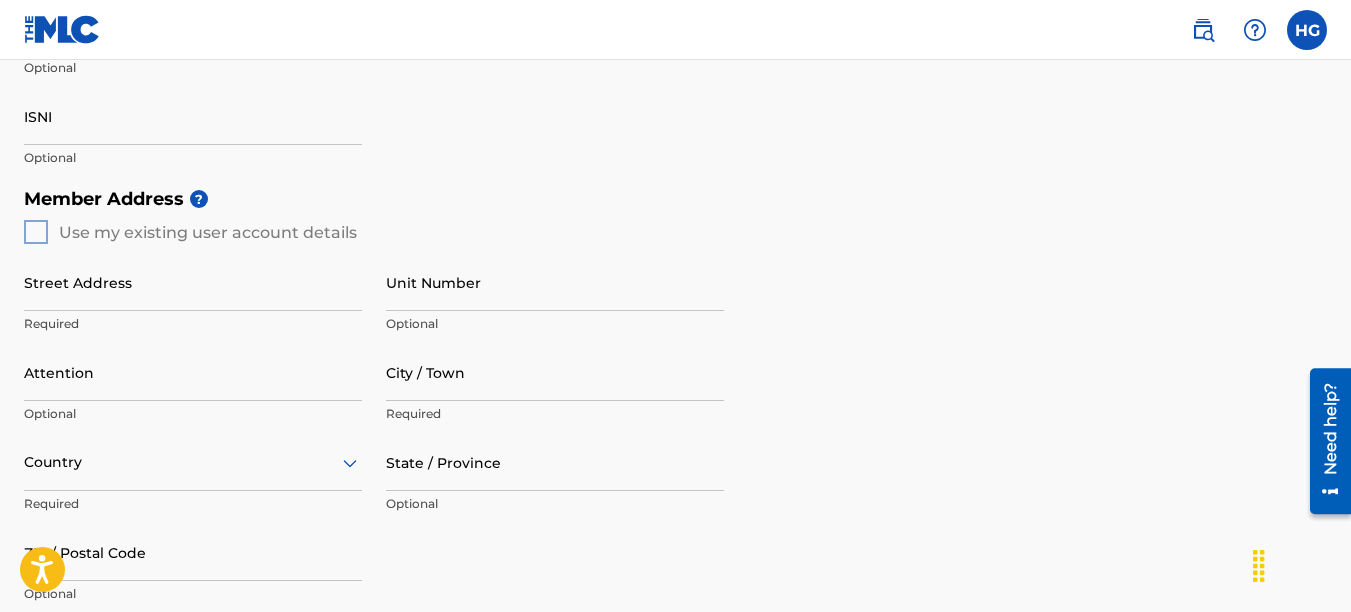 scroll, scrollTop: 691, scrollLeft: 0, axis: vertical 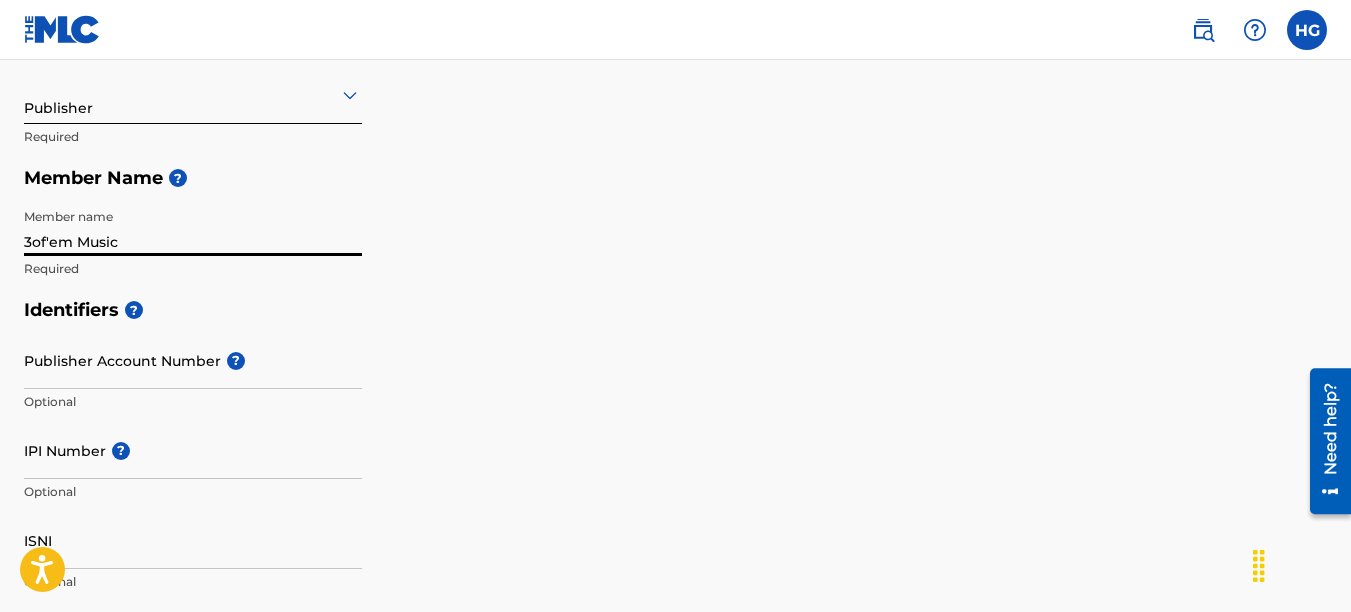 type on "3of'em Music" 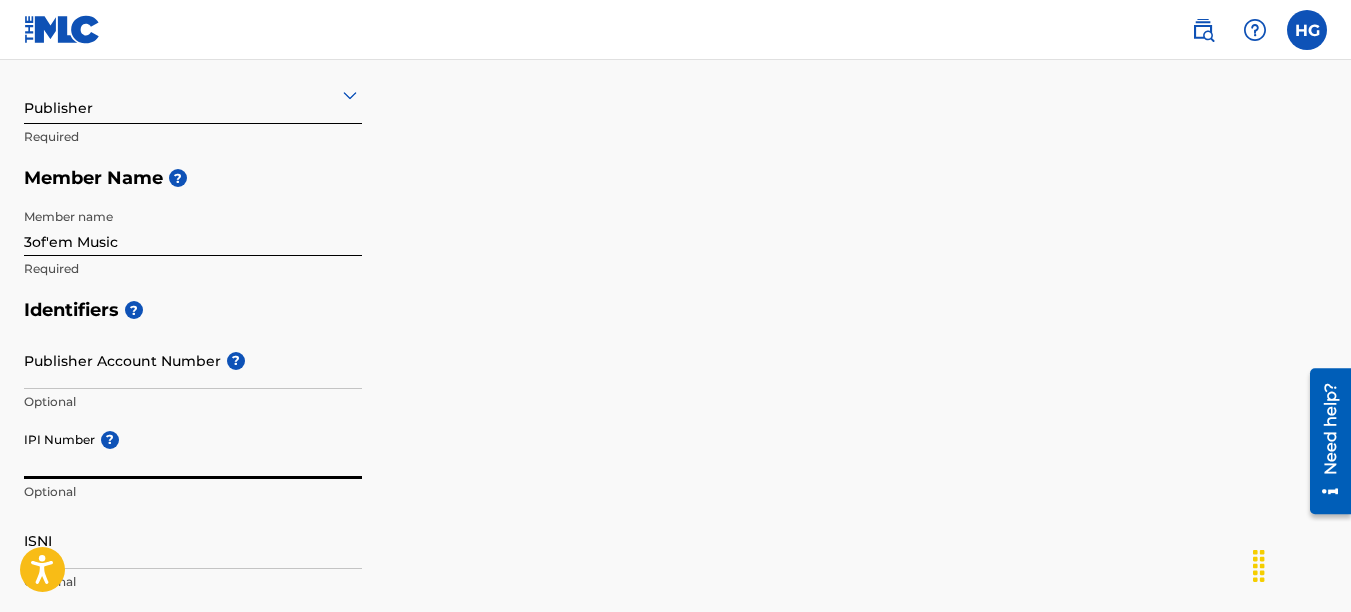 click on "IPI Number ?" at bounding box center [193, 450] 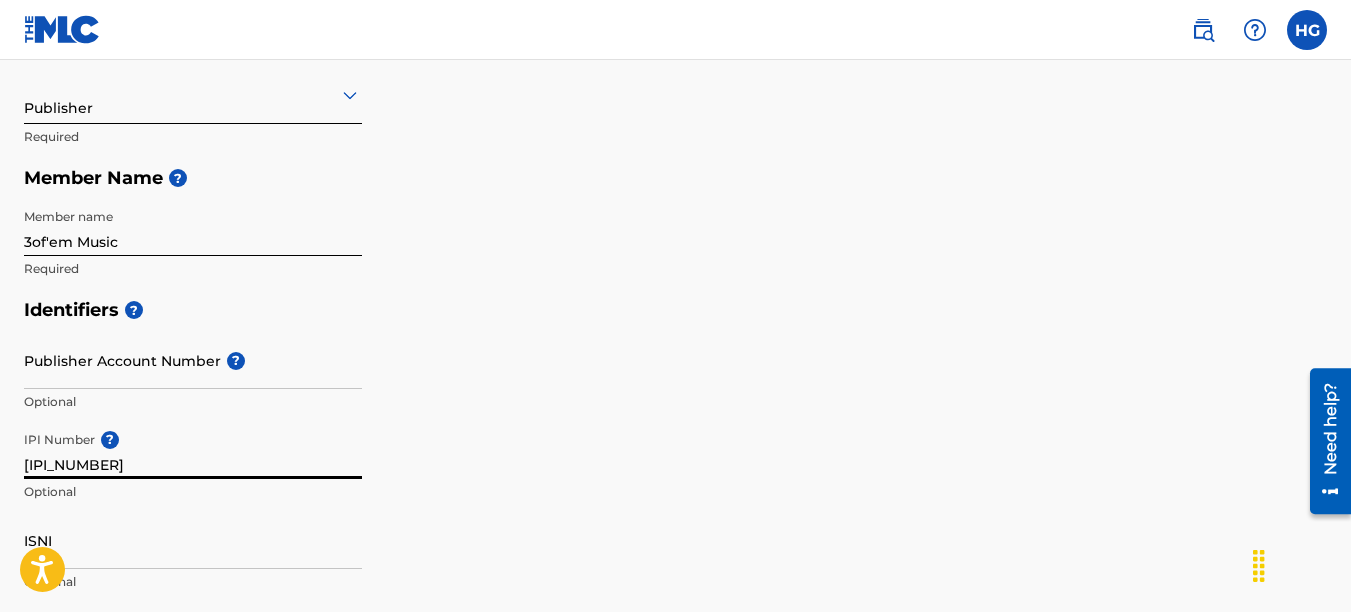 type on "[IPI_NUMBER]" 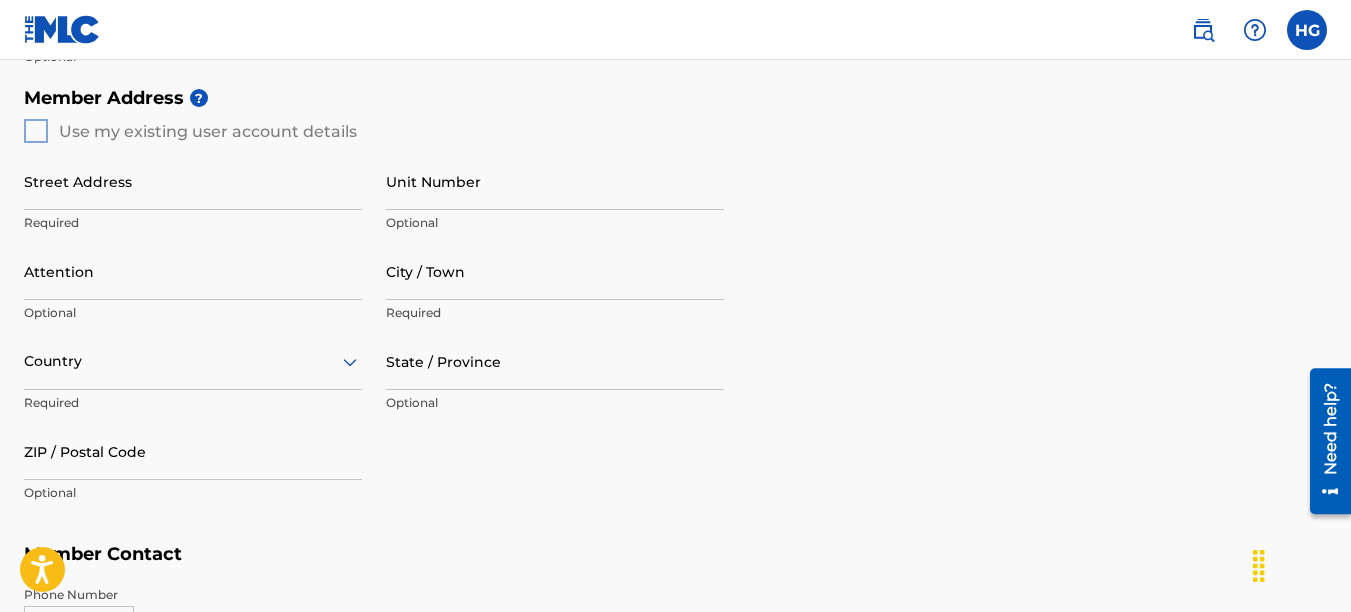 scroll, scrollTop: 790, scrollLeft: 0, axis: vertical 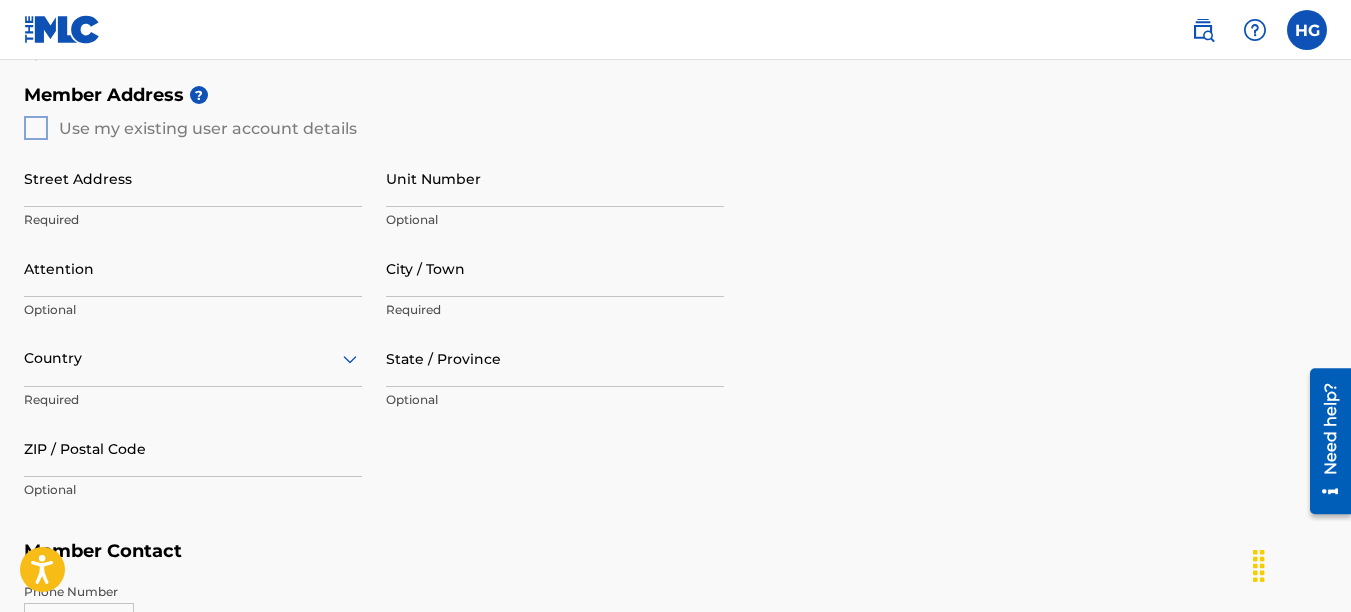 type on "[NUMBER]" 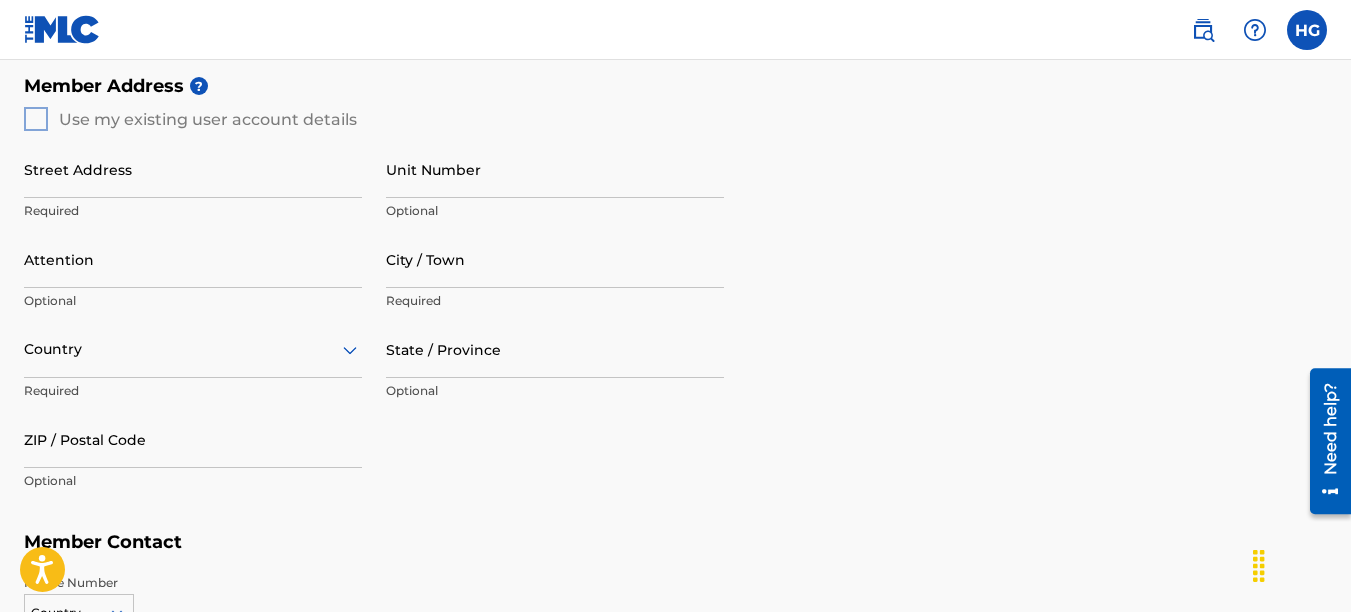 scroll, scrollTop: 790, scrollLeft: 0, axis: vertical 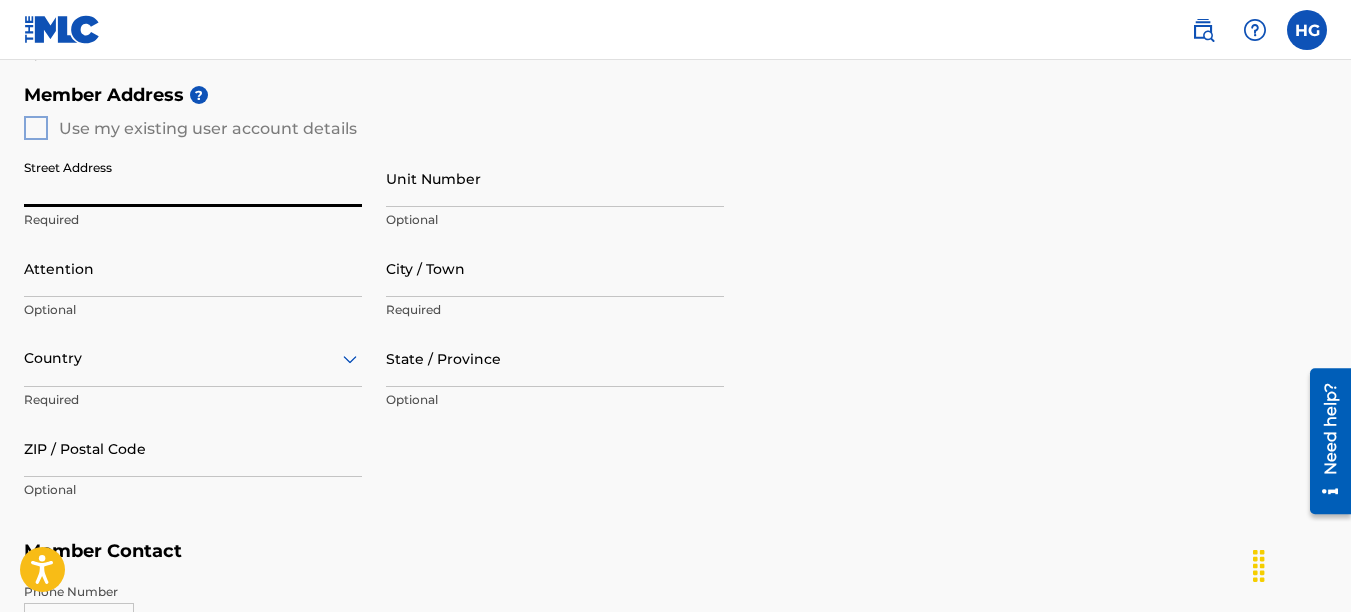 click on "Street Address" at bounding box center [193, 178] 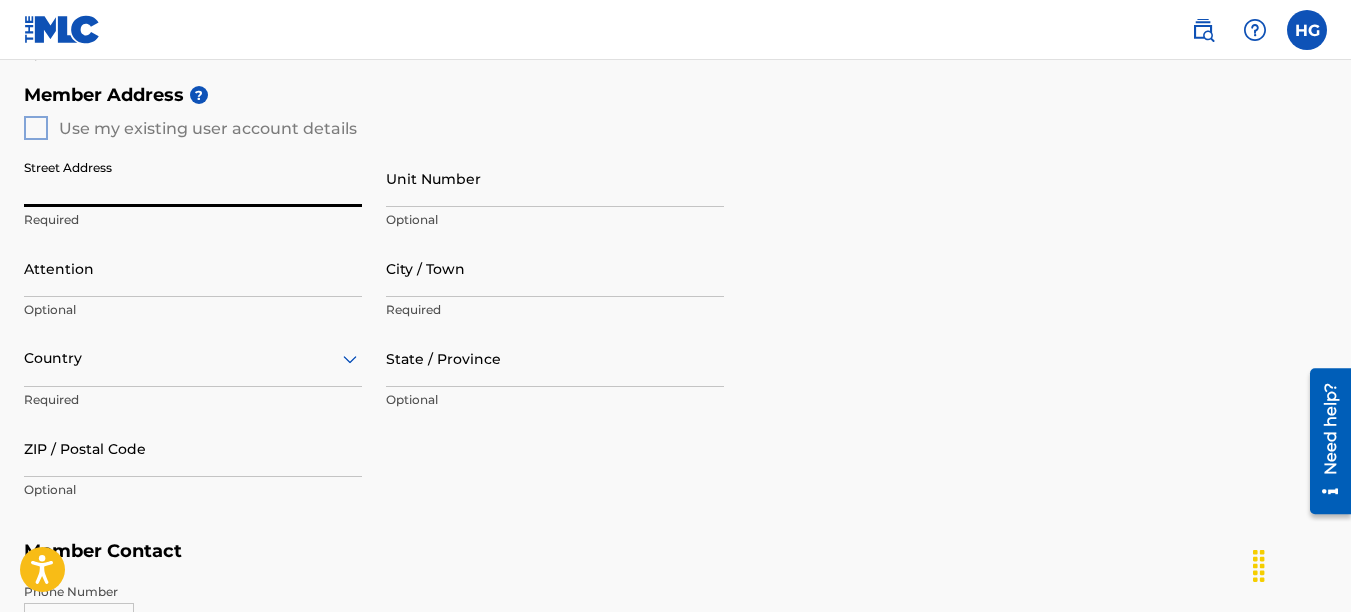 type on "[NUMBER] [STREET]" 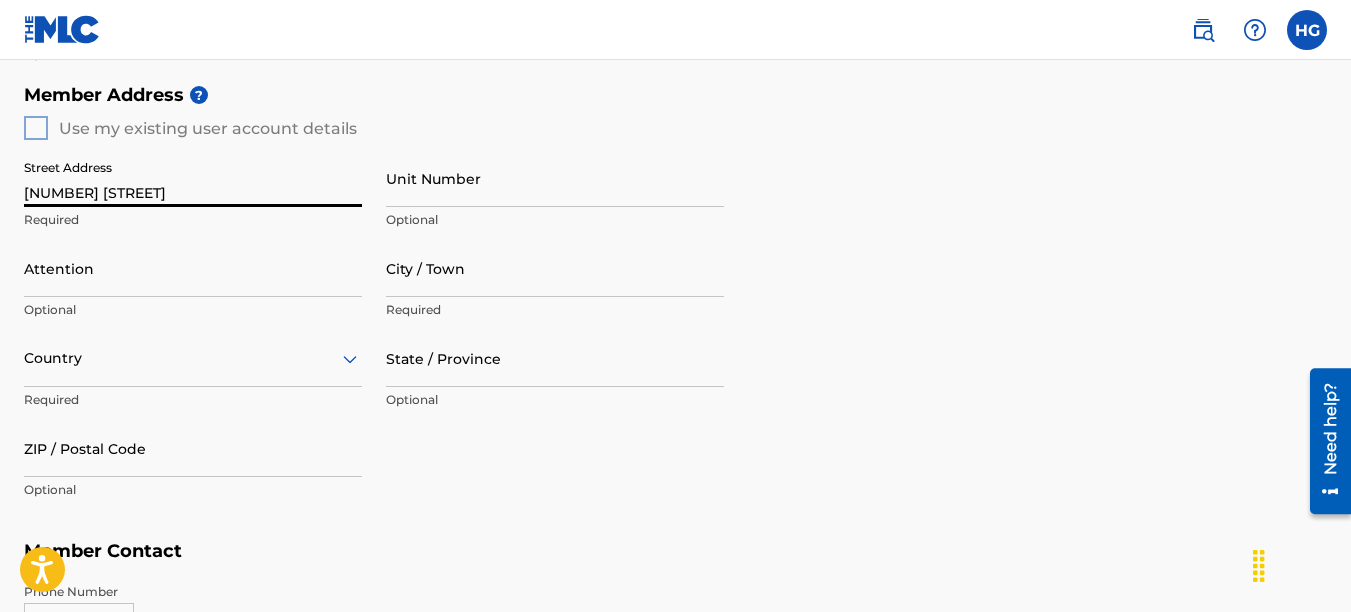 type on "Waldorf" 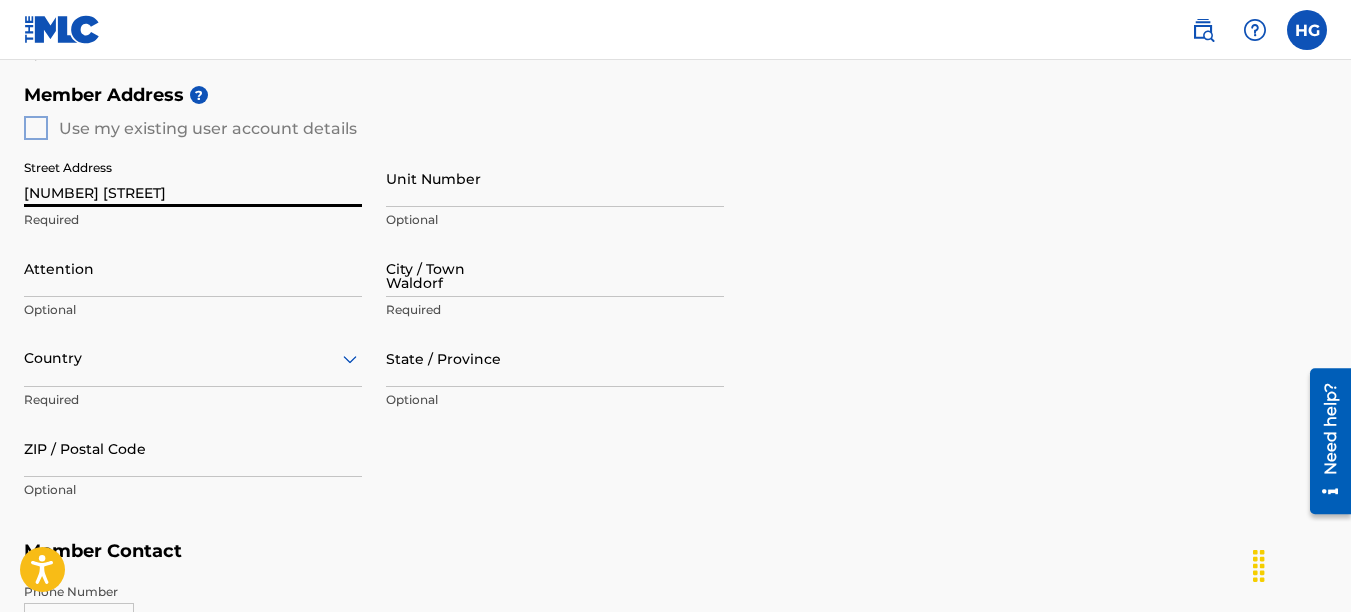 type on "United States" 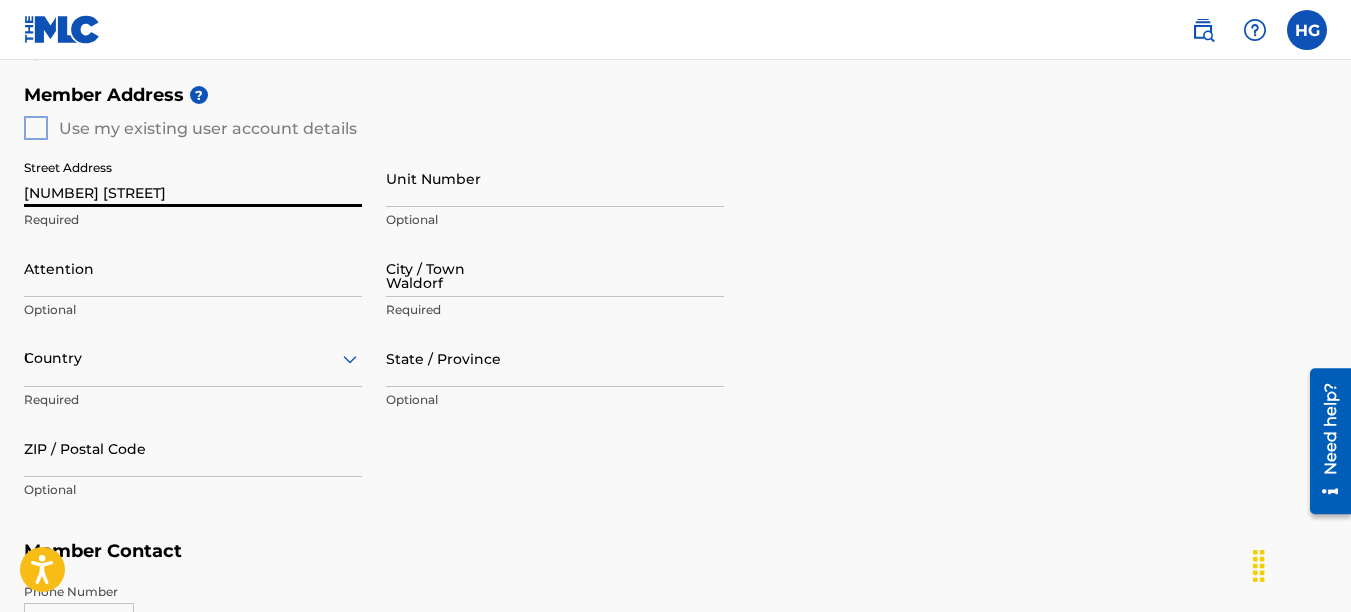 type on "MD" 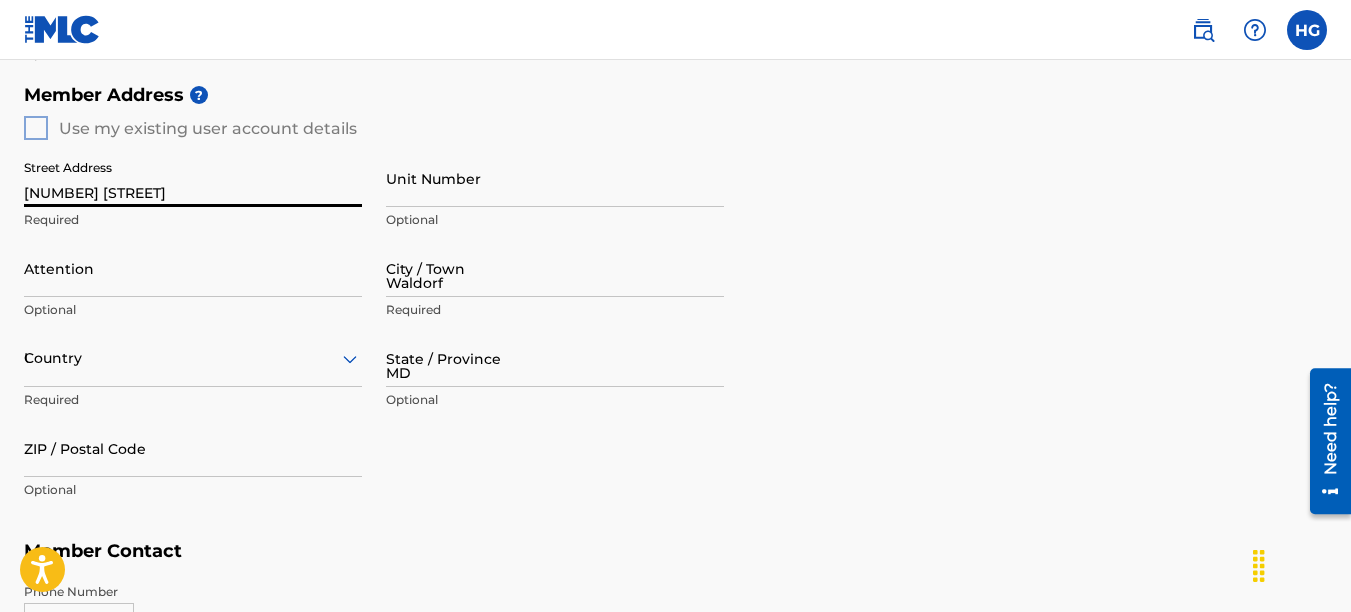 type on "[ZIP_CODE]" 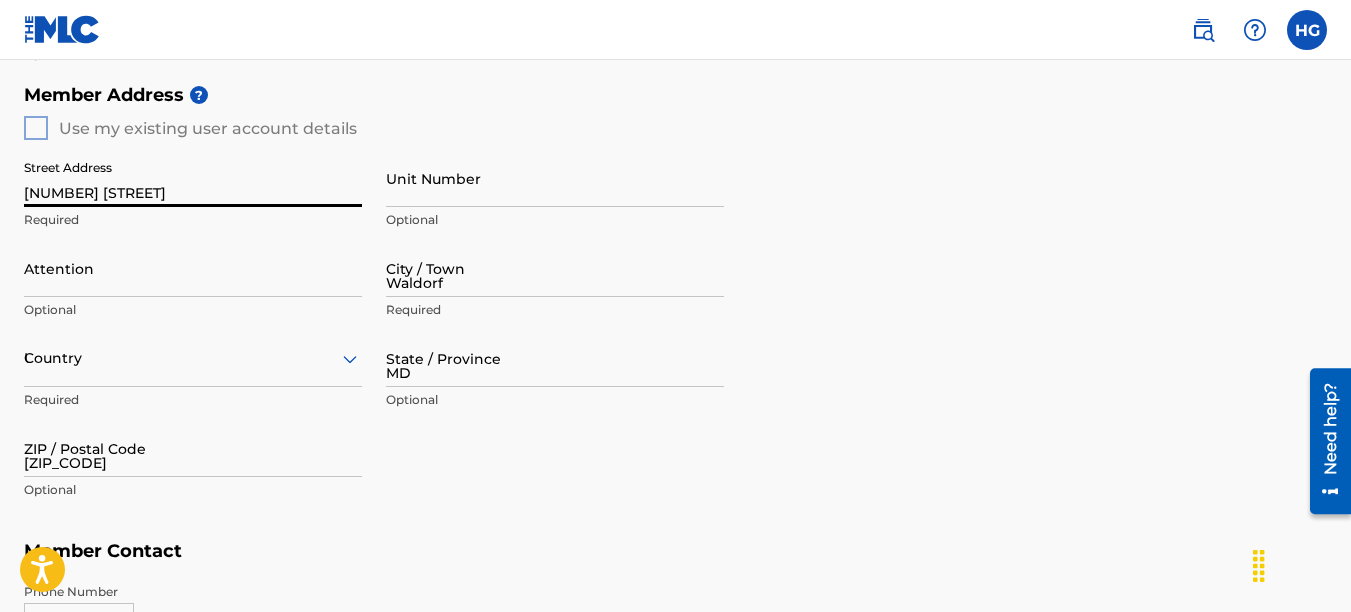 type on "United States" 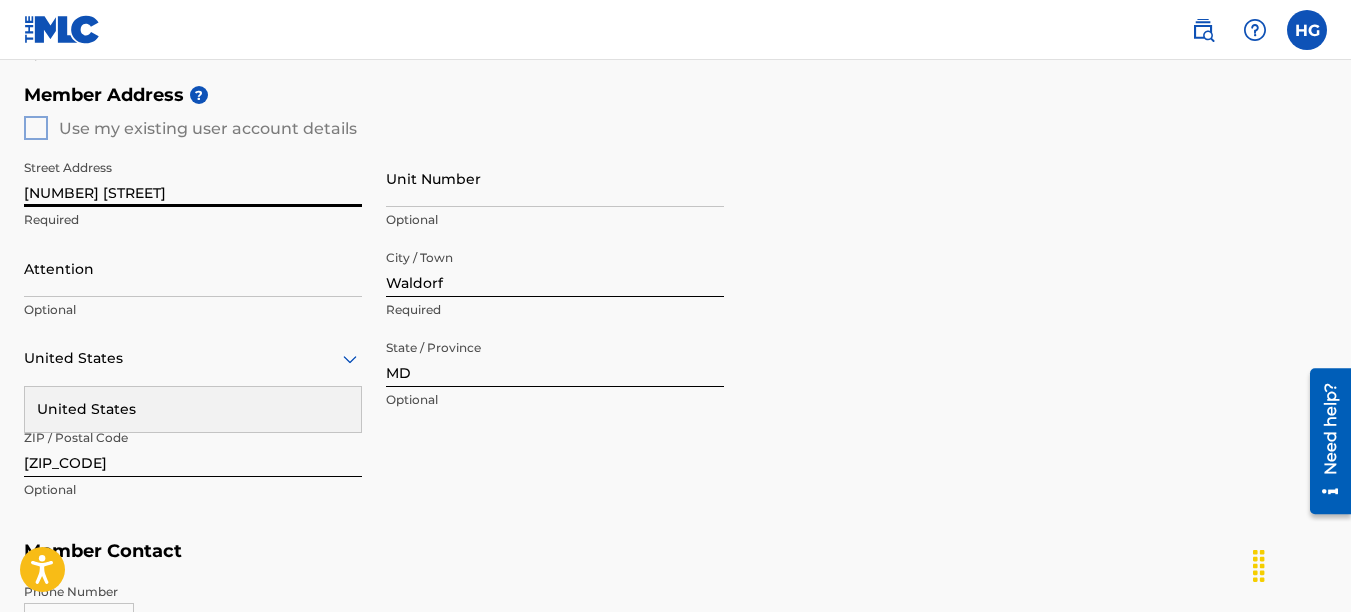 scroll, scrollTop: 846, scrollLeft: 0, axis: vertical 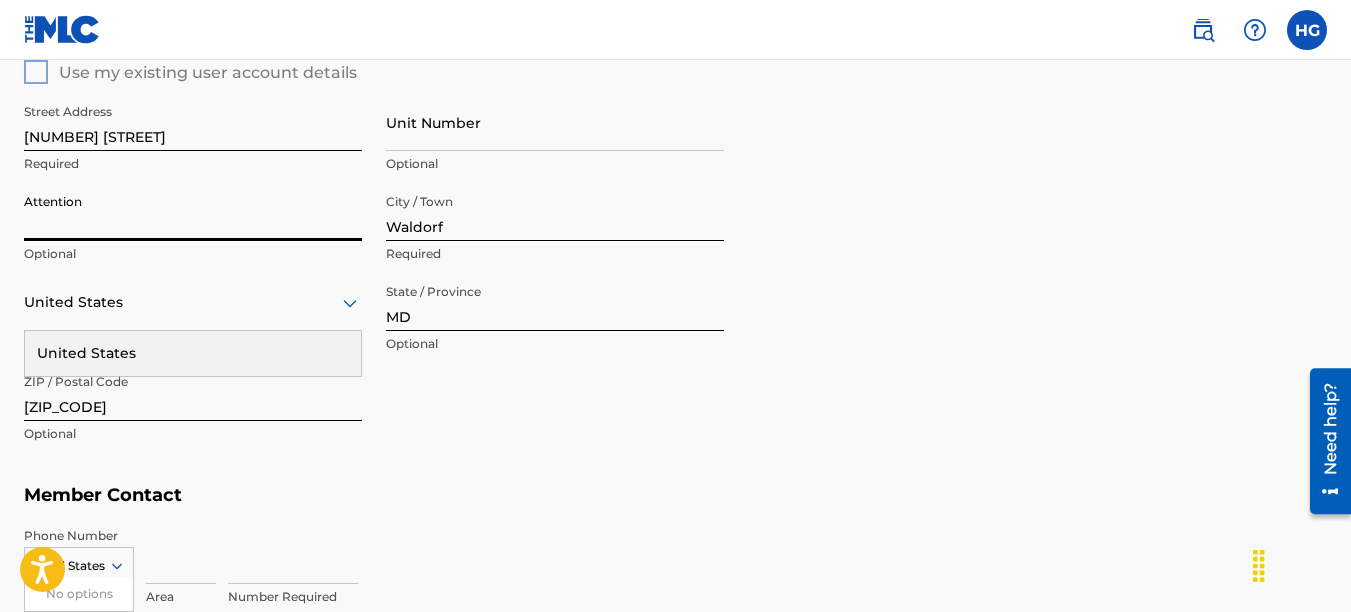 drag, startPoint x: 153, startPoint y: 219, endPoint x: 14, endPoint y: 213, distance: 139.12944 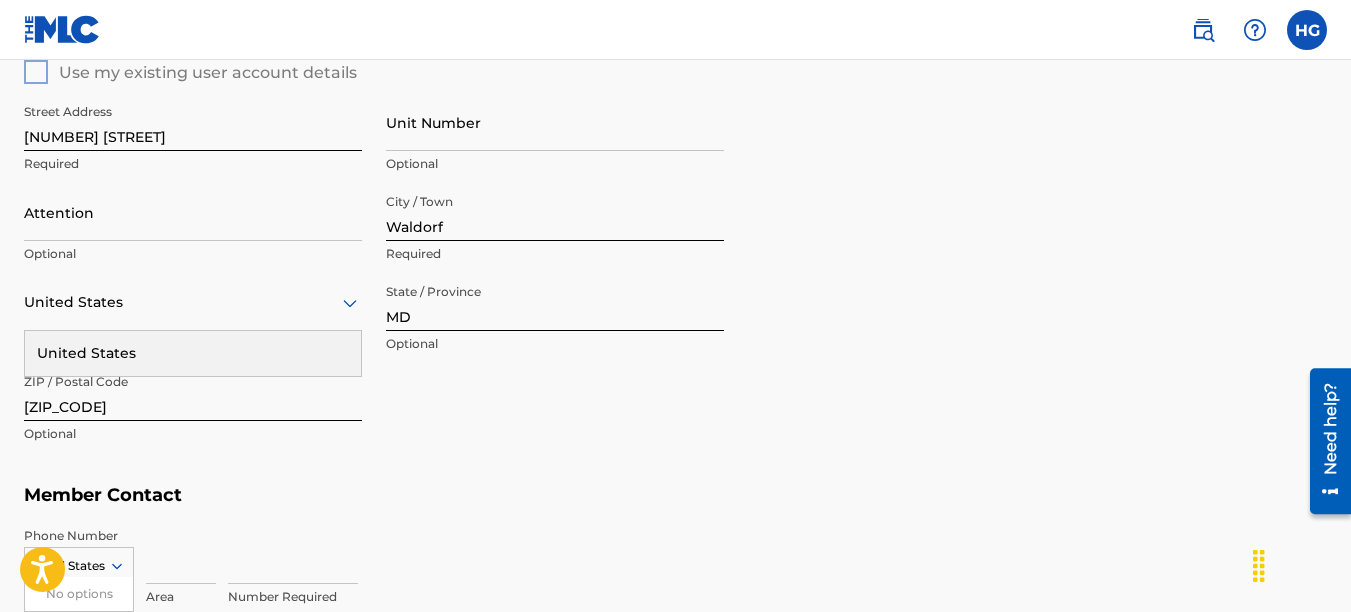 click on "Member Address ? Use my existing user account details Street Address [NUMBER] [STREET] Required Unit Number Optional Attention Optional City / Town [CITY] Required United States United States Required State / Province [STATE] Optional ZIP / Postal Code [ZIP_CODE] Optional" at bounding box center [675, 246] 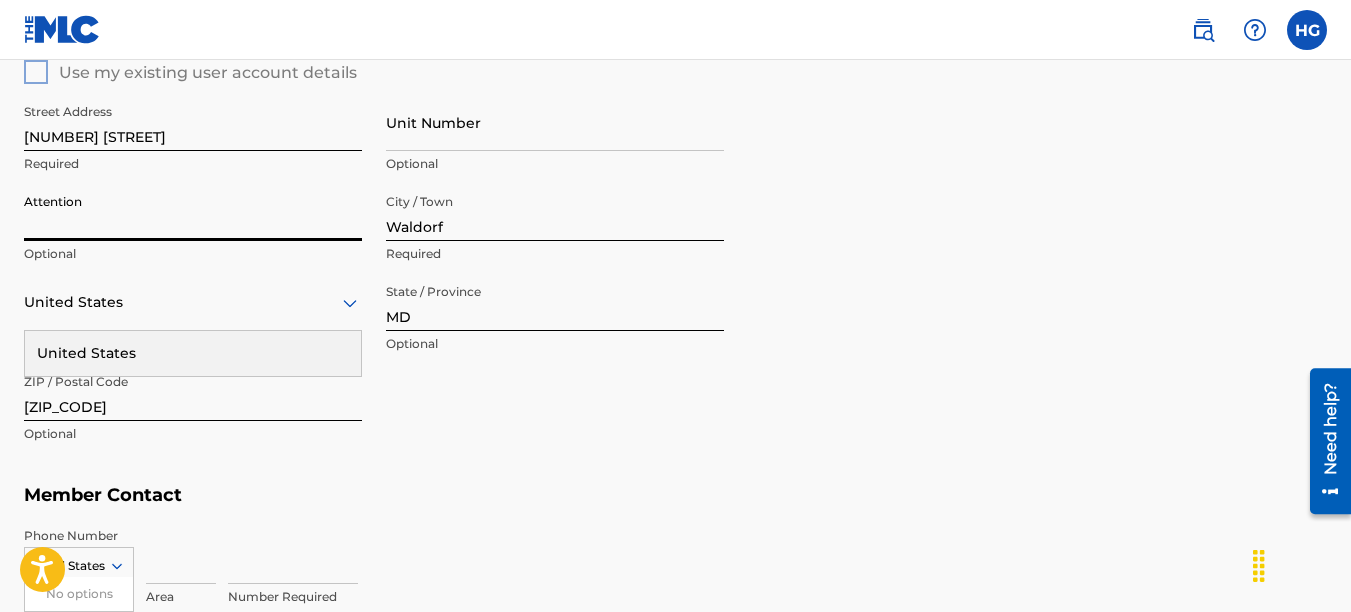 click on "Attention" at bounding box center (193, 212) 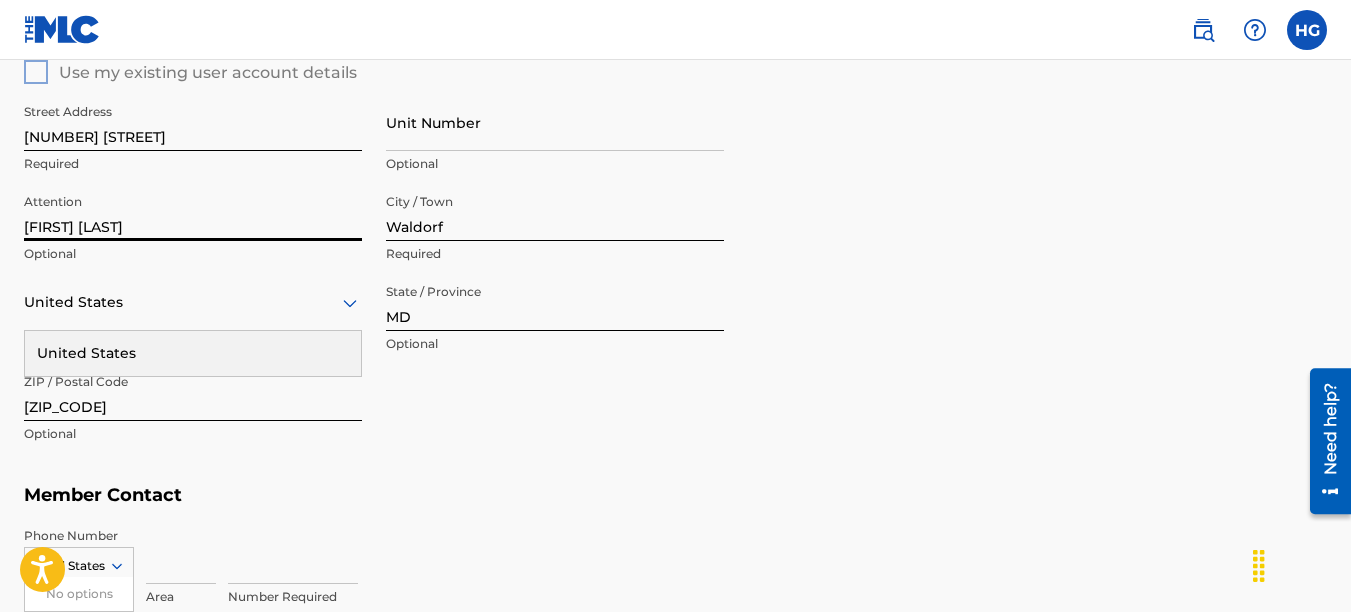 type on "[FIRST] [LAST]" 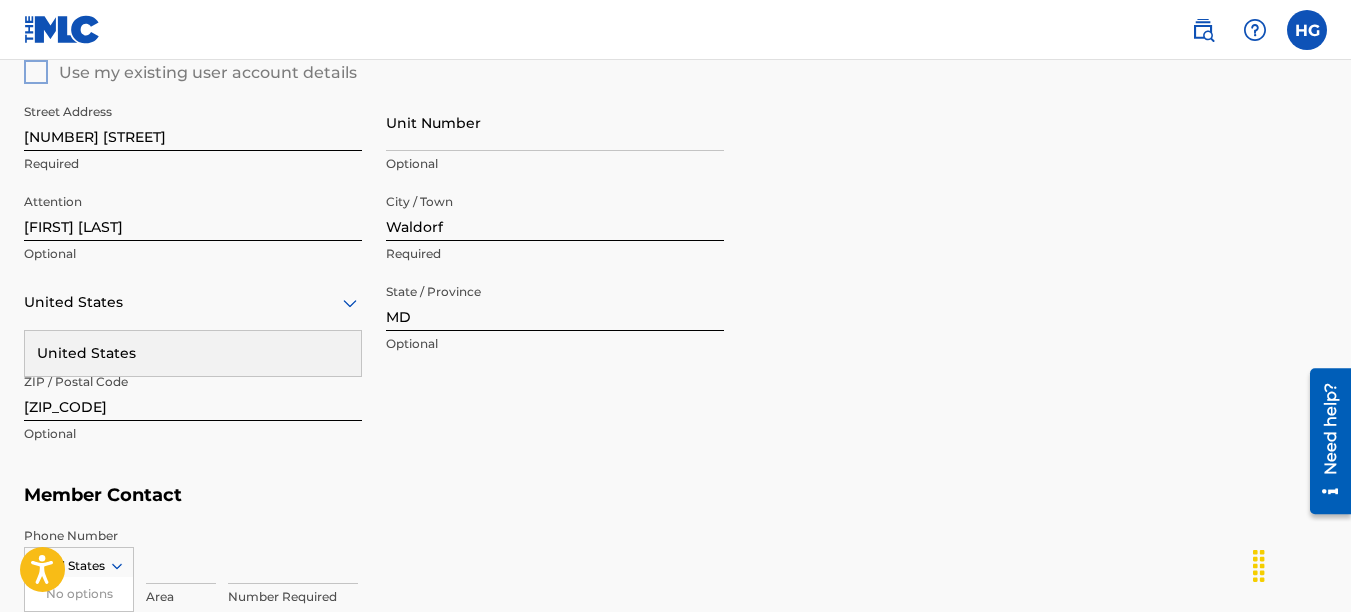 click on "Member Address ? Use my existing user account details Street Address [NUMBER] [STREET] Required Unit Number Optional Attention [FIRST] [LAST] Optional City / Town [CITY] Required United States United States Required State / Province [STATE] Optional ZIP / Postal Code [ZIP_CODE] Optional" at bounding box center (675, 246) 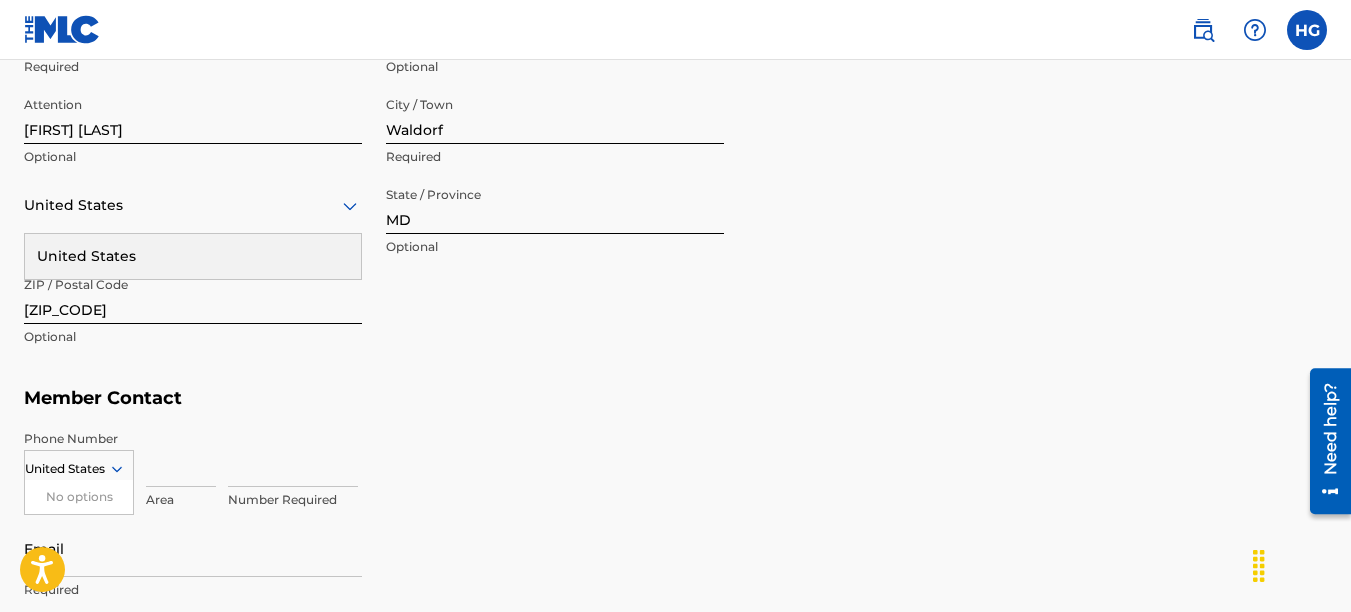scroll, scrollTop: 947, scrollLeft: 0, axis: vertical 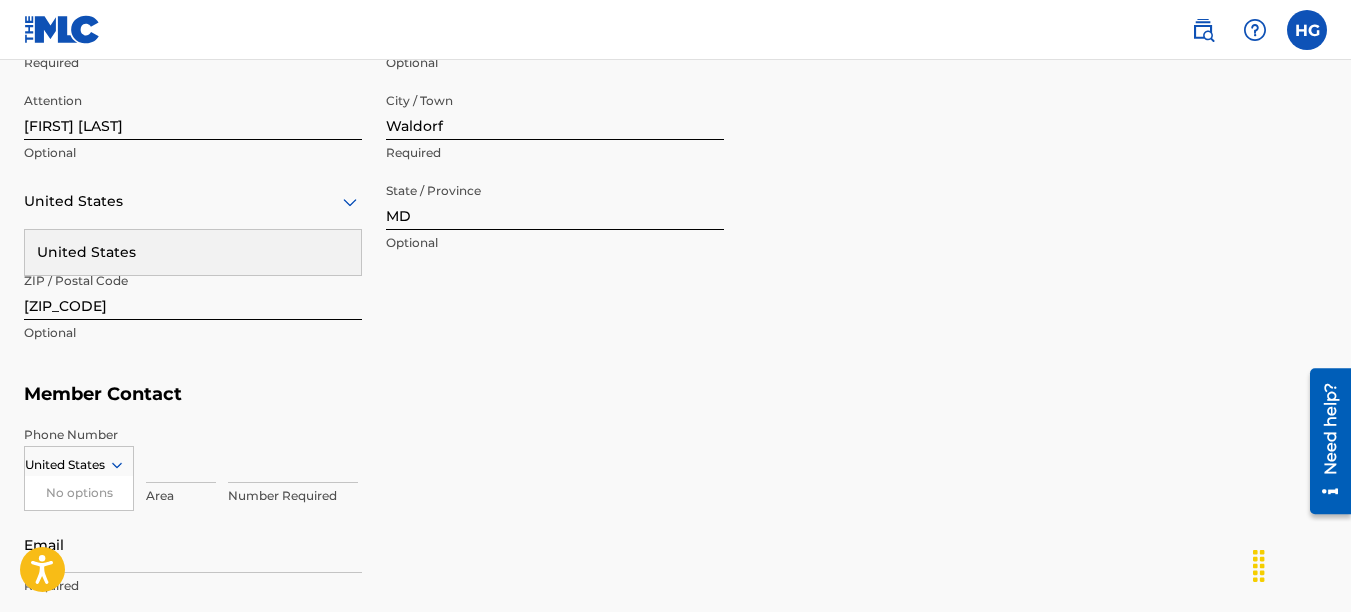 click on "United States" at bounding box center (193, 252) 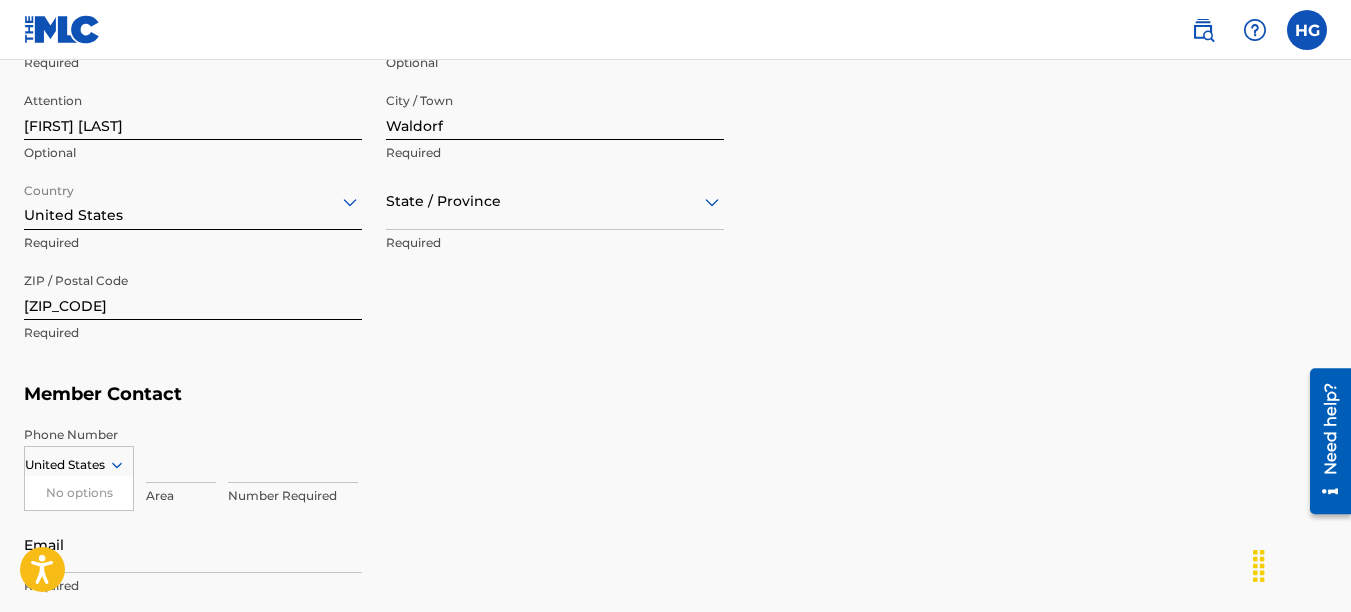 click 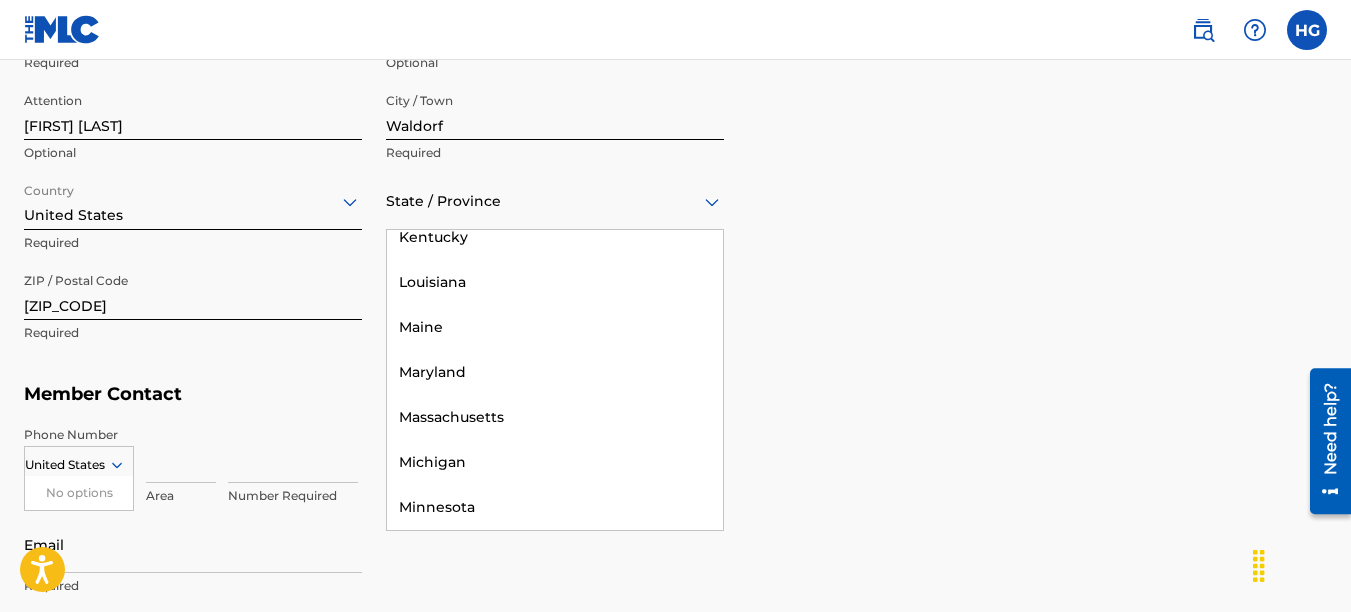 scroll, scrollTop: 890, scrollLeft: 0, axis: vertical 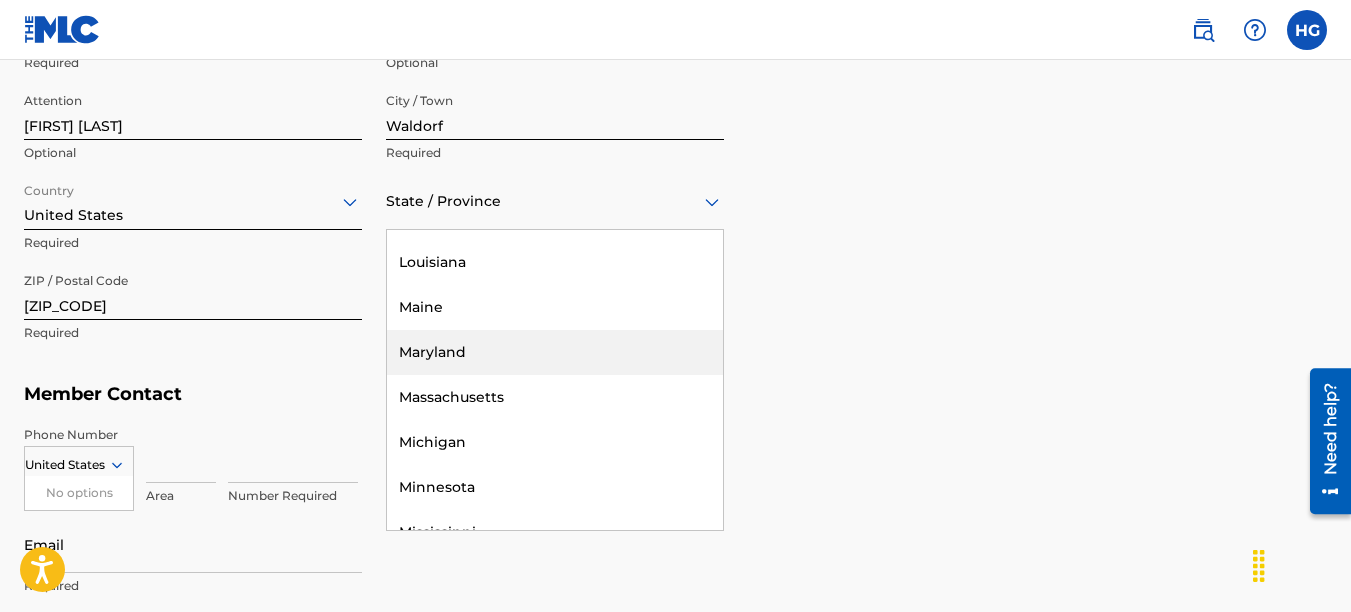 click on "Maryland" at bounding box center (555, 352) 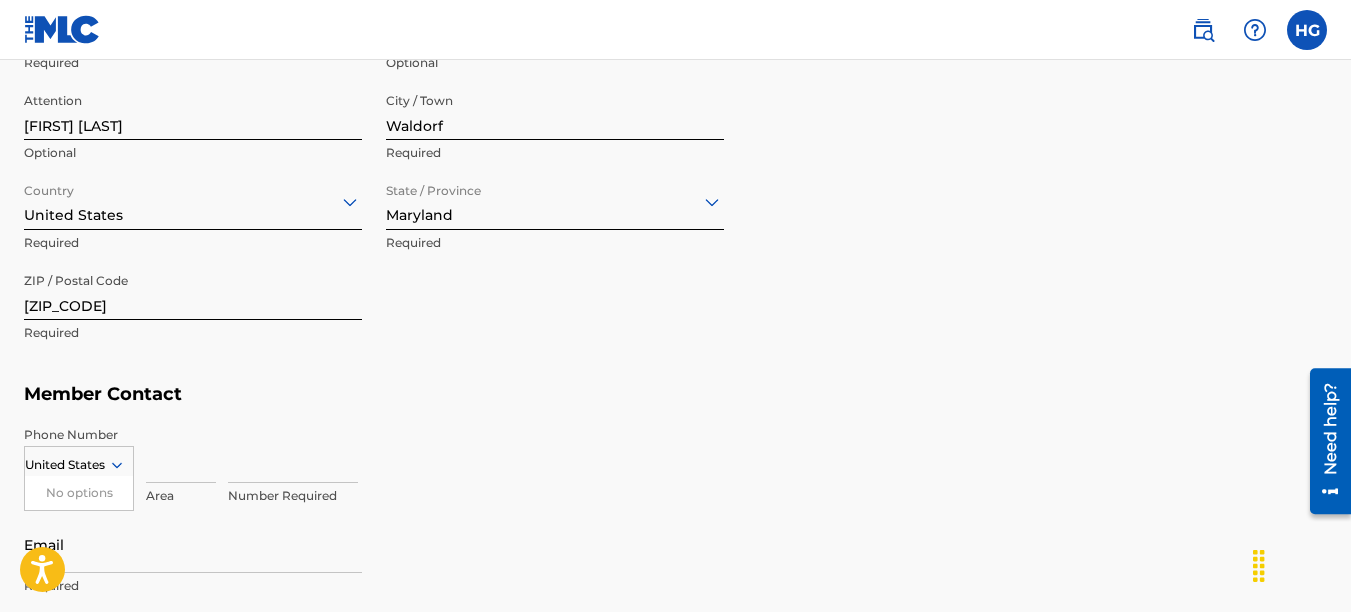 click on "Member Address ? Use my existing user account details Street Address [NUMBER] [STREET] Required Unit Number Optional Attention [FIRST] [LAST] Optional City / Town [CITY] Required Country United States Required State / Province [STATE] Required ZIP / Postal Code [ZIP_CODE] Required" at bounding box center [675, 145] 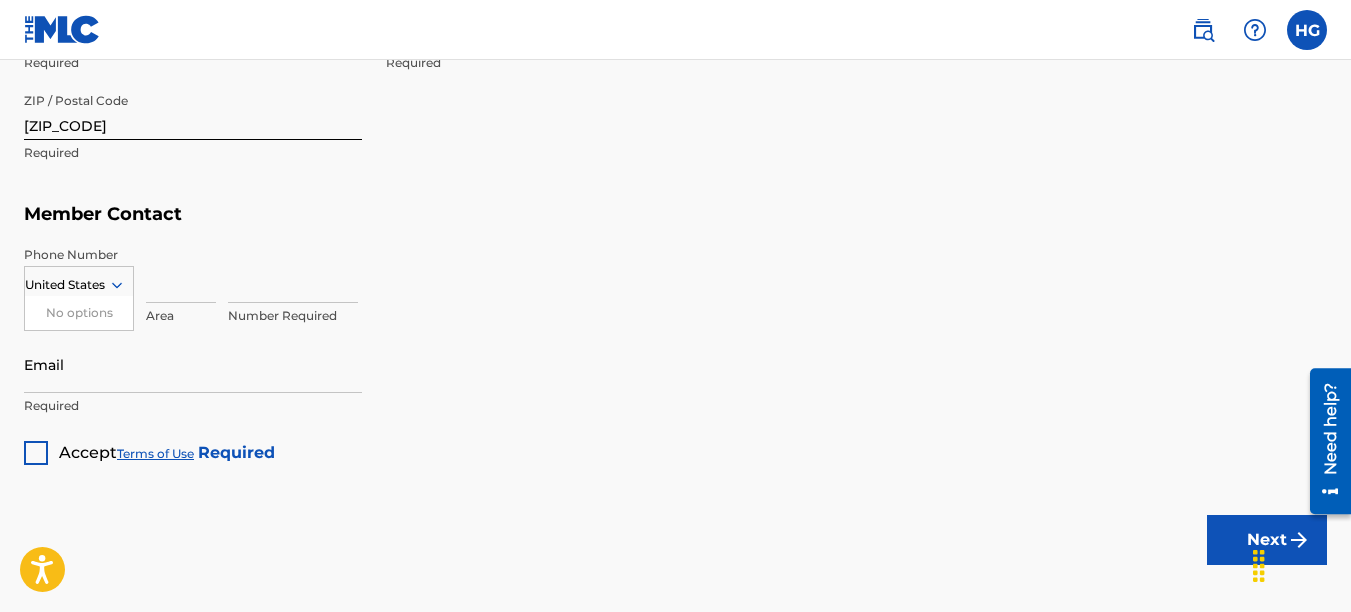 scroll, scrollTop: 1136, scrollLeft: 0, axis: vertical 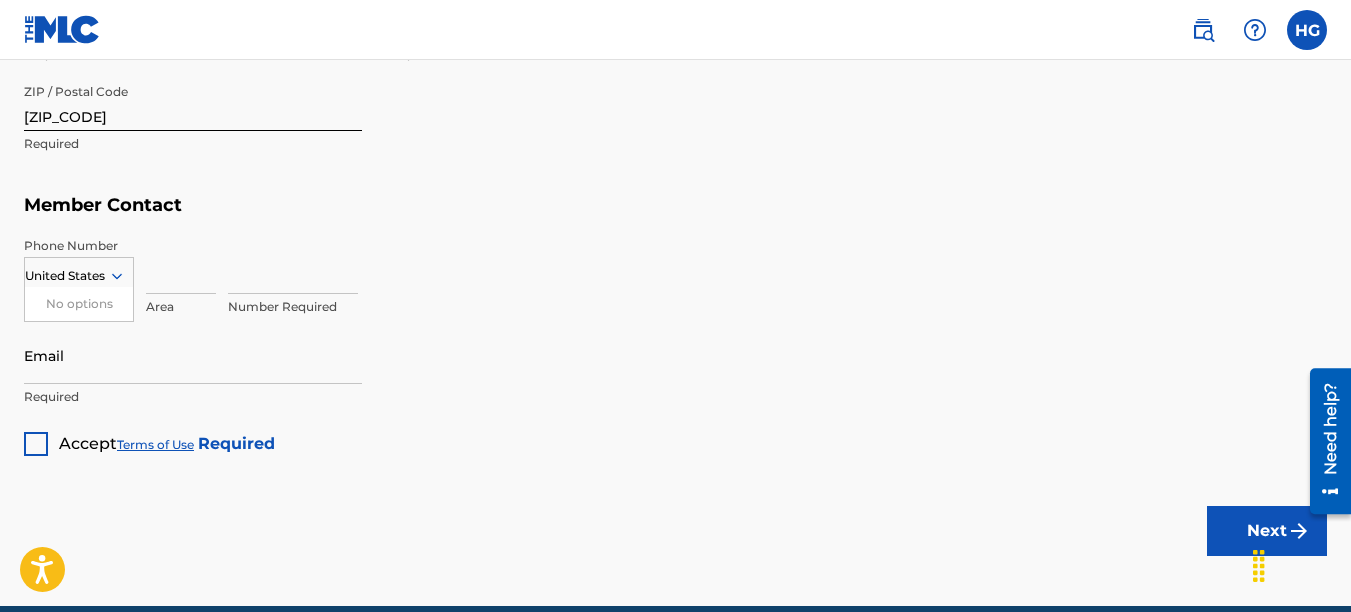 type 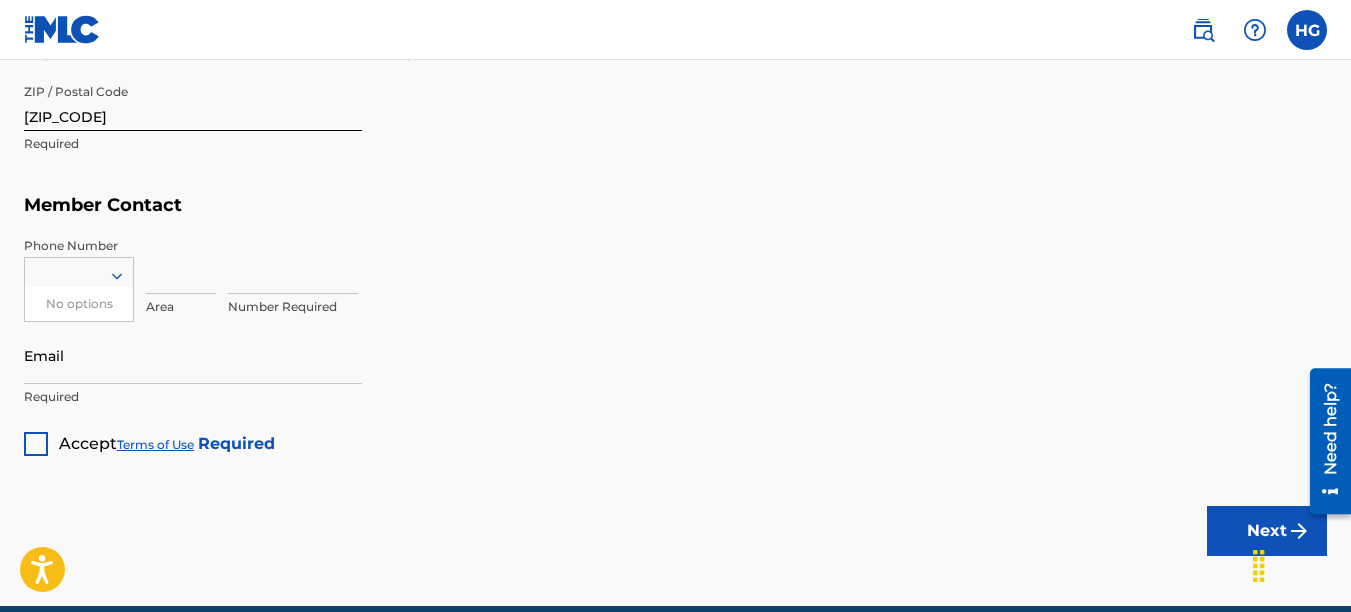 click 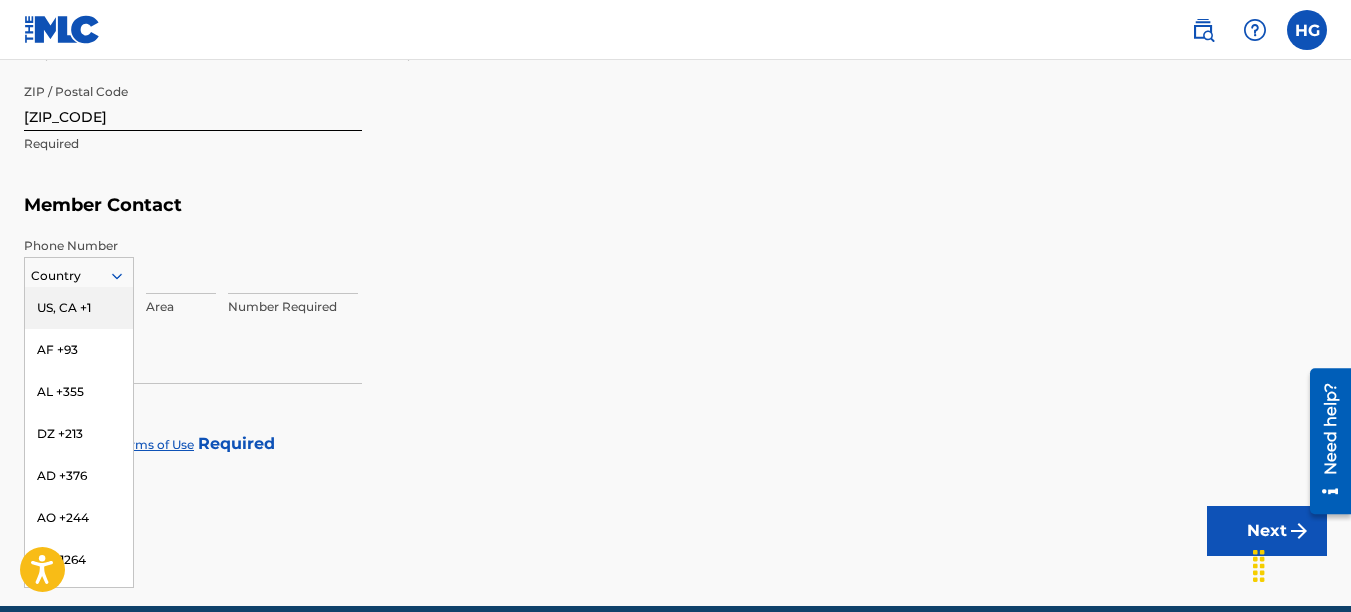 click 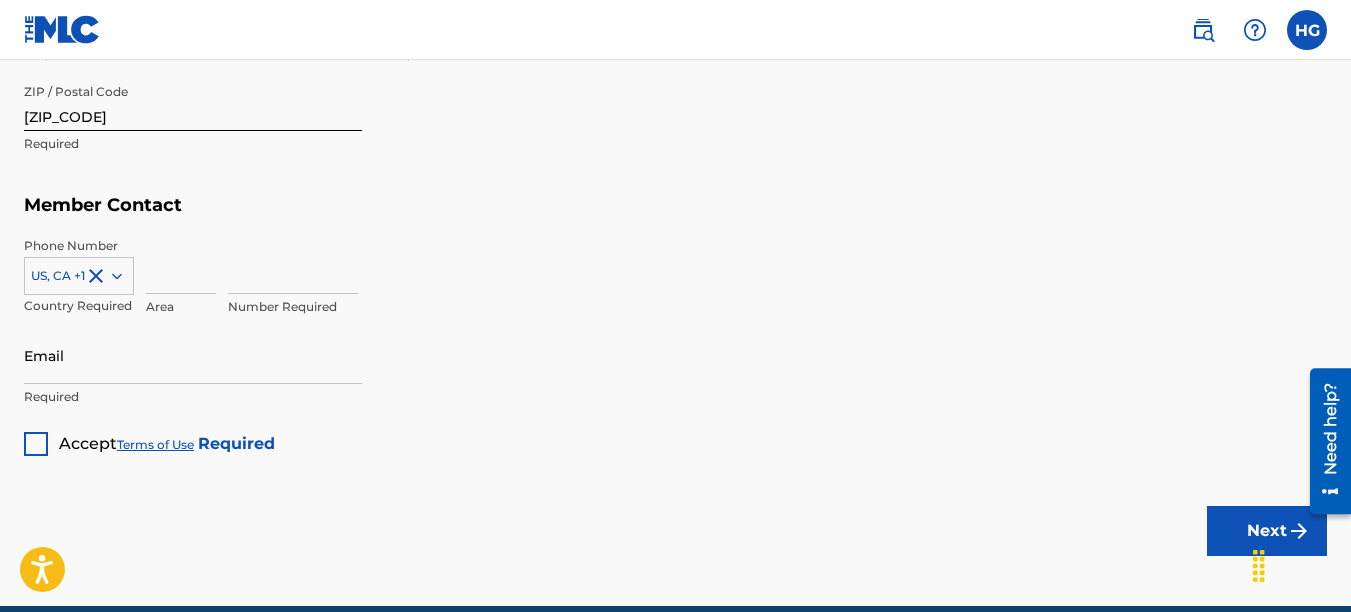 click at bounding box center [181, 265] 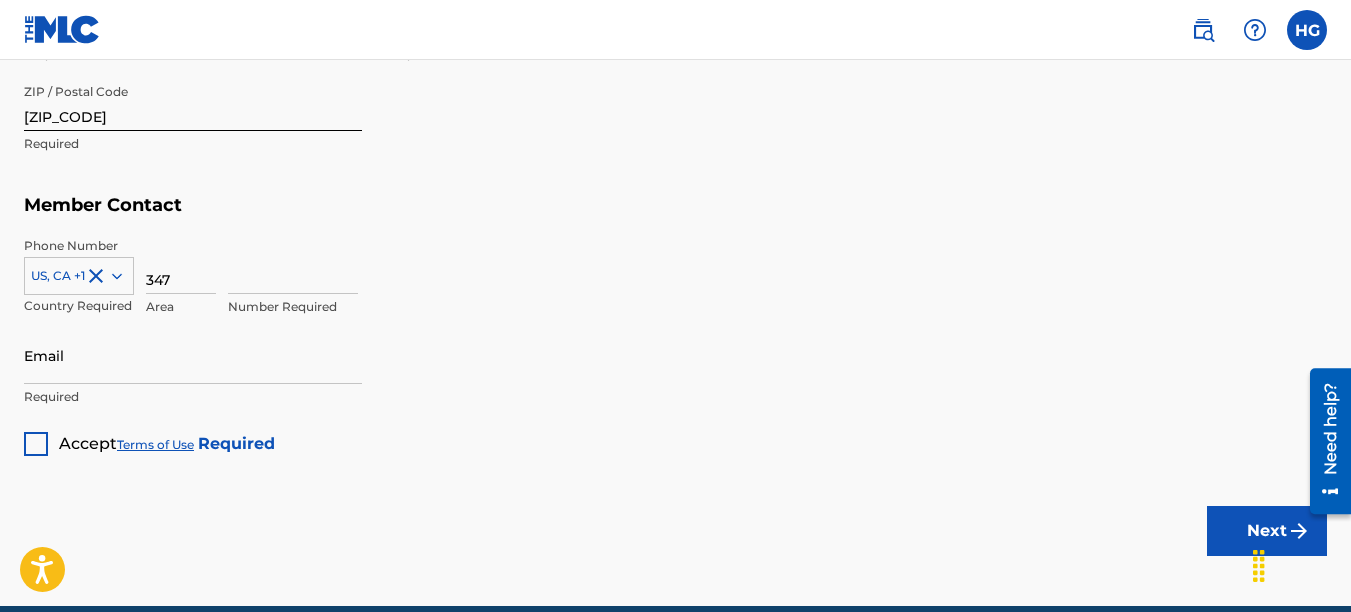 type on "United States" 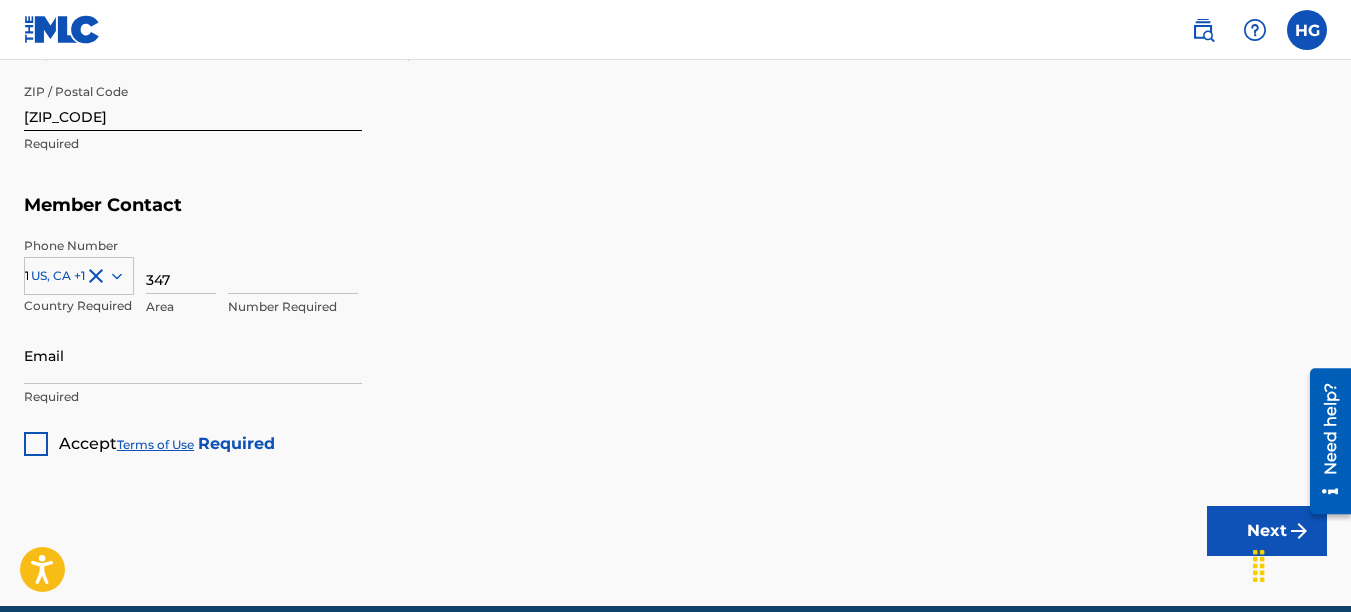 type on "[PHONE_NUMBER]" 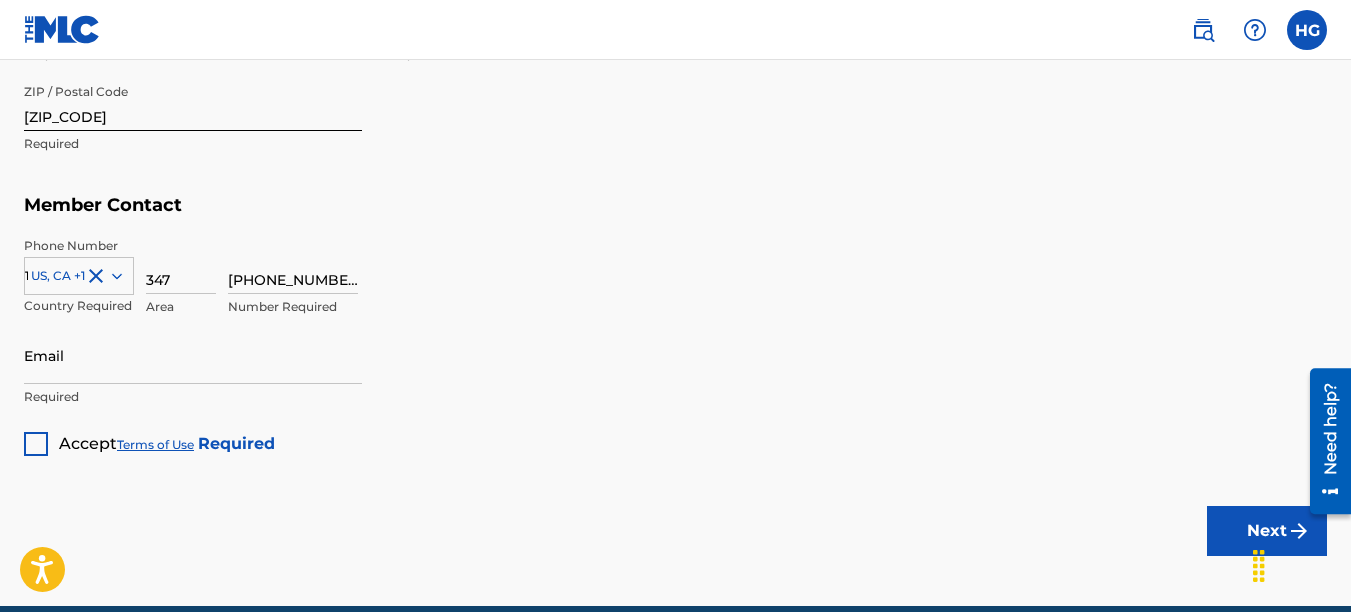 type on "[EMAIL]" 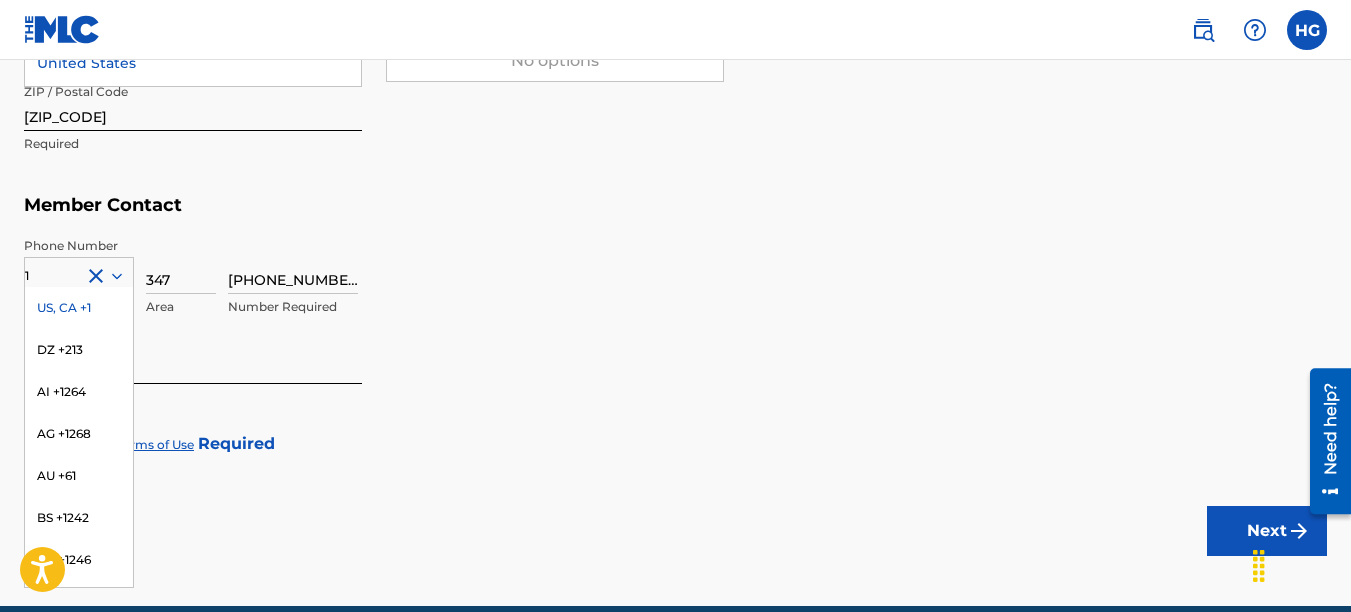 click on "US, CA +1" at bounding box center [79, 308] 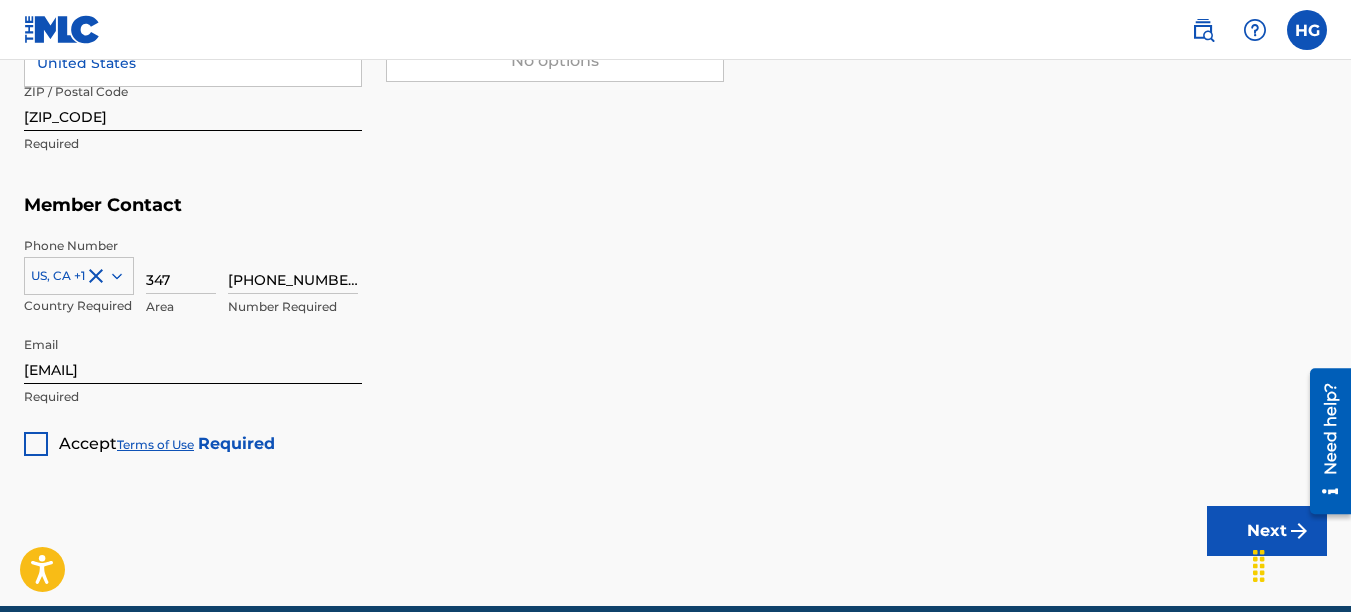 click on "Member Type ? Publisher Required Member Name ? Member name 3of'em Music Required Identifiers ? Publisher Account Number ? [ACCOUNT_NUMBER] Optional IPI Number ? [IPI_NUMBER] Optional ISNI Optional Member Address ? Use my existing user account details Street Address [NUMBER] [STREET] Required Unit Number Optional Attention [FIRST] [LAST] Optional City / Town [CITY] Required Country United States United States Required State / Province [STATE] No options Required ZIP / Postal Code [ZIP_CODE] Required Member Contact Phone Number option US, CA +1, selected. US, CA +1 Country Required [PHONE] Area 5640650 Number Required Email [EMAIL] Required Accept  Terms of Use   Required Next" at bounding box center (675, -197) 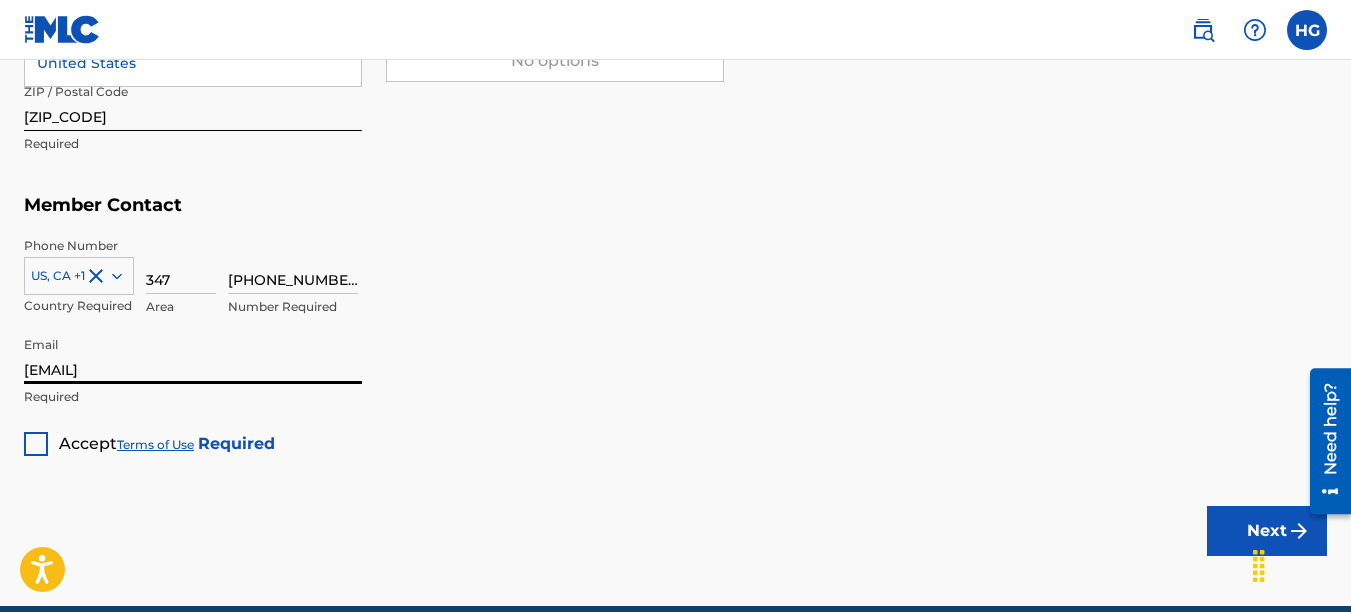drag, startPoint x: 183, startPoint y: 373, endPoint x: 0, endPoint y: 375, distance: 183.01093 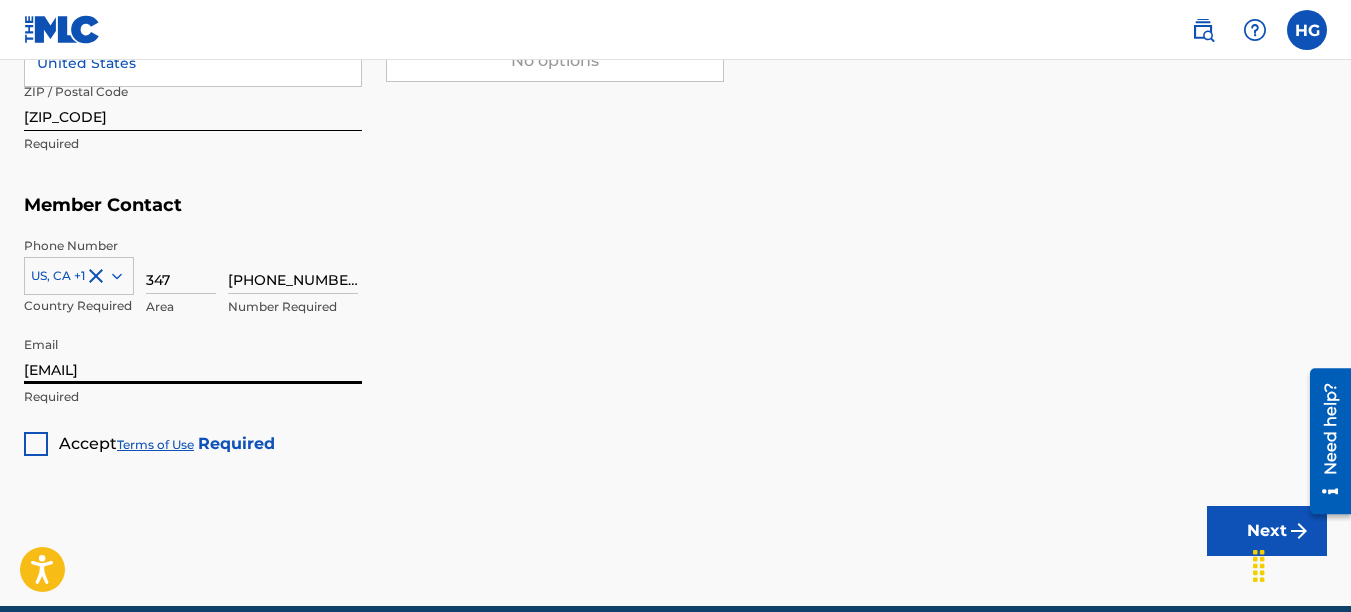click on "Accessibility Screen-Reader Guide, Feedback, and Issue Reporting | New window HG HG [FIRST]   [LAST] [EMAIL] Profile Log out Create a Member If you are a self-administered songwriter without a publisher through your PRO or legal publishing entity, we encourage you to create a publishing name. This helps to differentiate your publisher from your songwriter name within work registrations through The MLC Portal. Examples of a publishing name: [Firstname Lastname] Songs[Firstname Lastname] Publishing Member Type ? Publisher Required Member Name ? Member name 3of'em Music Required Identifiers ? Publisher Account Number ? [ACCOUNT_NUMBER] Required Unit Number Optional Attention [FIRST] [LAST] Optional City / Town [CITY] Required Country United States United States Required State / Province [STATE] No options Required ZIP / Postal Code [ZIP_CODE] Required Member Contact Phone Number" at bounding box center [675, -830] 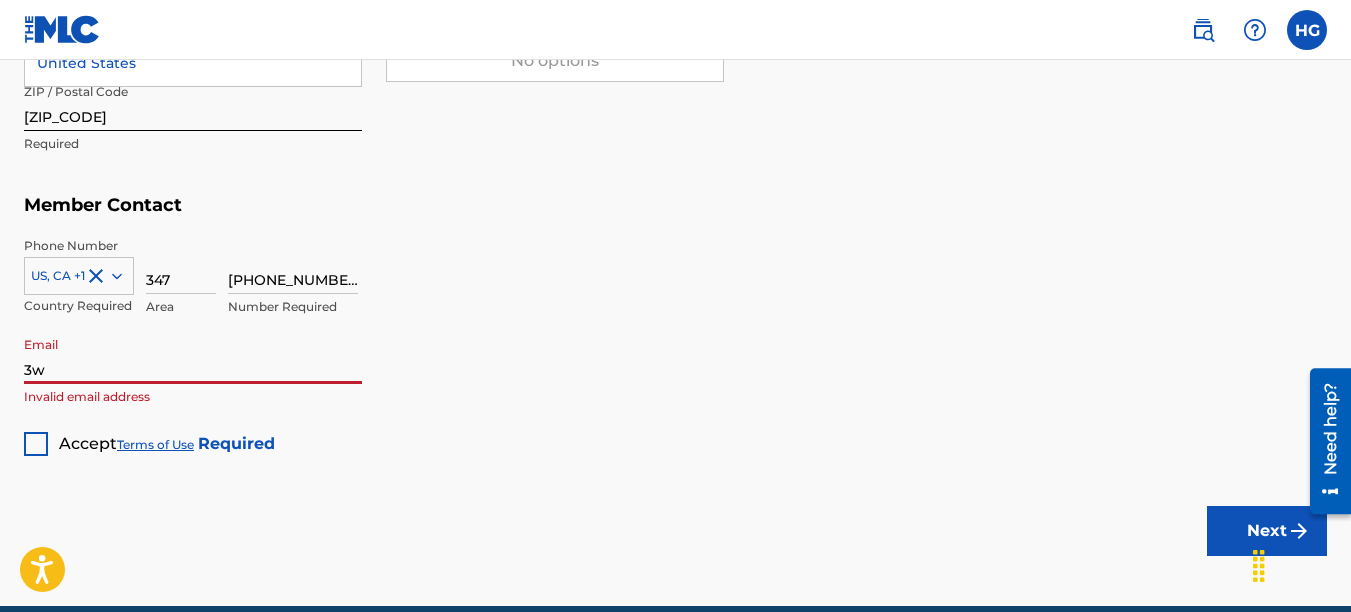 type on "[EMAIL]" 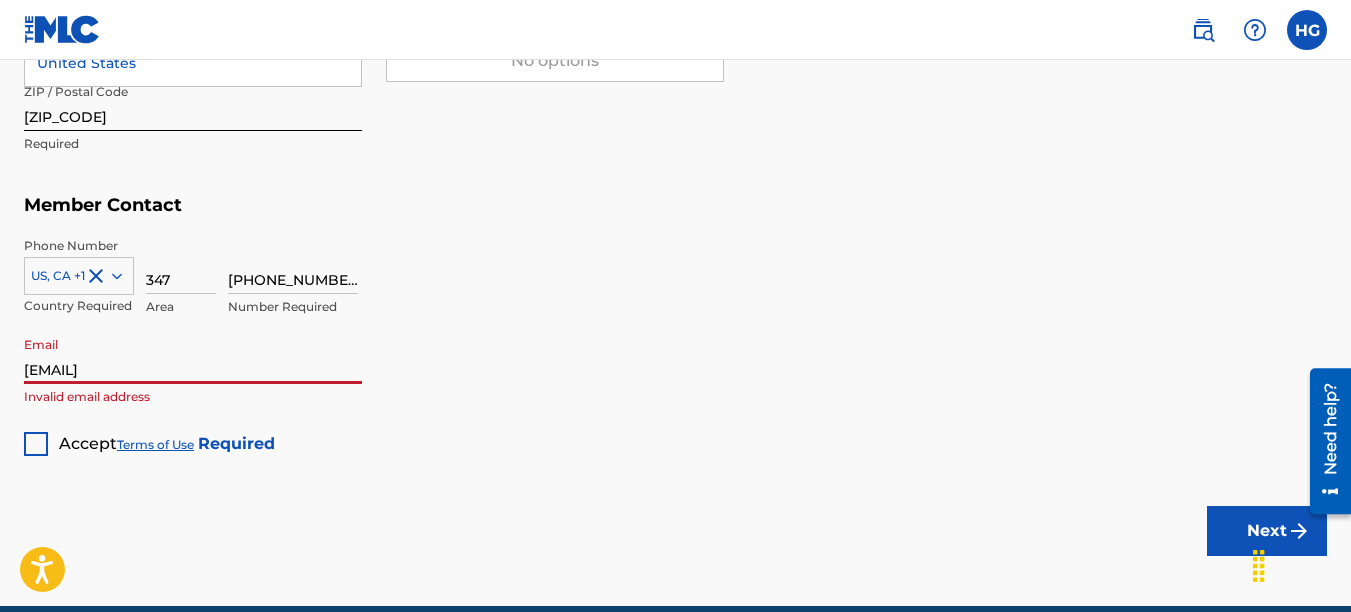 type on "1" 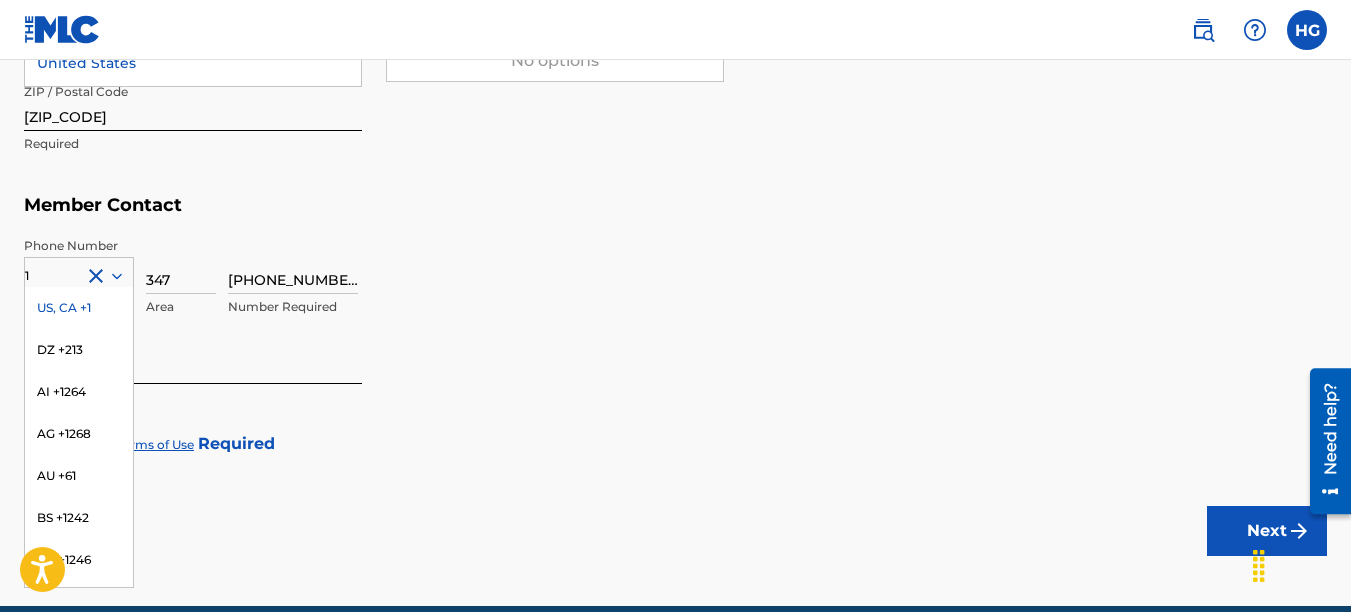click on "Member Type ? Publisher Required Member Name ? Member name 3of'em Music Required Identifiers ? Publisher Account Number ? [ACCOUNT_NUMBER] Optional IPI Number ? [IPI_NUMBER] Optional ISNI Optional Member Address ? Use my existing user account details Street Address [NUMBER] [STREET] Required Unit Number Optional Attention [FIRST] [LAST] Optional City / Town [CITY] Required Country United States United States Required State / Province [STATE] No options Required ZIP / Postal Code [ZIP_CODE] Required Member Contact Phone Number 1 US, CA +1 DZ +213 AI +1264 AG +1268 AU +61 BS +1242 BB +1246 BZ +501 BM +1441 BO +591 KY +1345 DM +1767 DO +1809 ER +291 ET +251 GA +241 GD +1473 IN +91 JM +1876 JP +81 LV +371 LB +961 LR +231 LY +218 MG +261 FM +691 ME, RS +381 MS +1664 MA, EH +212 NL +31 PE +51 PT +351 KN +1869 LC +1758 VC +1784 SN +221 SK +421 CH +41 TT +1868 TN +216 TC +1649 AE +971 VG +1284 WF +681 Country Required [PHONE] Area 5640650 Number Required Email [EMAIL] Required Accept  Terms of Use   Required Next" at bounding box center [675, -197] 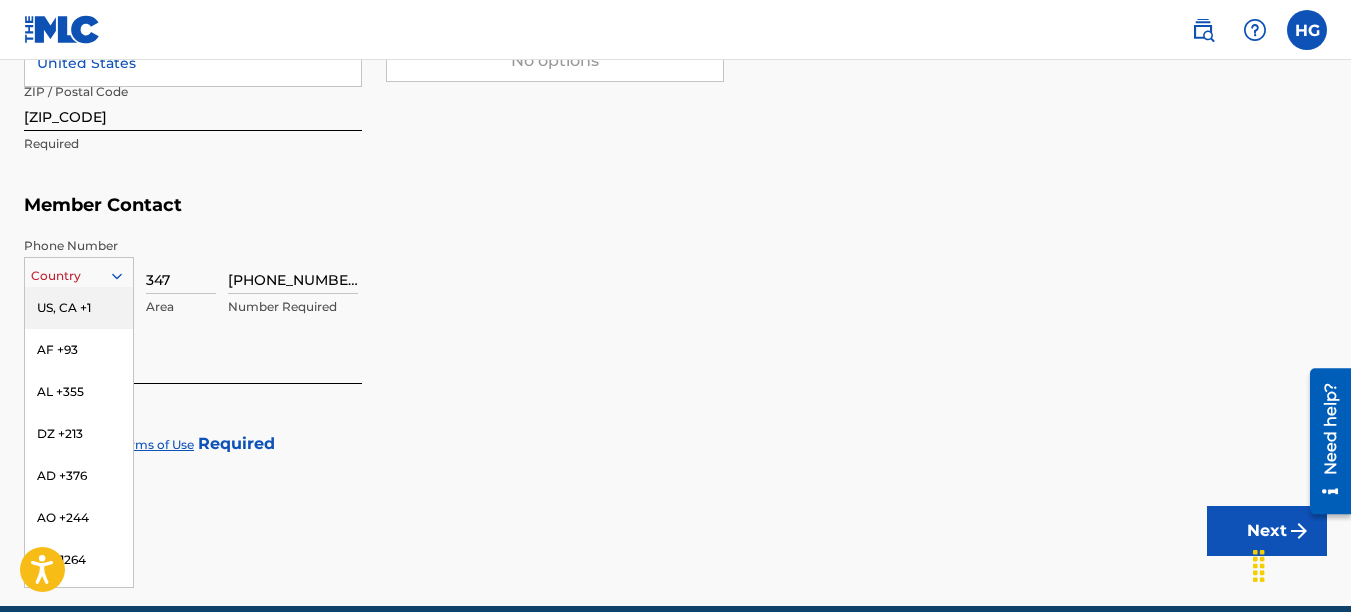 click at bounding box center (79, 276) 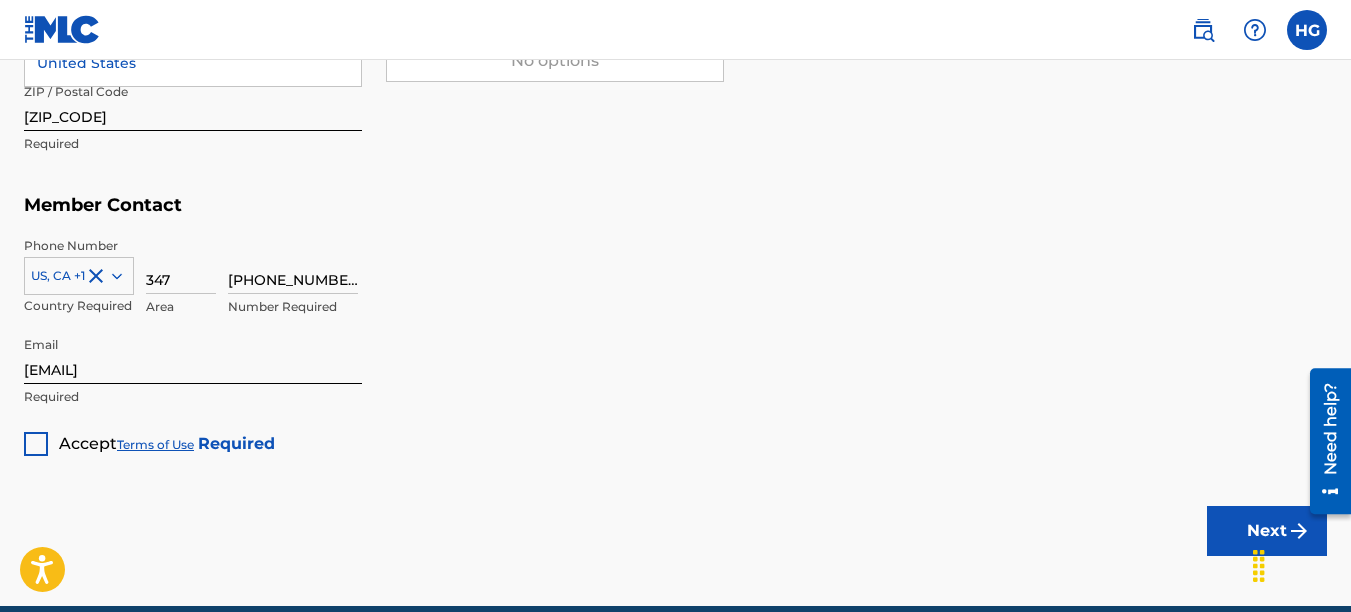 click on "[EMAIL]" at bounding box center [193, 355] 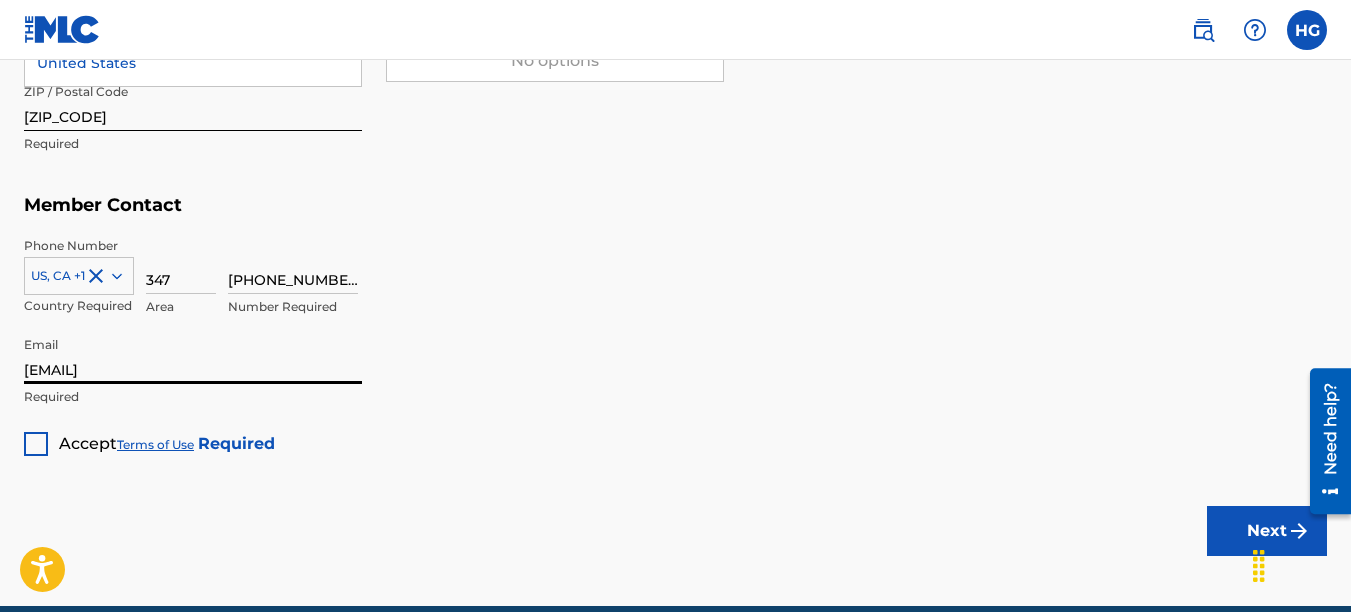 click on "Member Type ? Publisher Required Member Name ? Member name 3of'em Music Required Identifiers ? Publisher Account Number ? [ACCOUNT_NUMBER] Optional IPI Number ? [IPI_NUMBER] Optional ISNI Optional Member Address ? Use my existing user account details Street Address [NUMBER] [STREET] Required Unit Number Optional Attention [FIRST] [LAST] Optional City / Town [CITY] Required Country United States United States Required State / Province [STATE] No options Required ZIP / Postal Code [ZIP_CODE] Required Member Contact Phone Number US, CA +1 Country Required [PHONE] Area 5640650 Number Required Email [EMAIL] Required Accept  Terms of Use   Required Next" at bounding box center (675, -197) 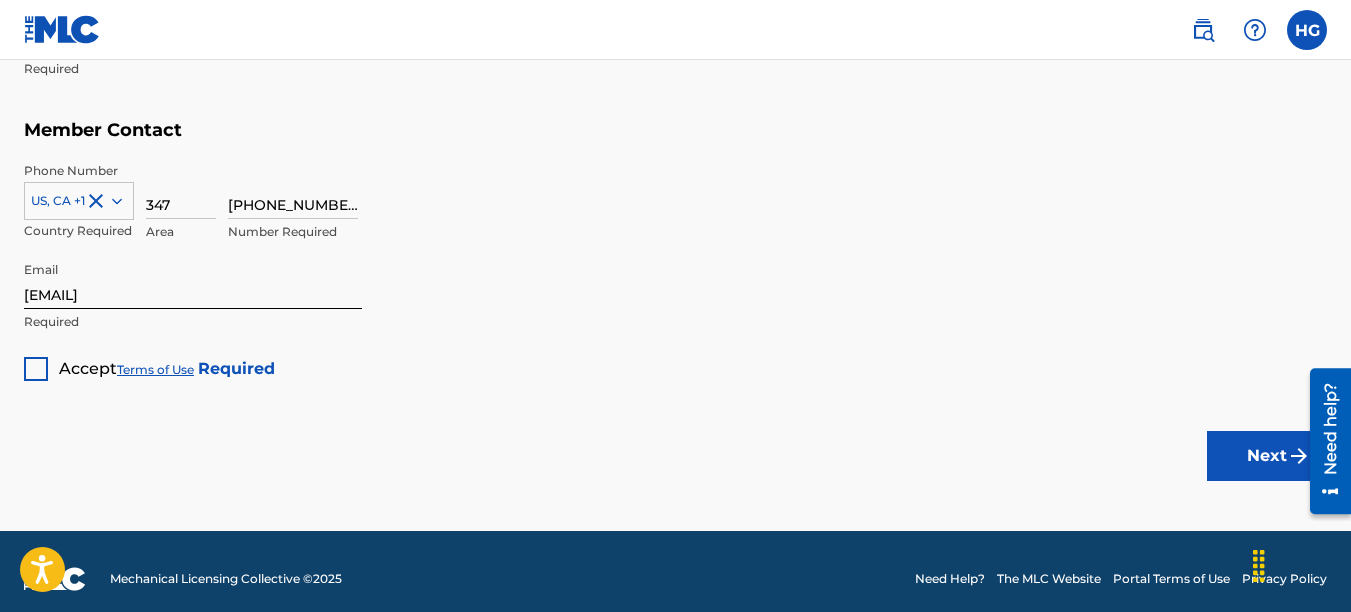 scroll, scrollTop: 1226, scrollLeft: 0, axis: vertical 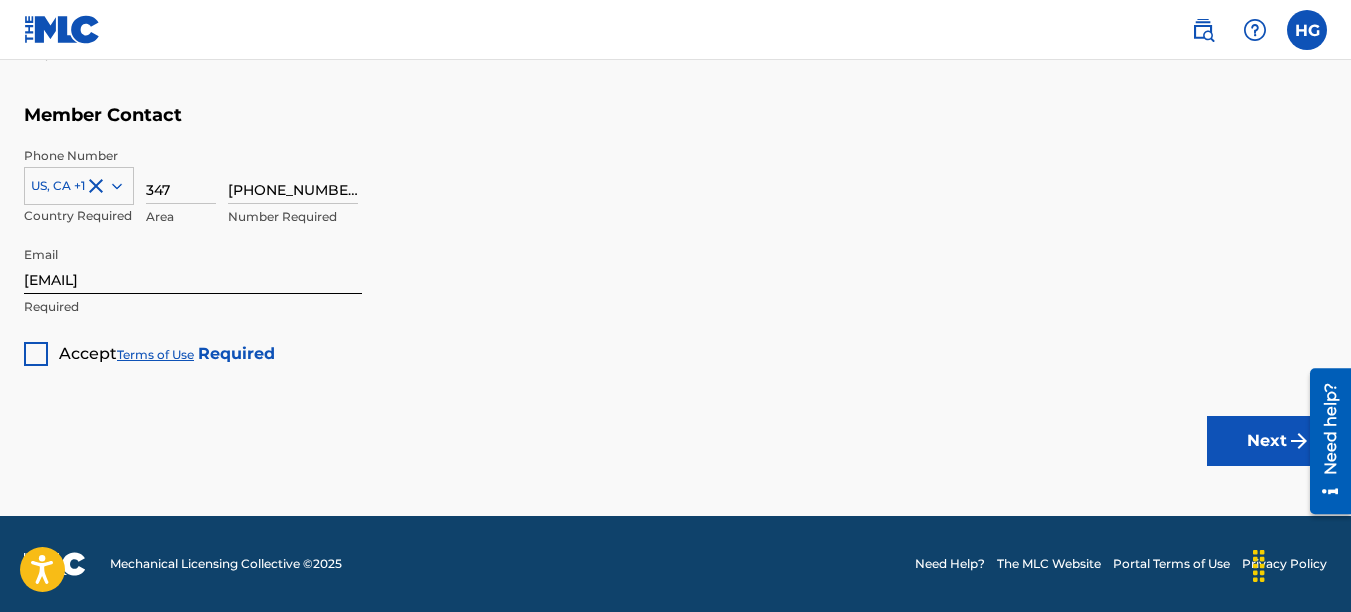 click at bounding box center [36, 354] 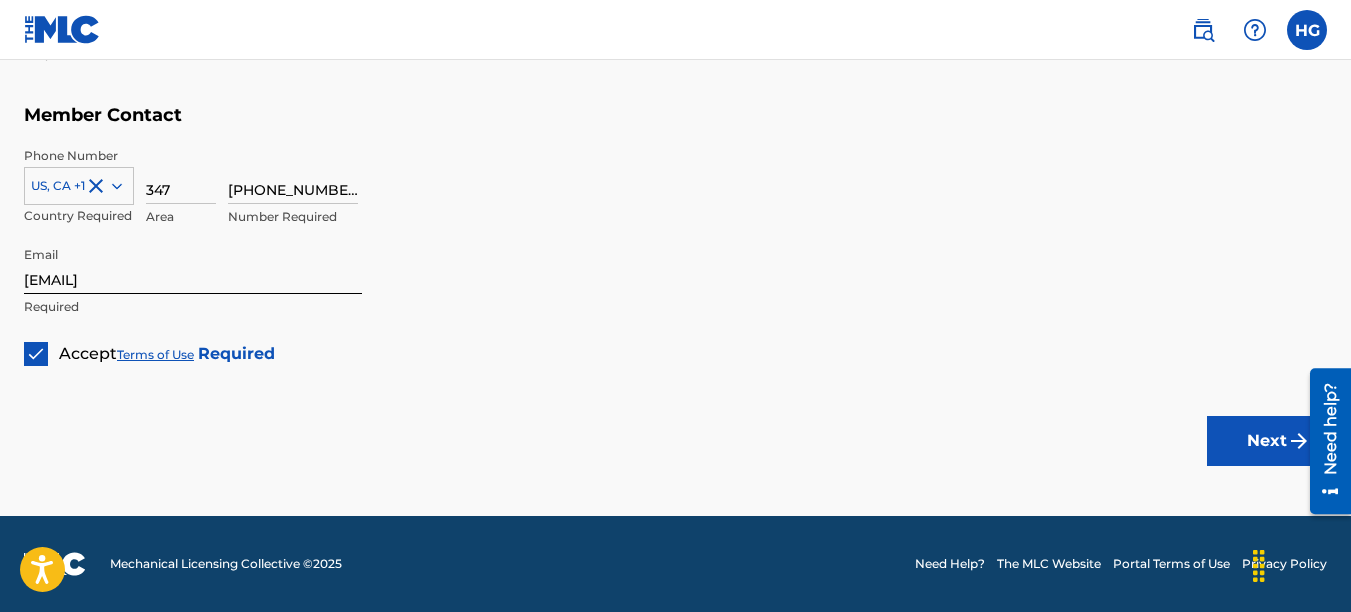 click on "Next" at bounding box center (1267, 441) 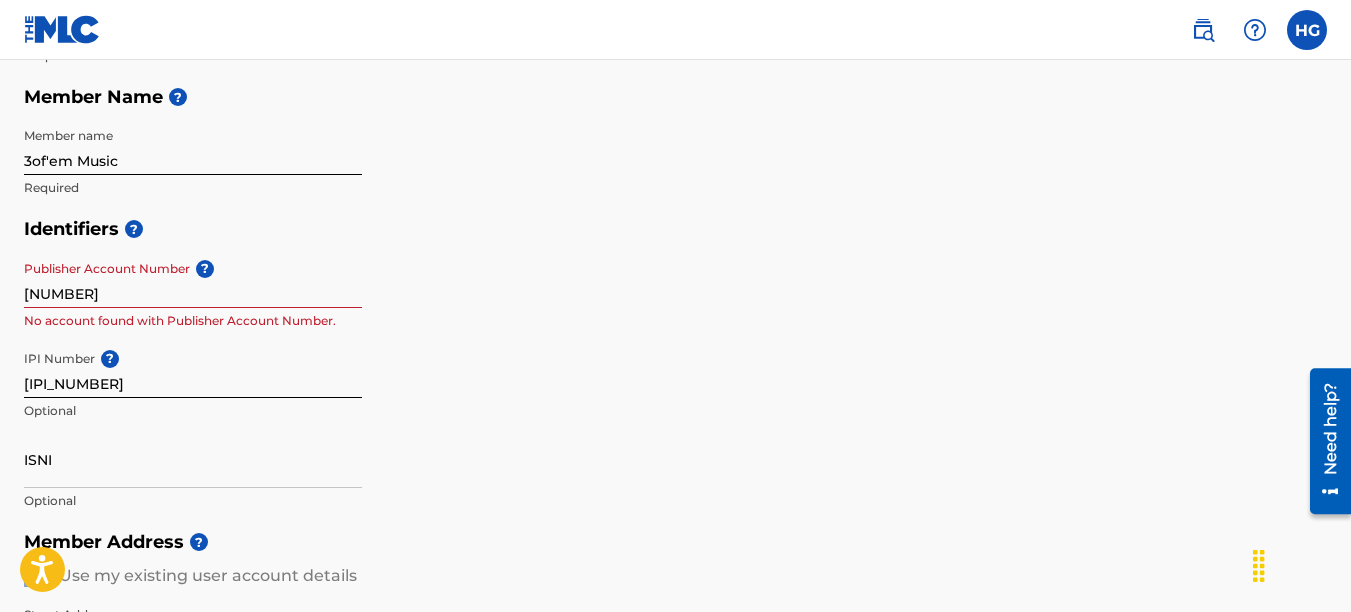 scroll, scrollTop: 330, scrollLeft: 0, axis: vertical 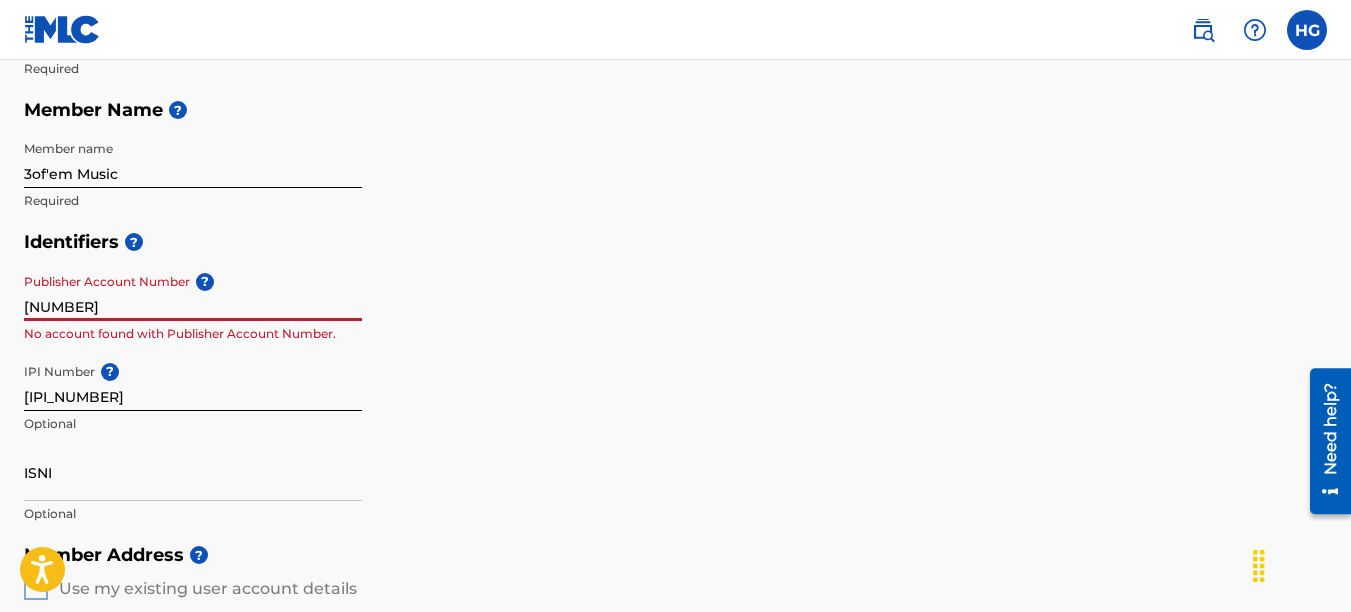 drag, startPoint x: 86, startPoint y: 304, endPoint x: -4, endPoint y: 304, distance: 90 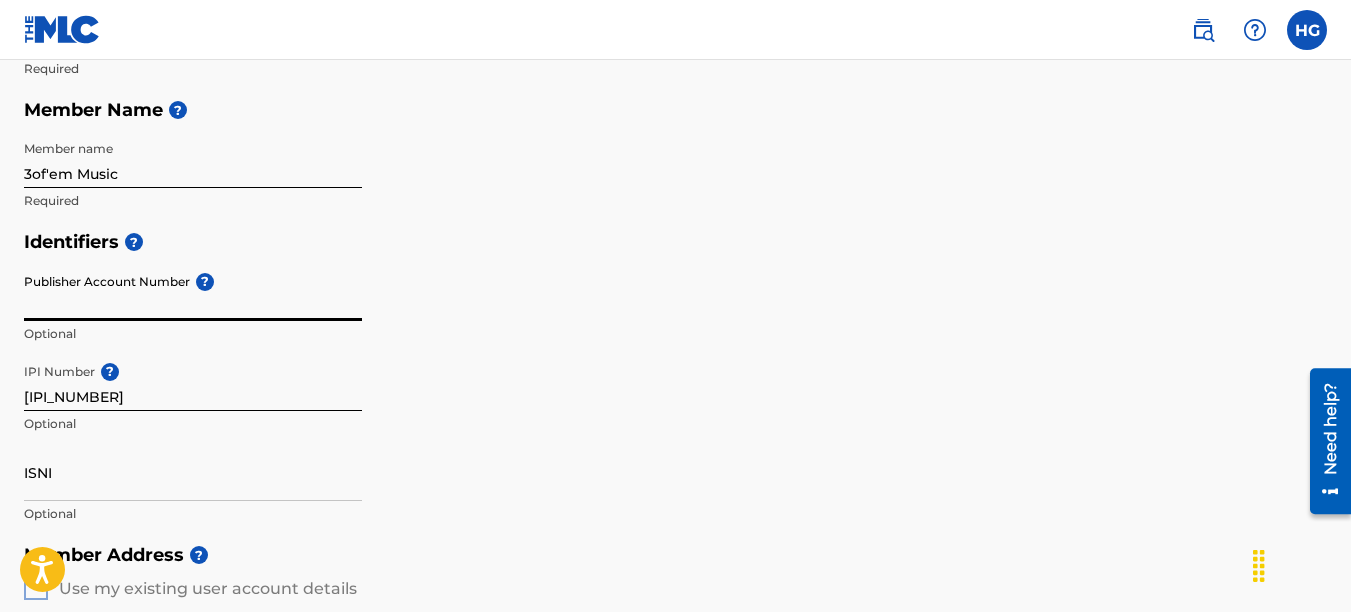 type 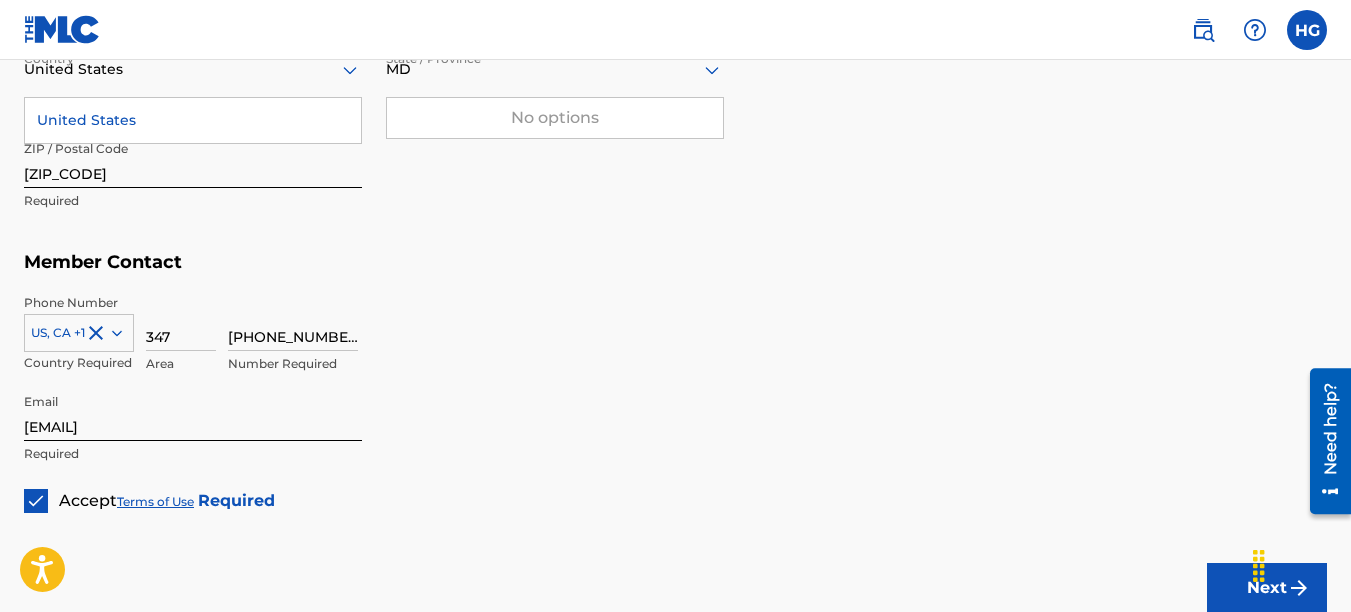 scroll, scrollTop: 1226, scrollLeft: 0, axis: vertical 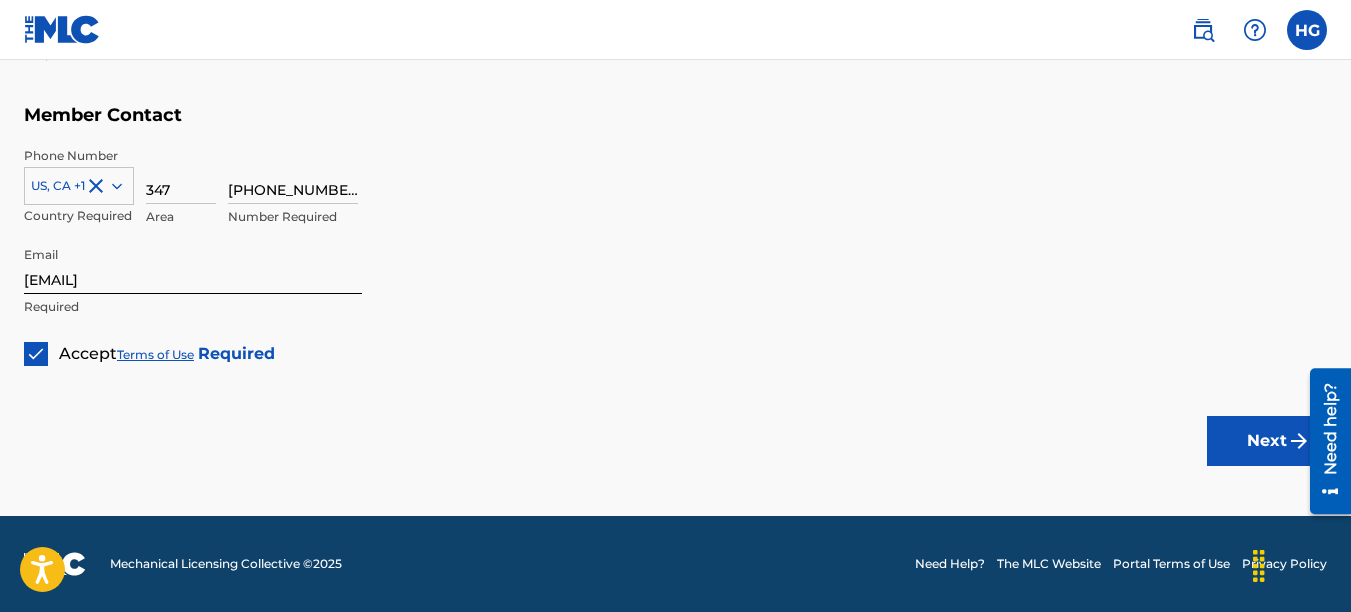 click on "Next" at bounding box center [1267, 441] 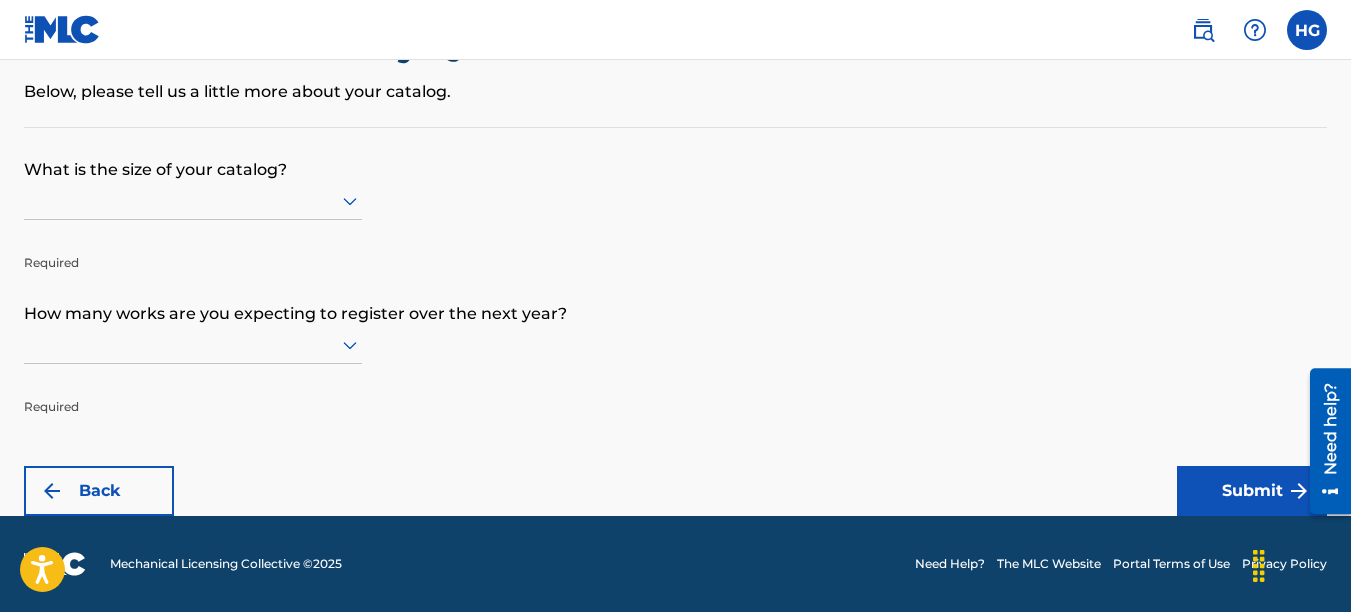 scroll, scrollTop: 0, scrollLeft: 0, axis: both 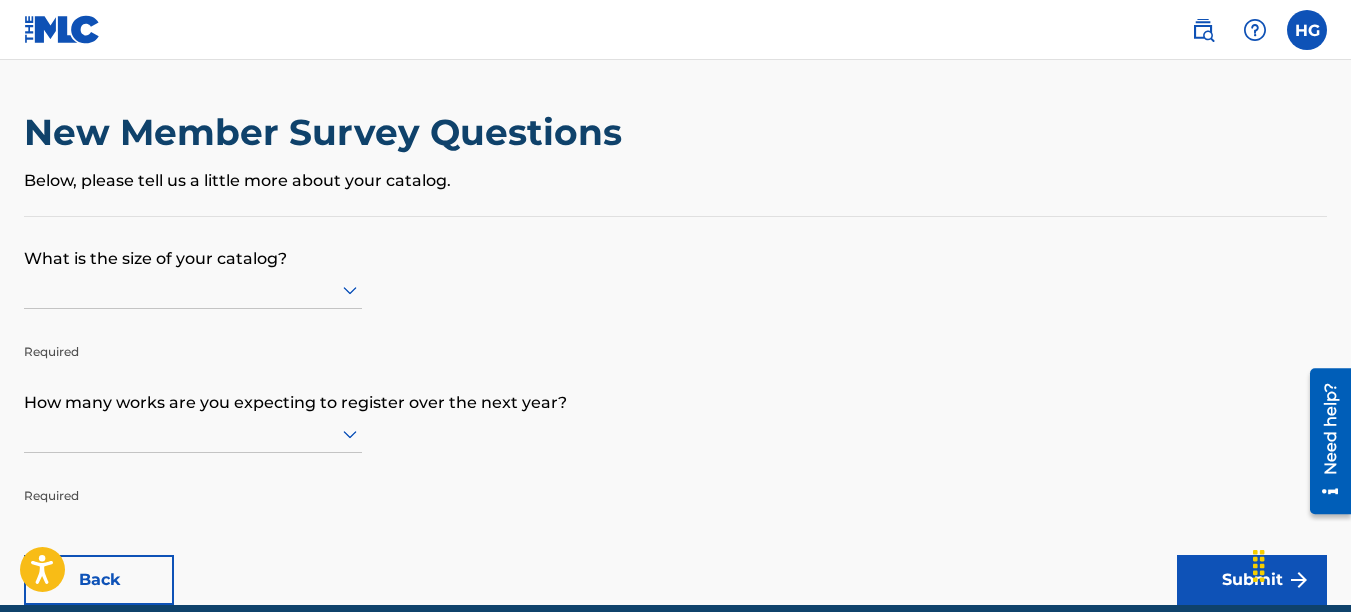 click 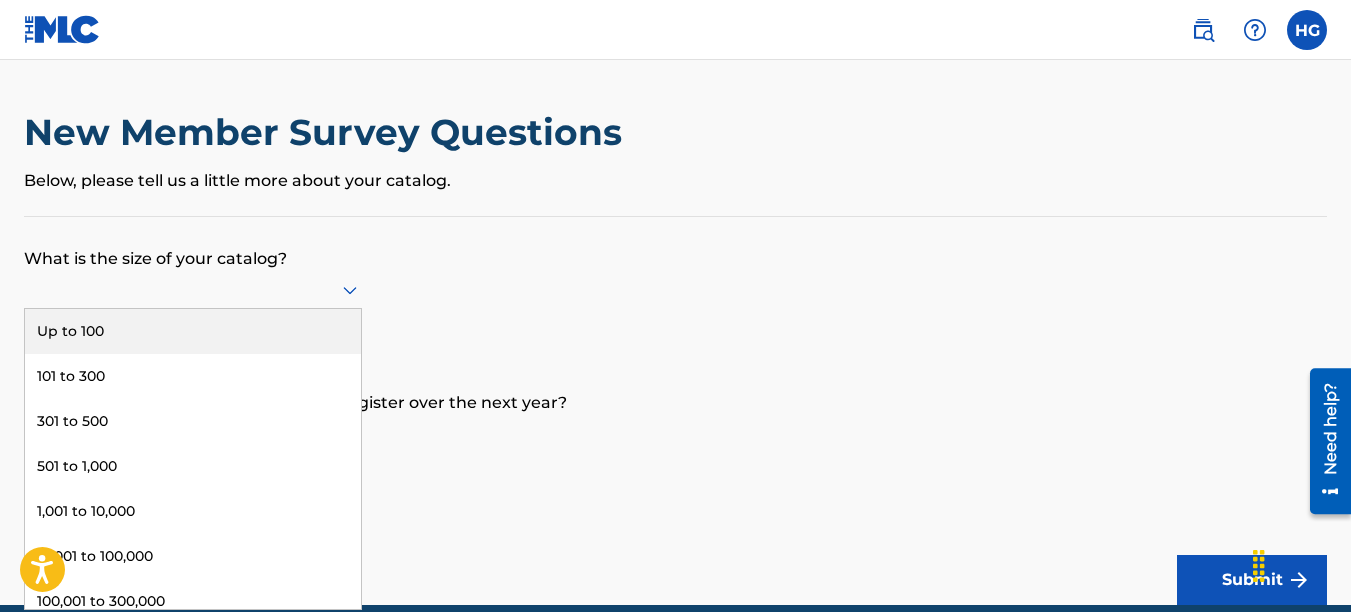 click on "Up to 100" at bounding box center (193, 331) 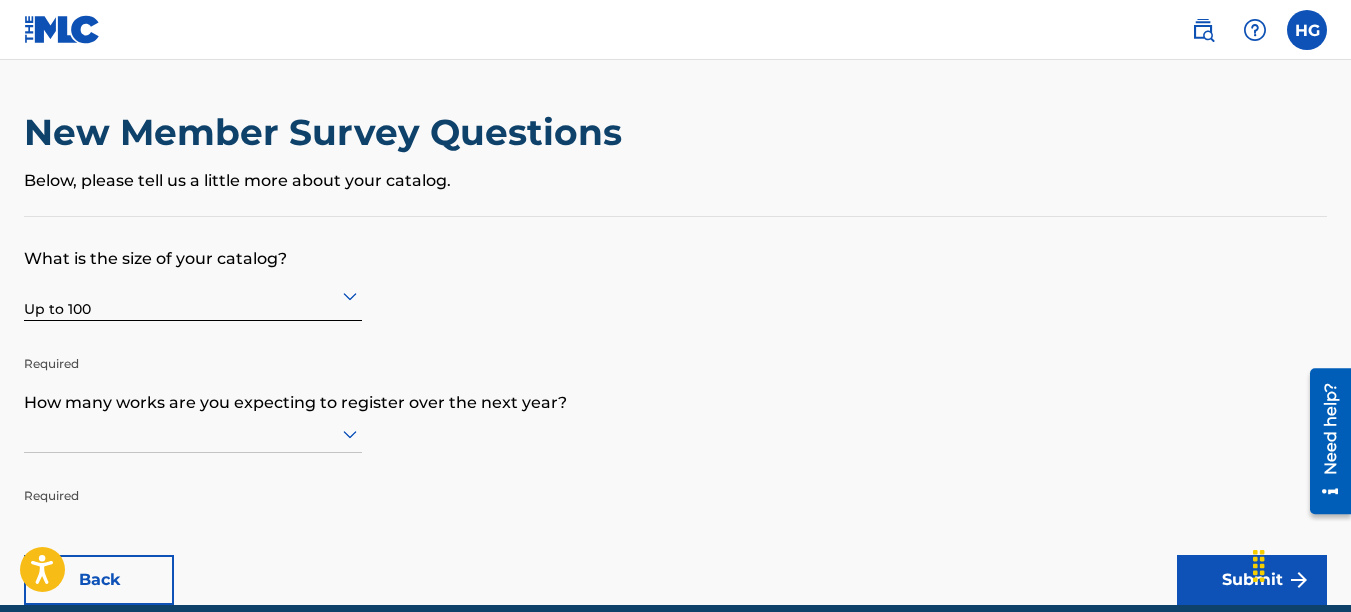 scroll, scrollTop: 89, scrollLeft: 0, axis: vertical 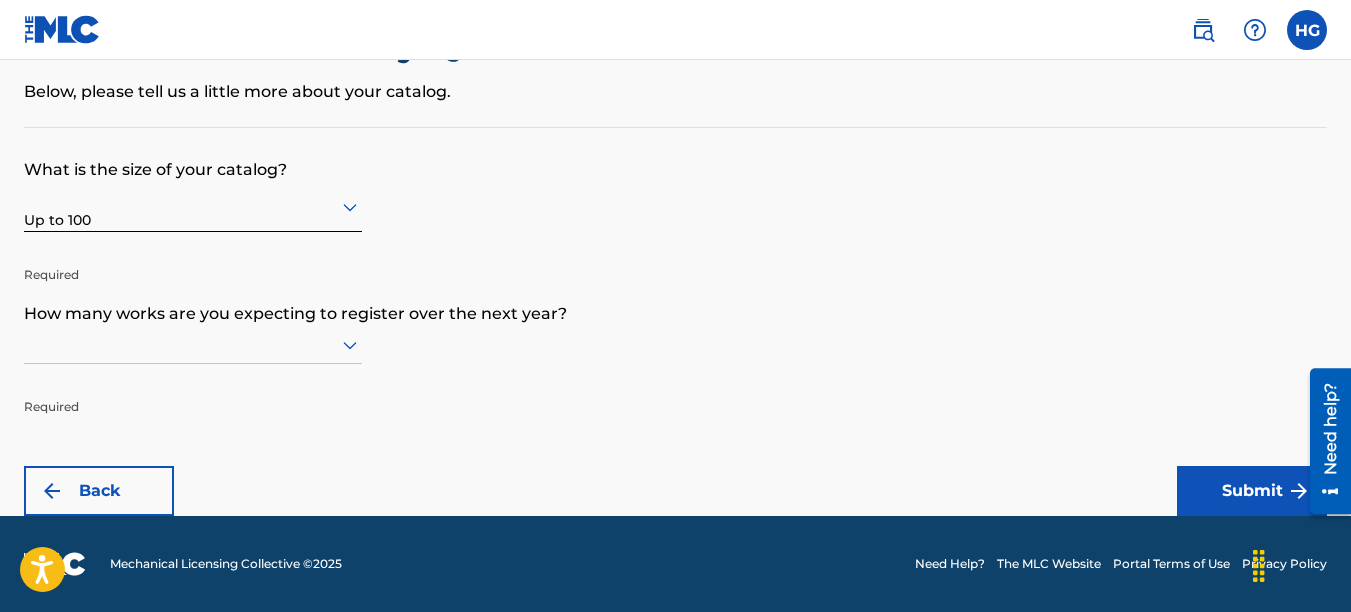 click at bounding box center (193, 345) 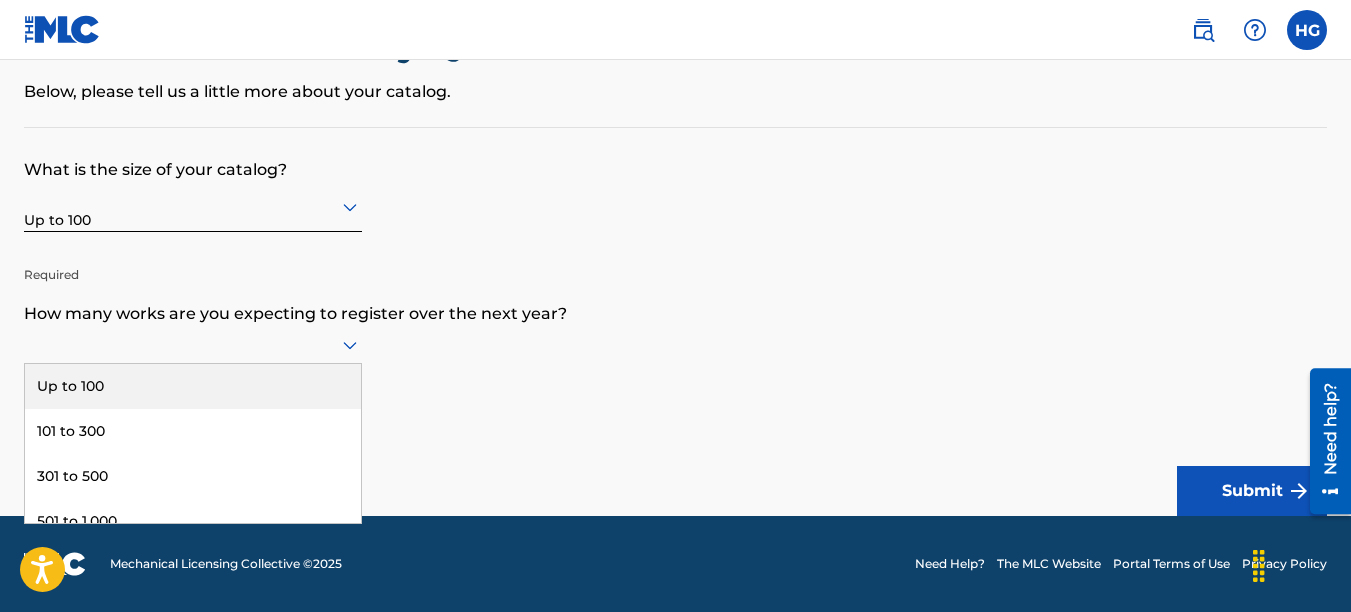 click on "Up to 100" at bounding box center [193, 386] 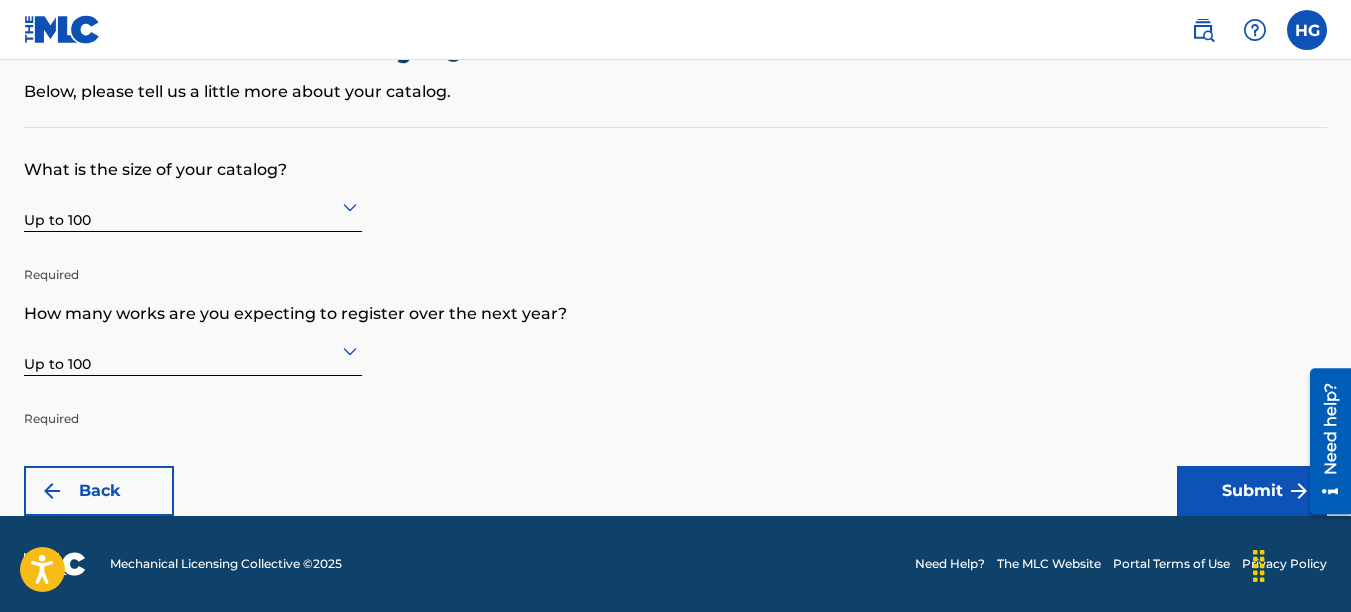click on "Submit" at bounding box center [1252, 491] 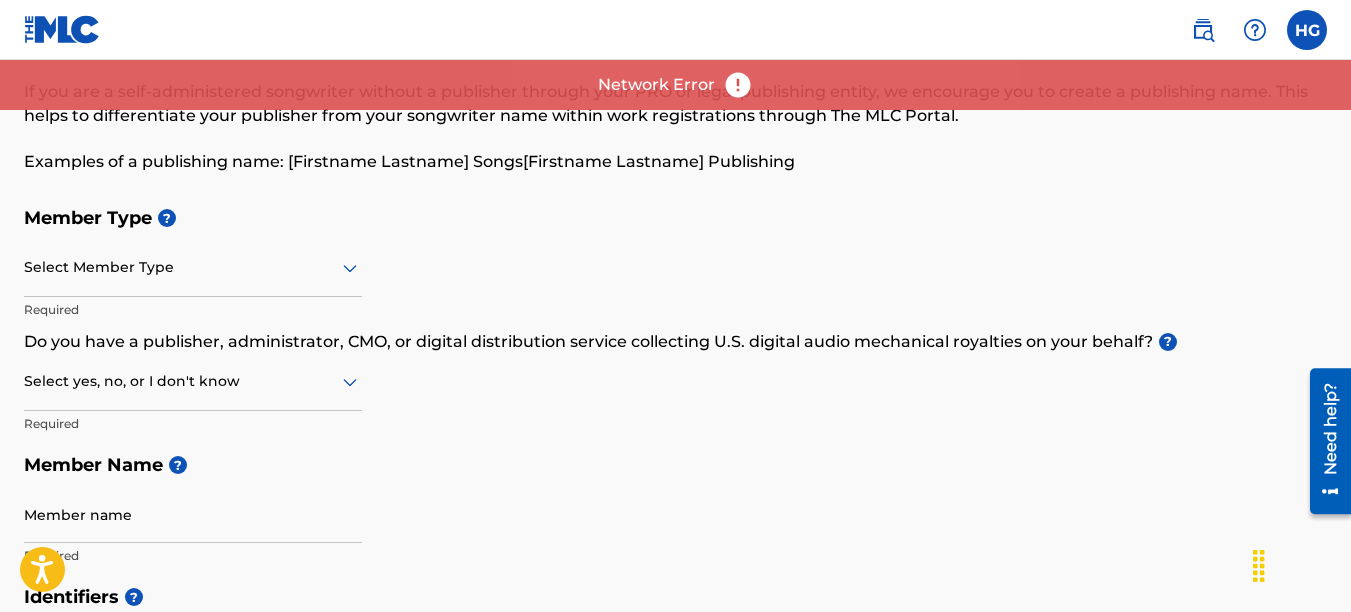 scroll, scrollTop: 0, scrollLeft: 0, axis: both 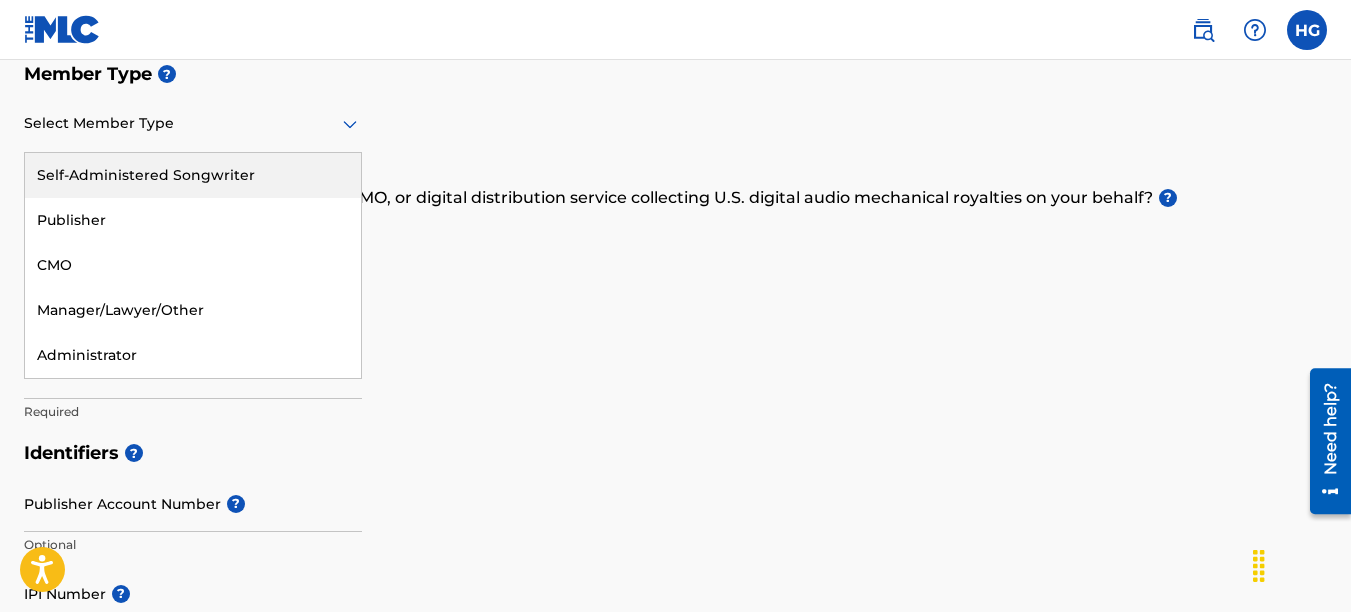 click 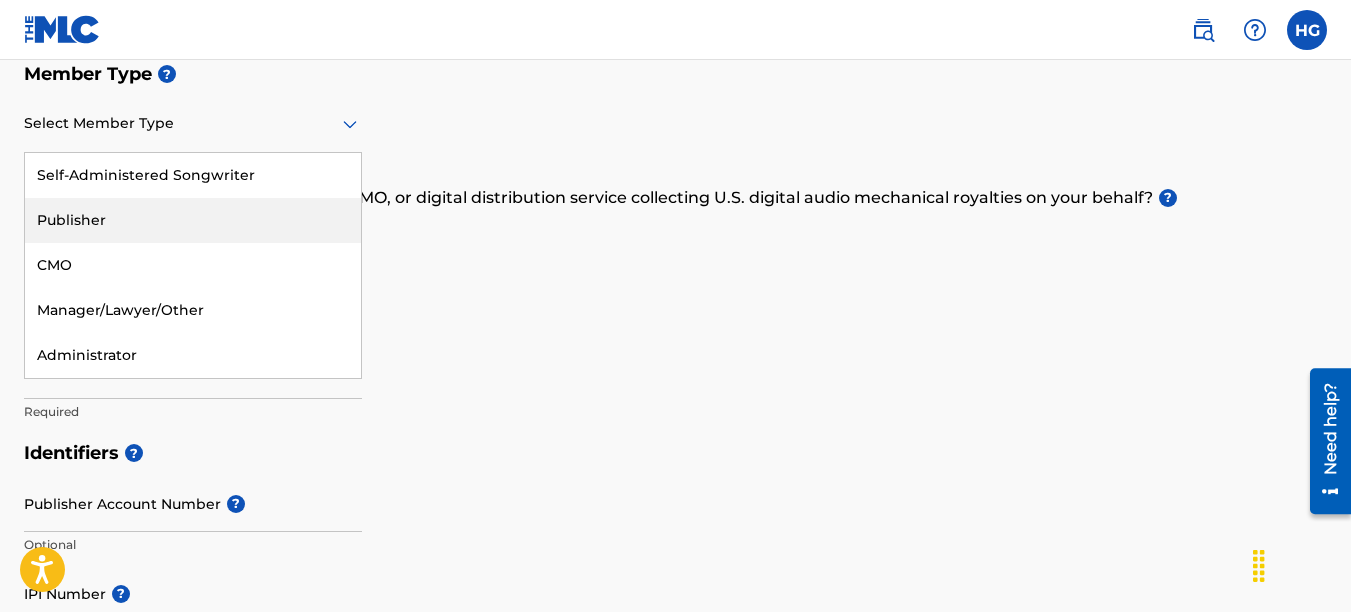 click on "Publisher" at bounding box center [193, 220] 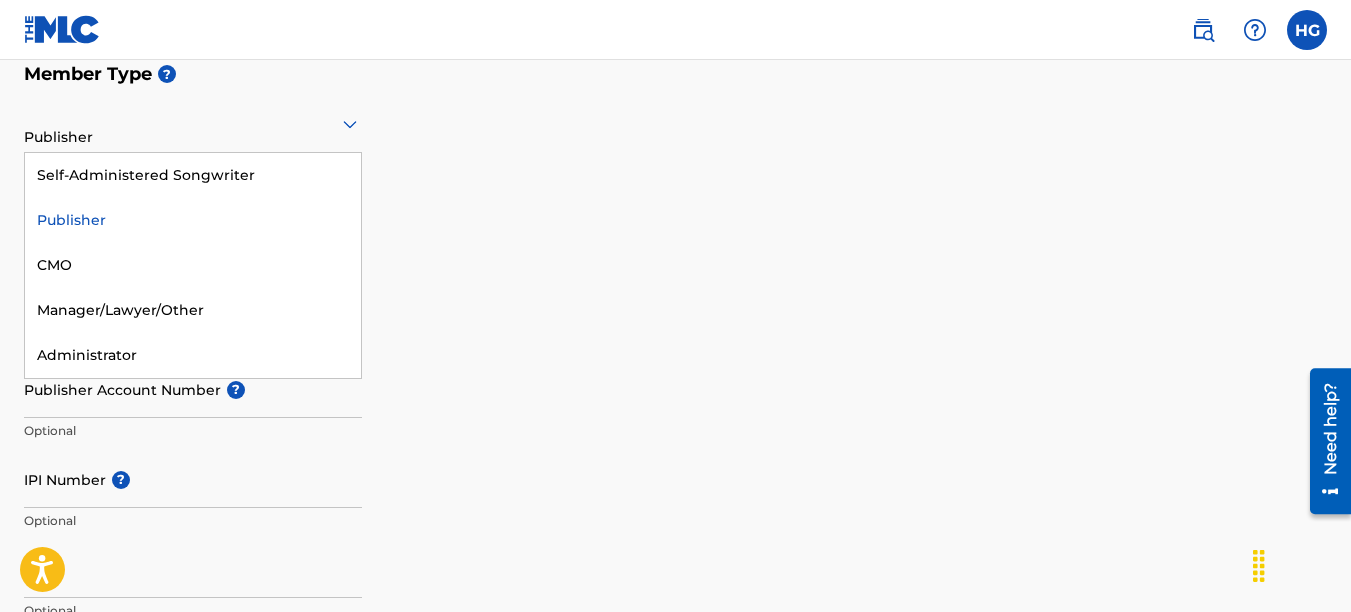 click 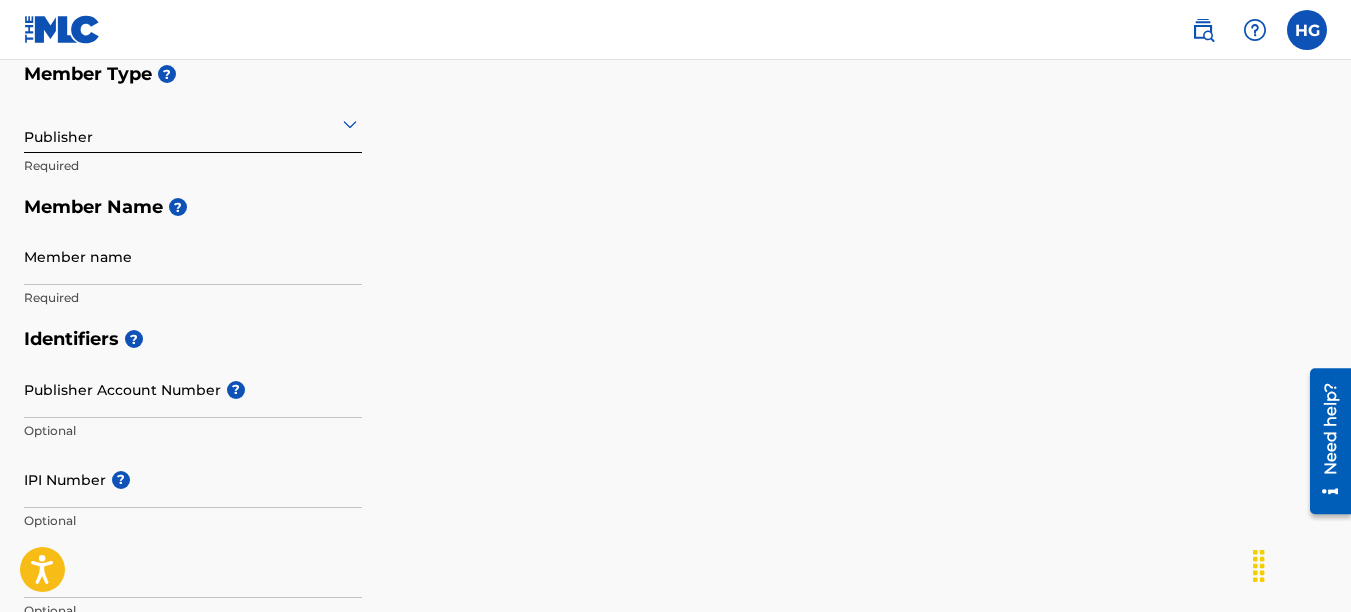 click on "Member Type ? Publisher Required Member Name ? Member name Required" at bounding box center [675, 185] 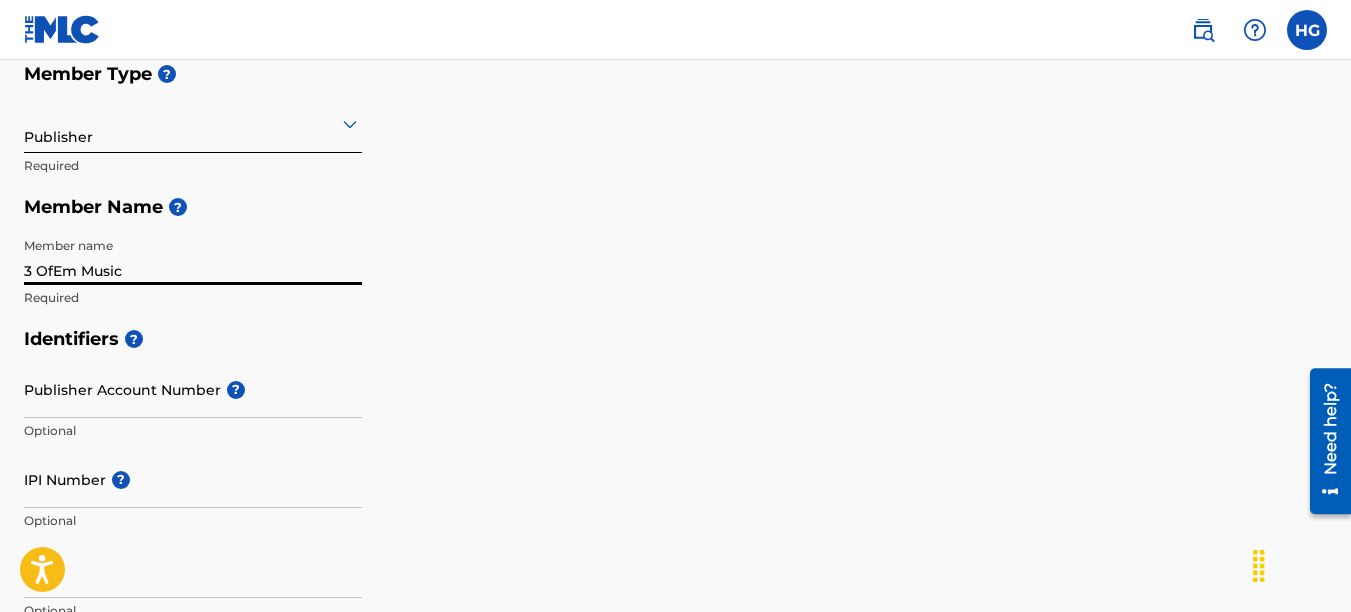 type on "3 OfEm Music" 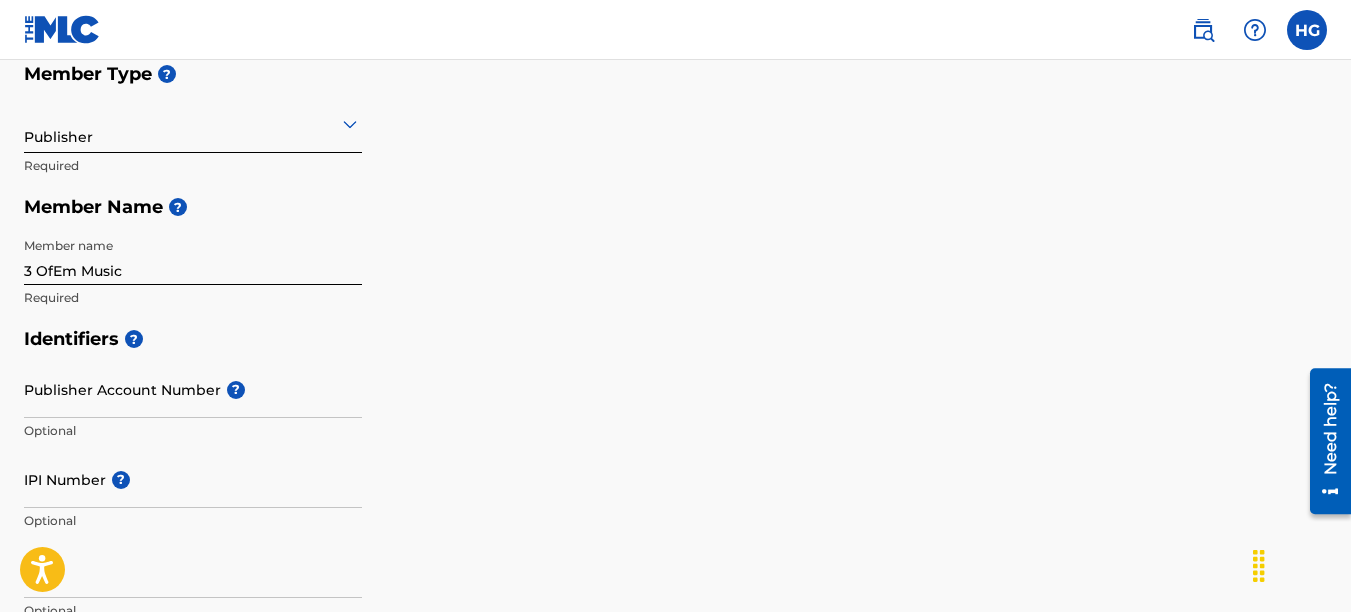 click on "Member Type ? Publisher Required Member Name ? Member name 3 OfEm Music Required" at bounding box center [675, 185] 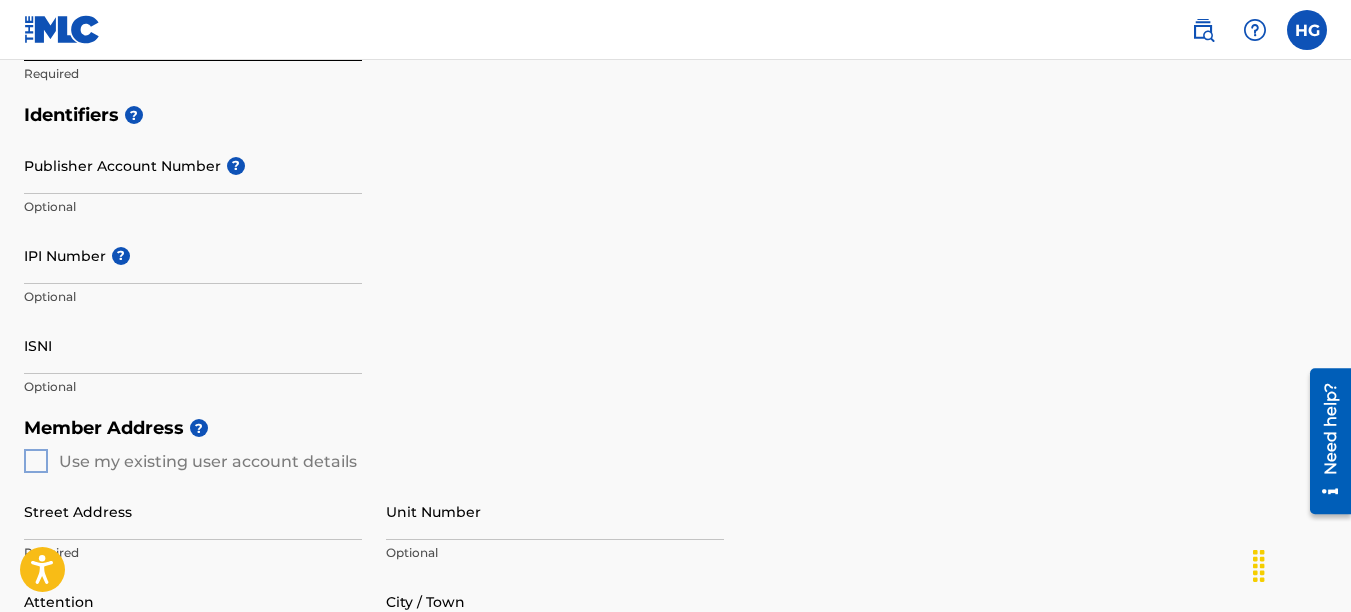 scroll, scrollTop: 469, scrollLeft: 0, axis: vertical 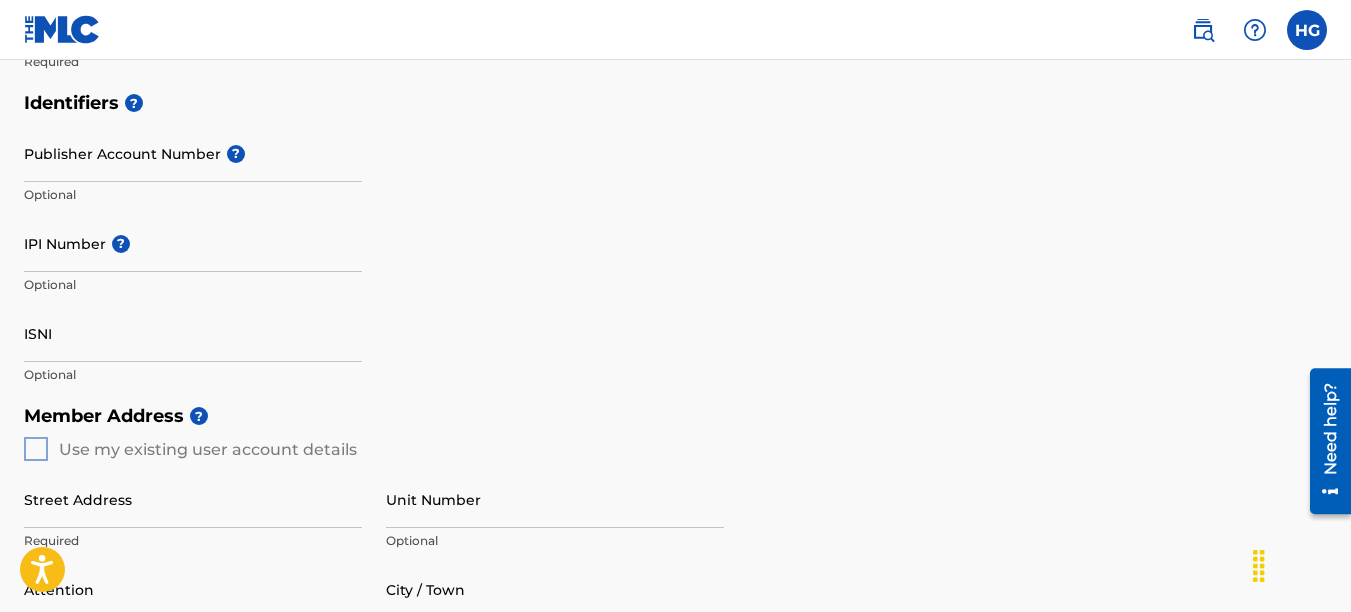 click on "IPI Number ?" at bounding box center (193, 243) 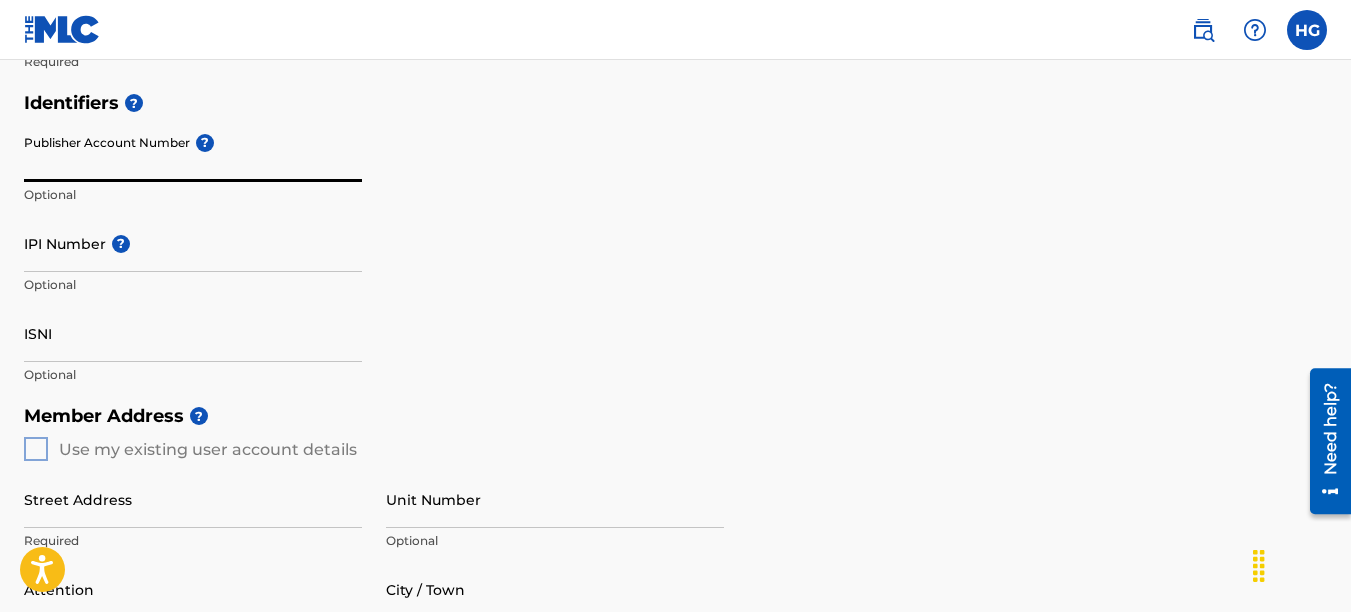 click on "Publisher Account Number ?" at bounding box center (193, 153) 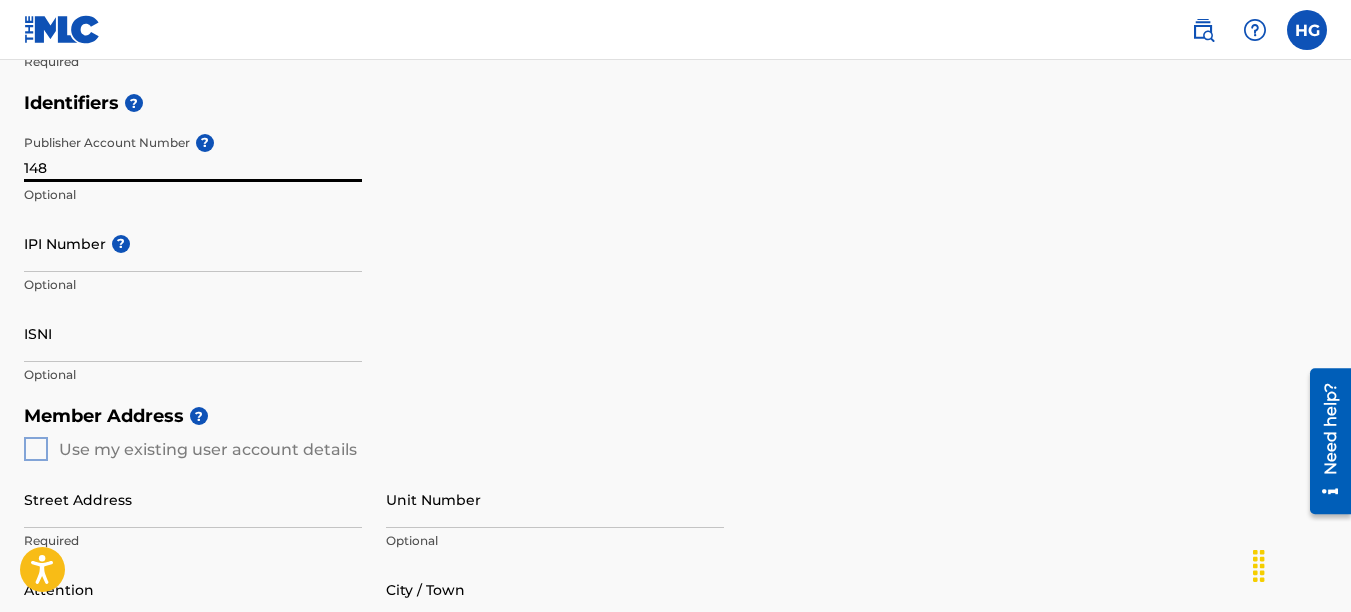 type on "[NUMBER]" 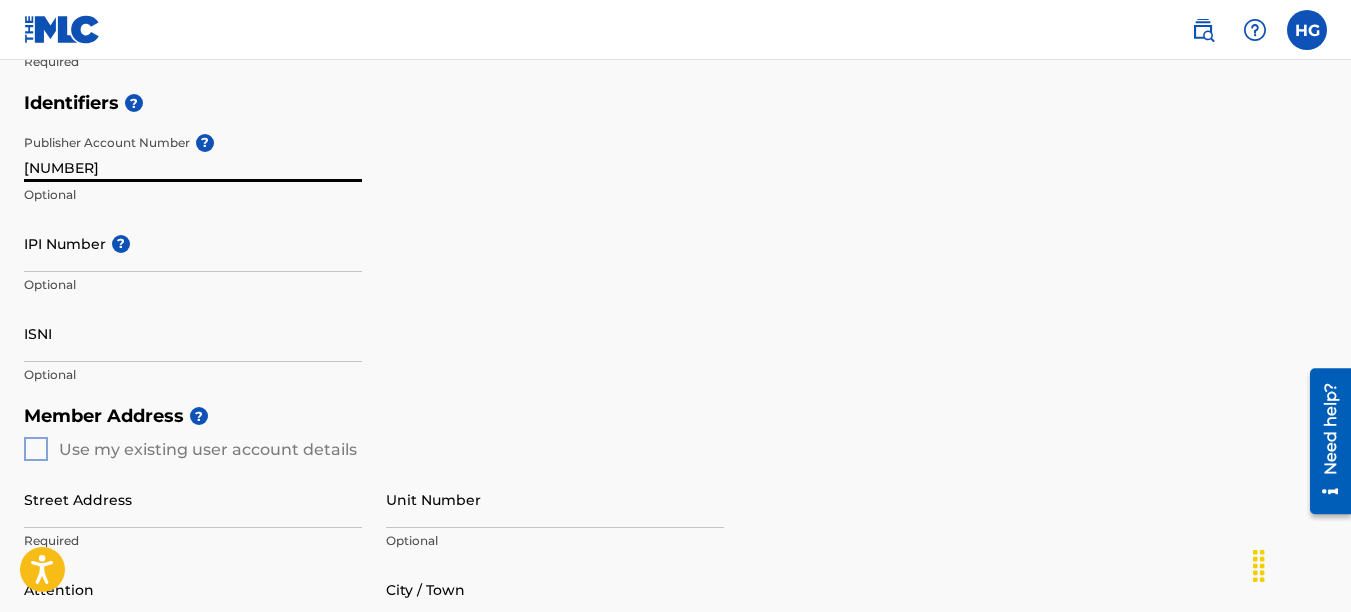 type on "[NUMBER] [STREET]" 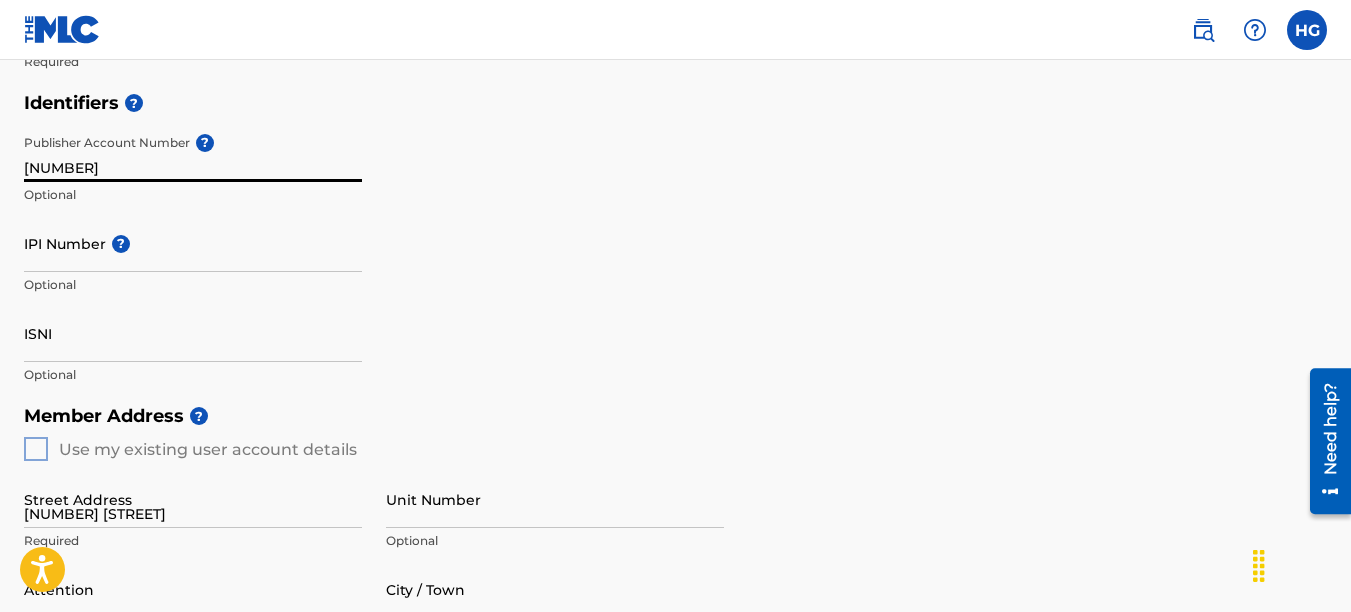 type on "[FIRST] [LAST]" 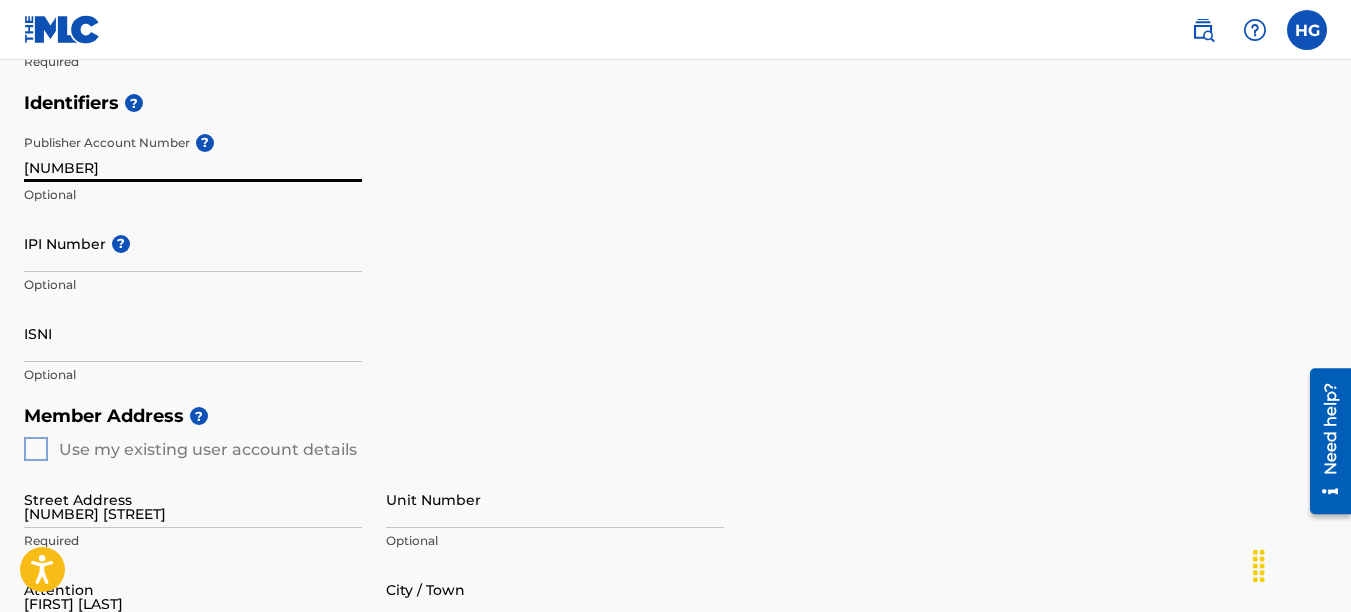 type on "Waldorf" 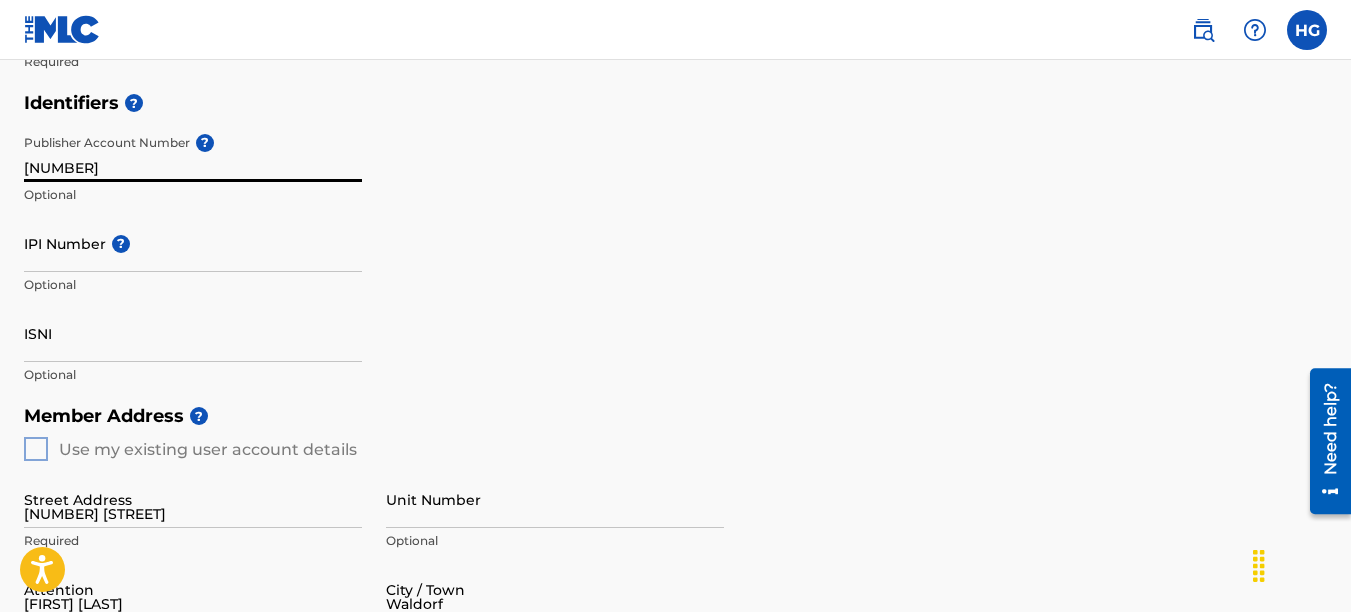 type on "United States" 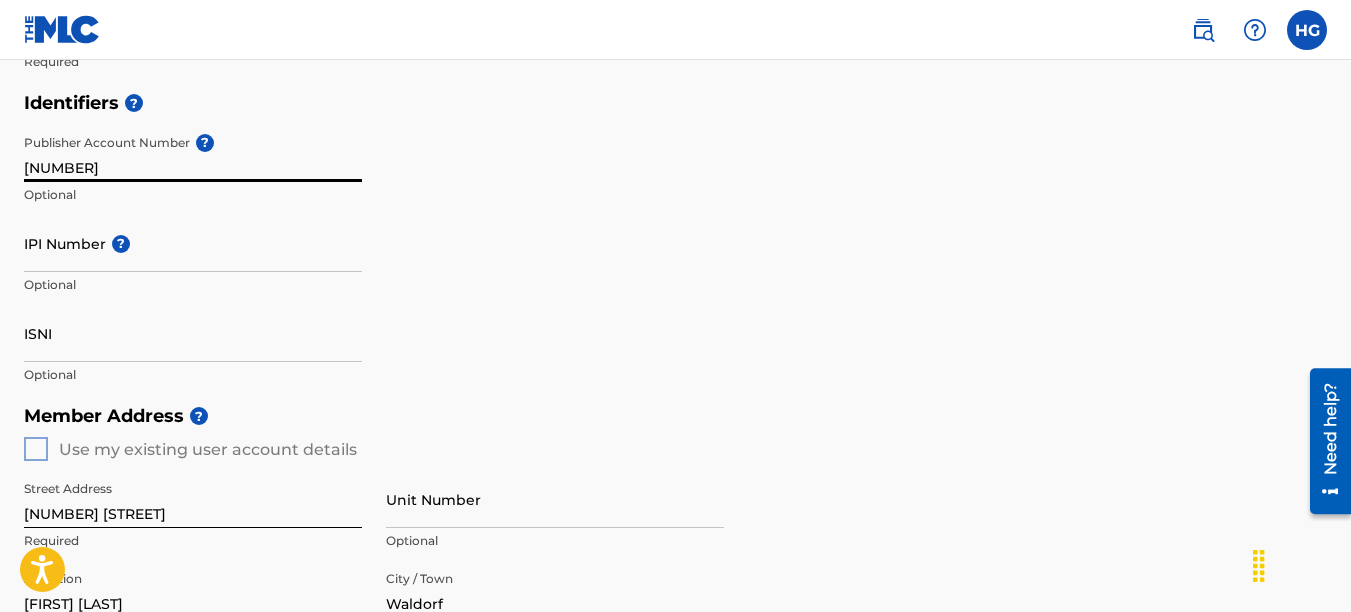 scroll, scrollTop: 611, scrollLeft: 0, axis: vertical 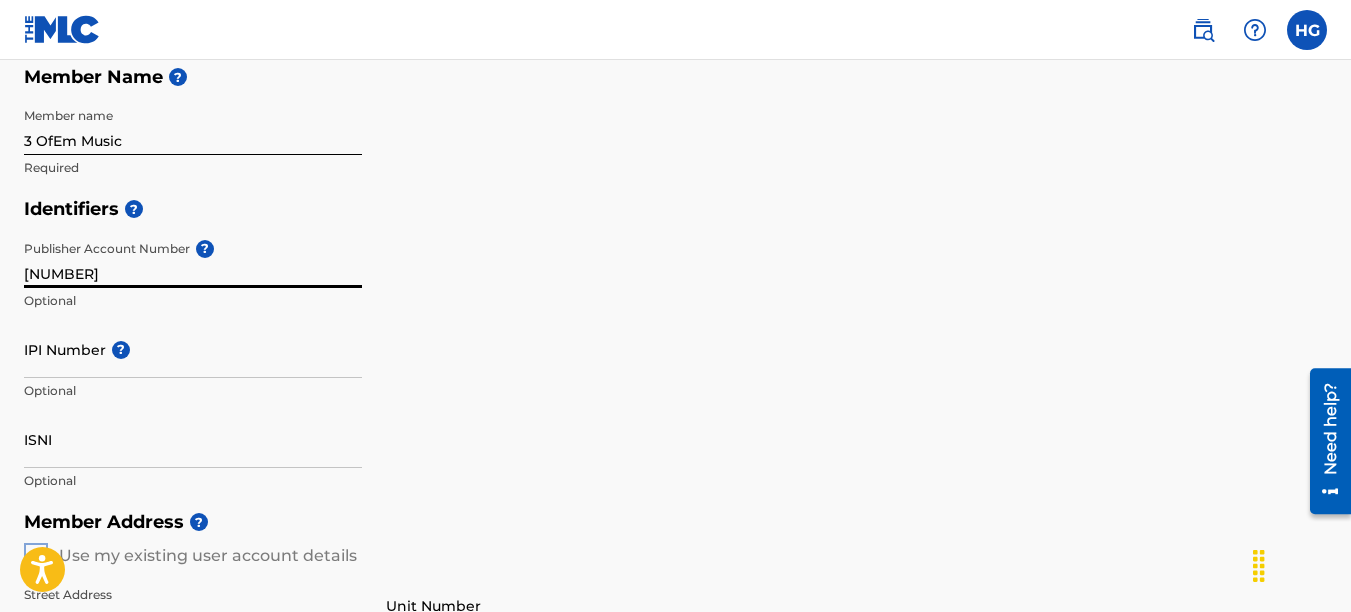 click on "IPI Number ?" at bounding box center [193, 349] 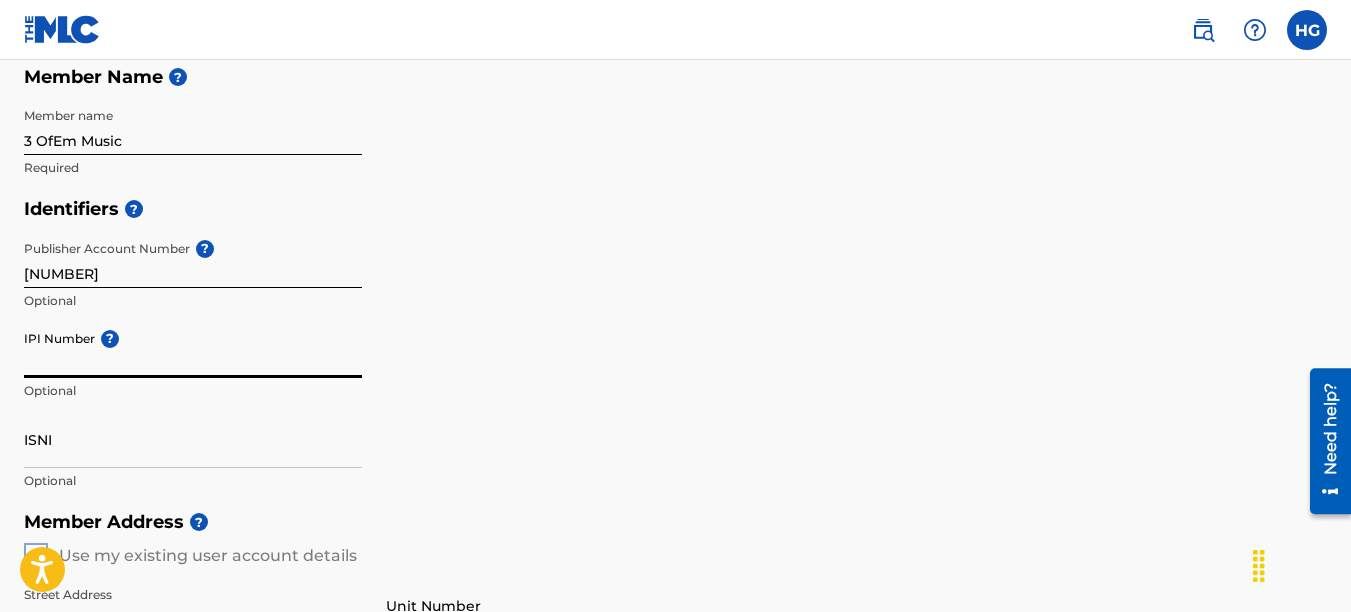 paste on "[IPI_NUMBER]" 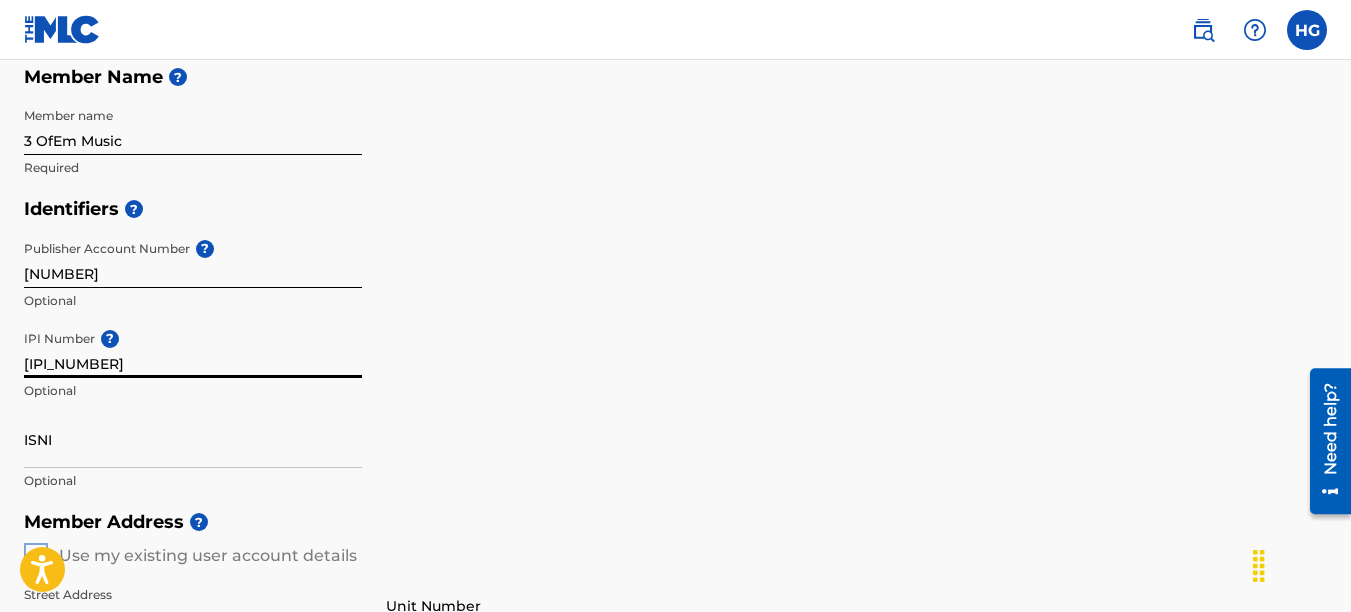 type on "[IPI_NUMBER]" 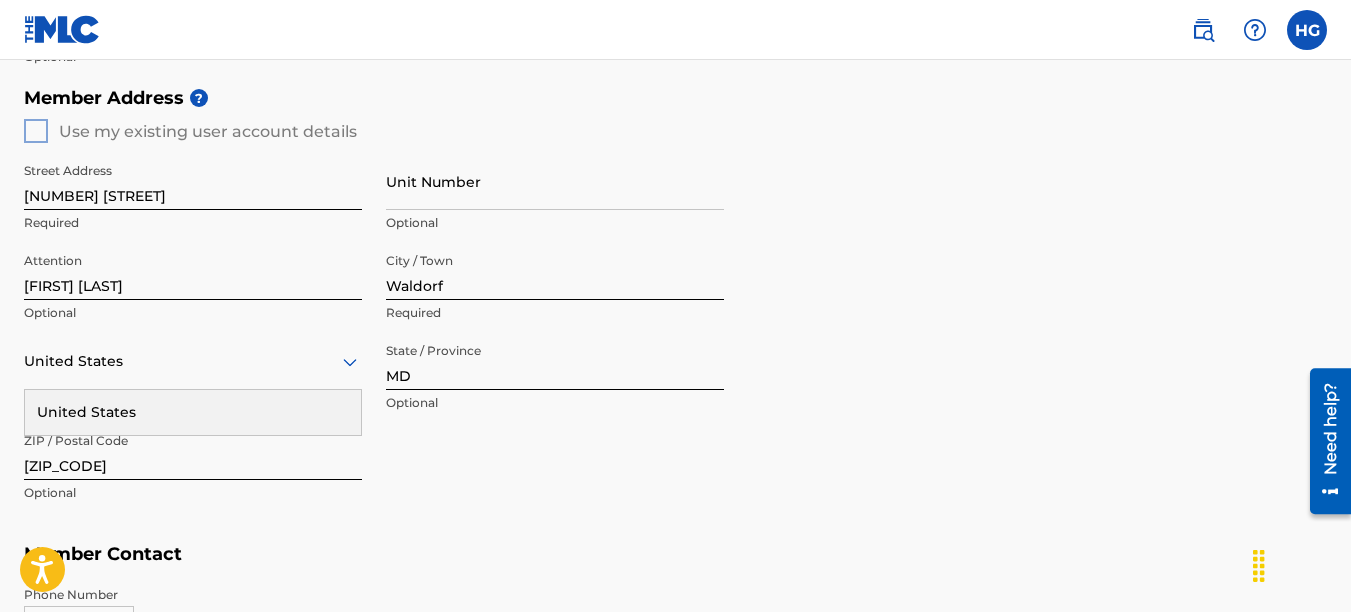 scroll, scrollTop: 781, scrollLeft: 0, axis: vertical 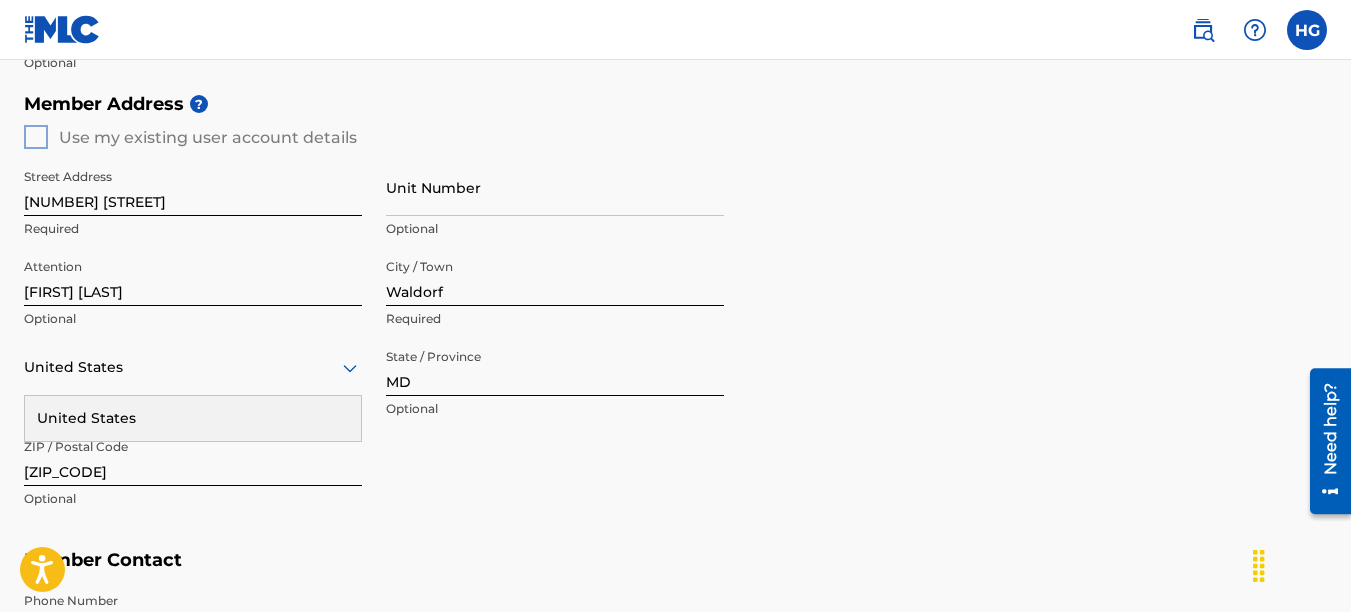 click on "Member Address ? Use my existing user account details Street Address [NUMBER] [STREET] Required Unit Number Optional Attention [FIRST] [LAST] Optional City / Town [CITY] Required United States United States Required State / Province [STATE] Optional ZIP / Postal Code [ZIP_CODE] Optional" at bounding box center (675, 311) 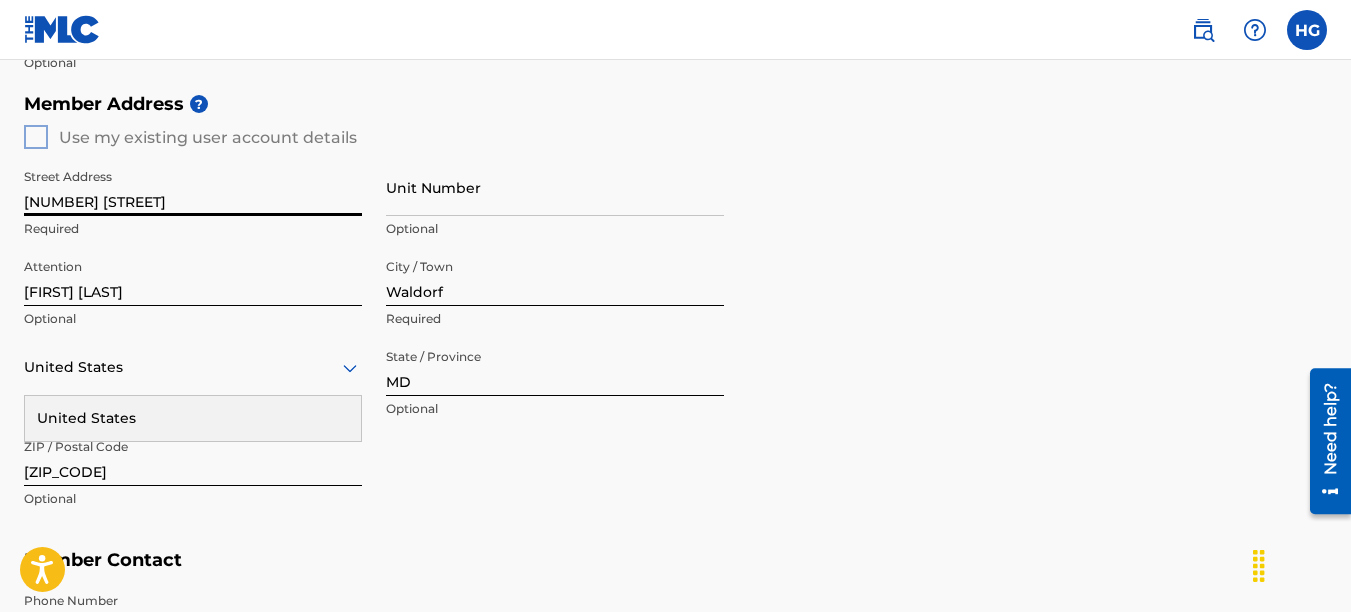 drag, startPoint x: 164, startPoint y: 207, endPoint x: -4, endPoint y: 209, distance: 168.0119 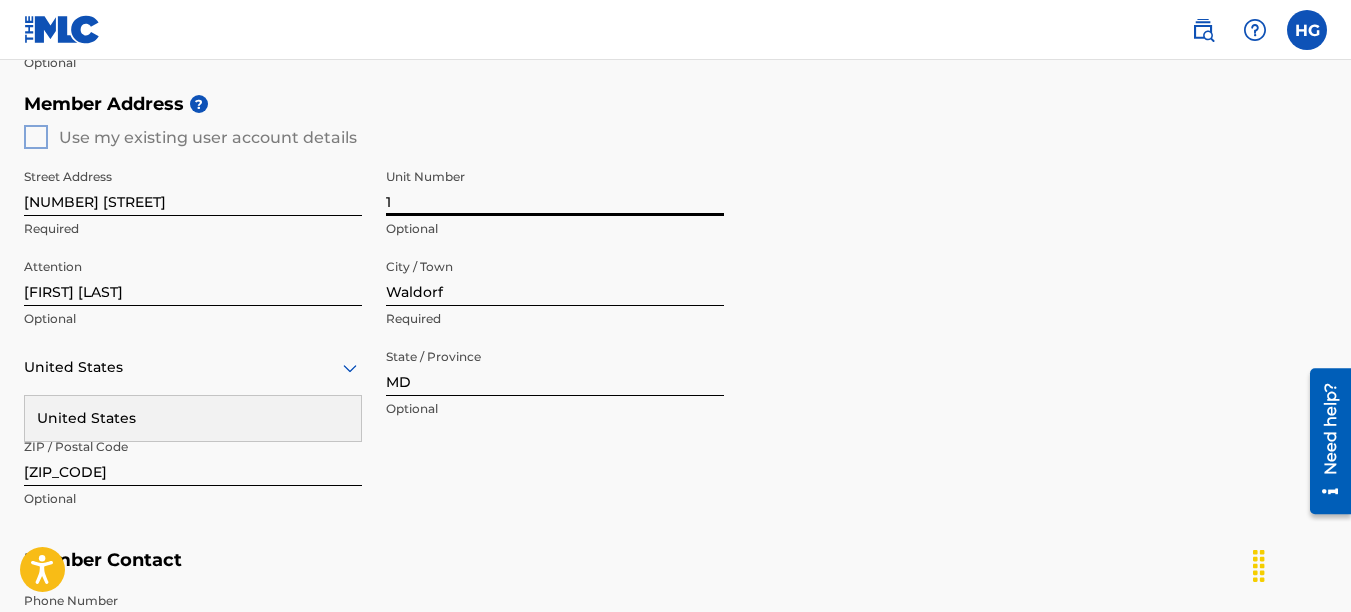 click on "1" at bounding box center [555, 187] 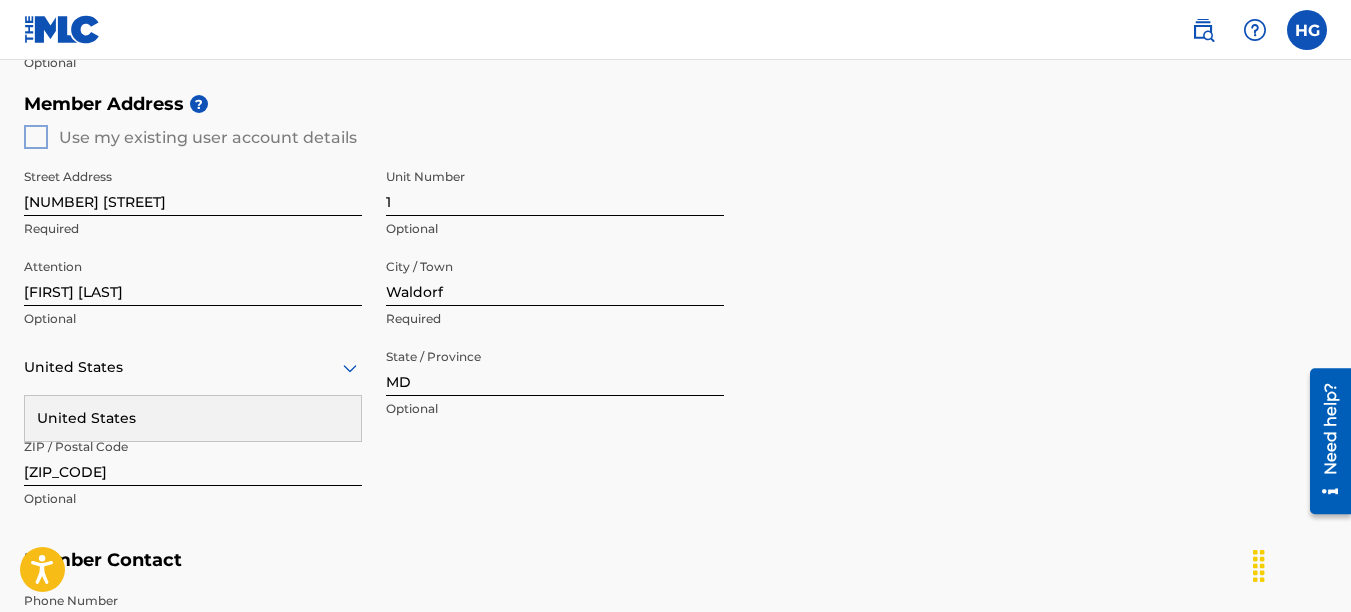 click on "Member Address ? Use my existing user account details Street Address [NUMBER] [STREET] Required Unit Number [NUMBER] Optional Attention [FIRST] [LAST] Optional City / Town [CITY] Required [COUNTRY] [COUNTRY] Required State / Province [STATE] Optional ZIP / Postal Code [POSTAL_CODE] Optional" at bounding box center [675, 311] 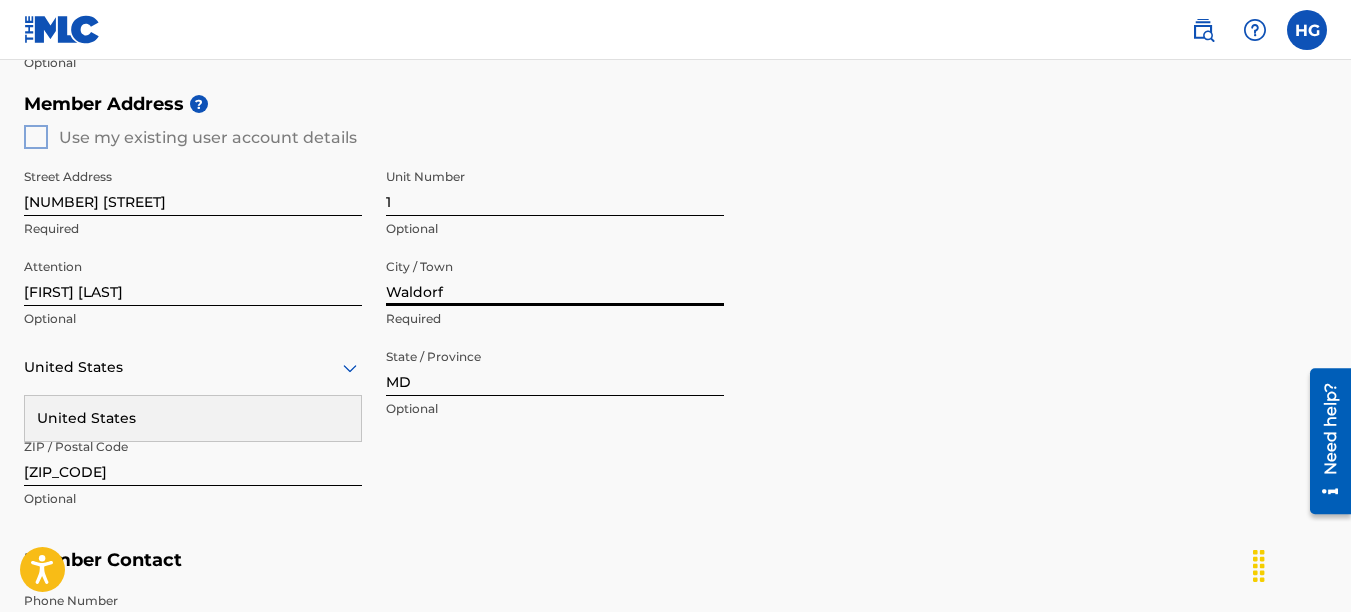 drag, startPoint x: 475, startPoint y: 286, endPoint x: 341, endPoint y: 297, distance: 134.45073 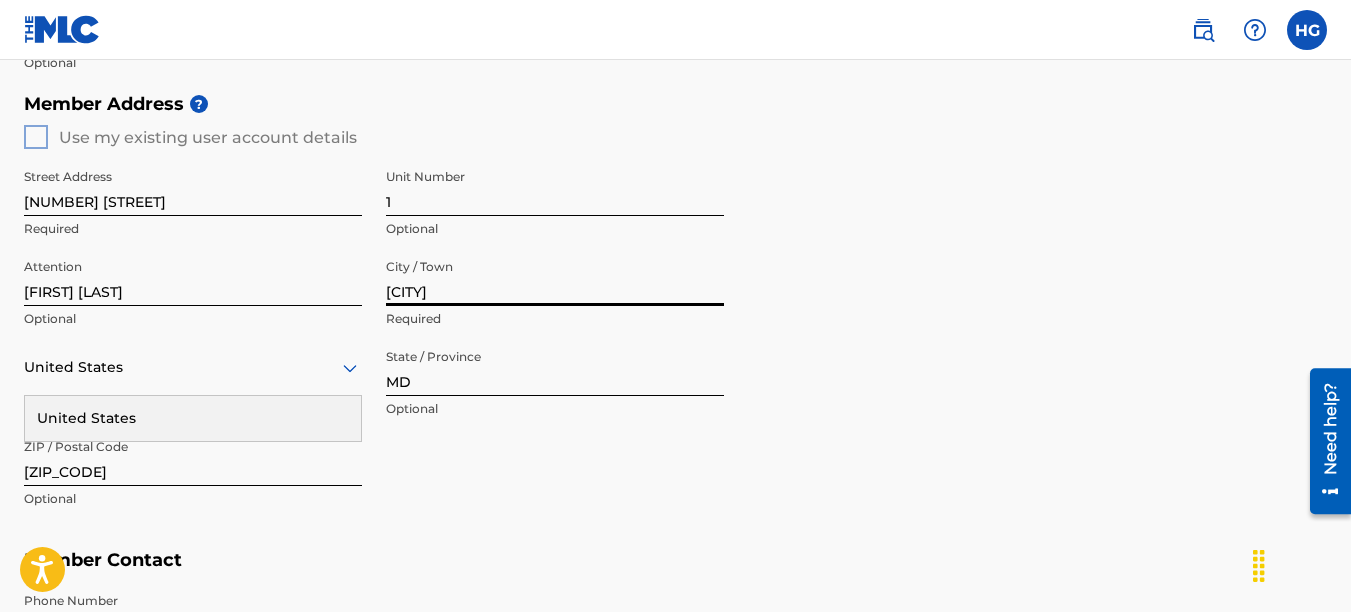 type on "[CITY]" 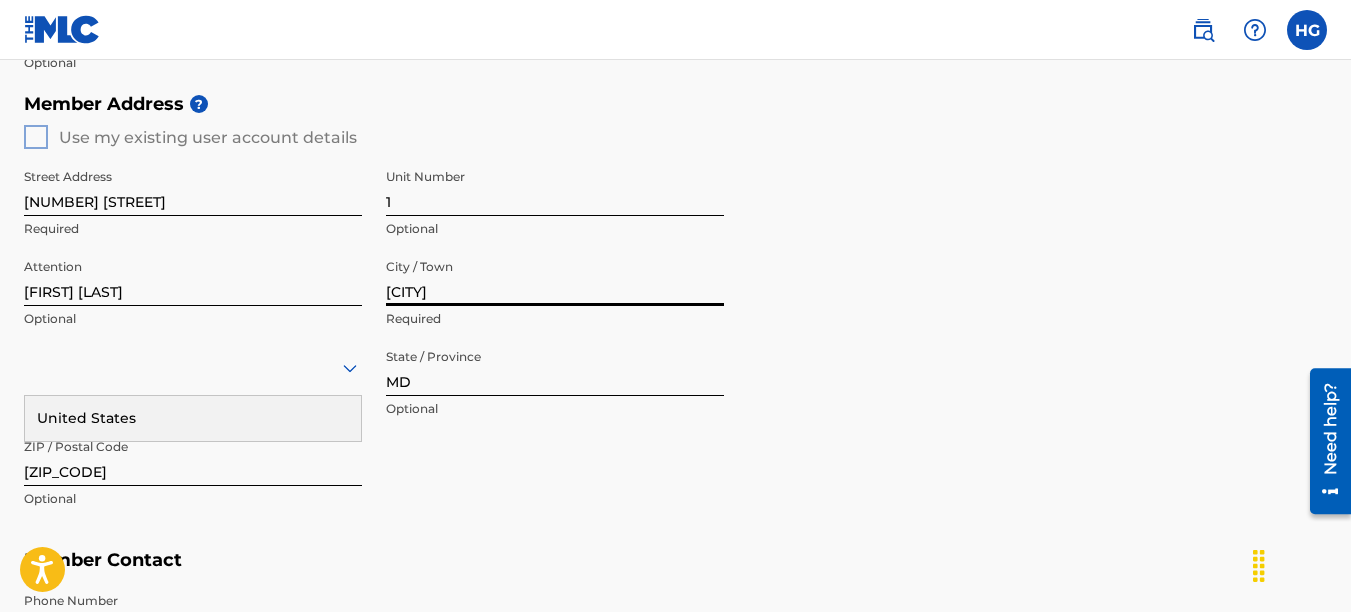 click 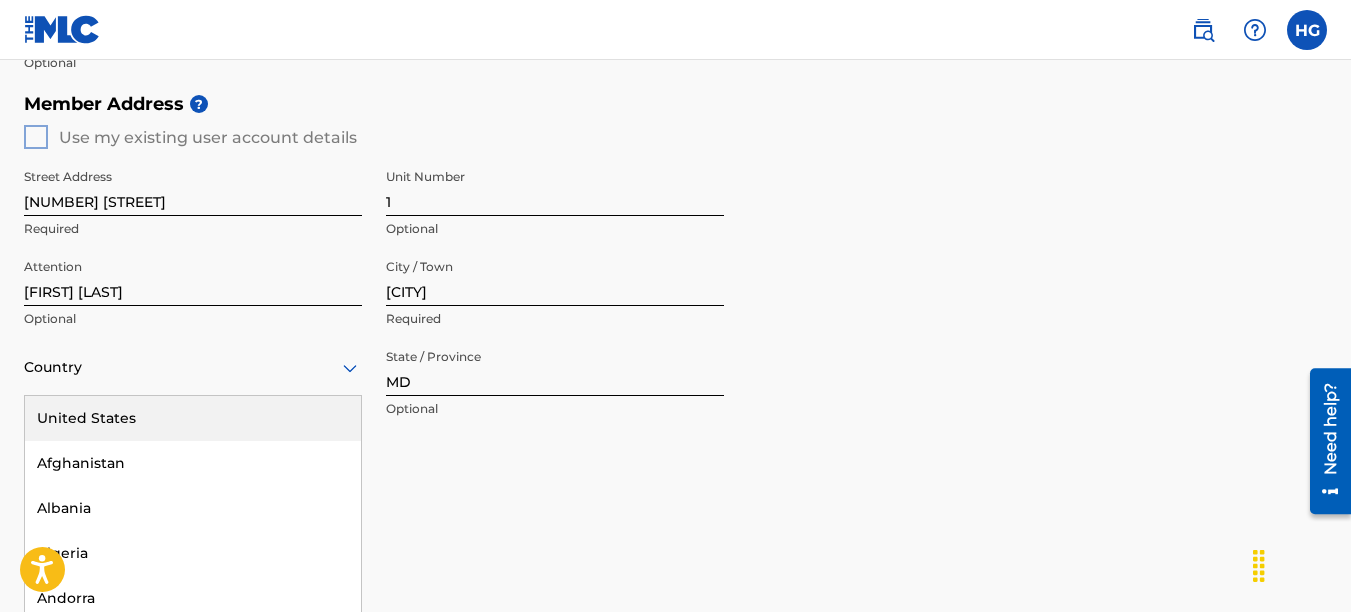 click on "223 results available. Use Up and Down to choose options, press Enter to select the currently focused option, press Escape to exit the menu, press Tab to select the option and exit the menu. Country United States Afghanistan Albania Algeria Andorra Angola Anguilla Antigua and Barbuda Argentina Armenia Aruba Australia Austria Azerbaijan Bahamas Bahrain Bangladesh Barbados Belarus Belgium Belize Benin Bermuda Bhutan Bolivia Bosnia and Herzegovina Botswana Brazil Brunei Darussalam Bulgaria Burkina Faso Burundi Cambodia Cameroon Canada Cape Verde Cayman Islands Central African Republic Chad Chile China Colombia Comoros Congo Congo, the Democratic Republic of the Cook Islands Costa Rica Cote D'Ivoire Croatia Cuba Cyprus Czech Republic Denmark Djibouti Dominica Dominican Republic Ecuador Egypt El Salvador Equatorial Guinea Eritrea Estonia Ethiopia Falkland Islands (Malvinas) Faroe Islands Fiji Finland France French Guiana French Polynesia Gabon Gambia Georgia Germany Ghana Gibraltar Greece Greenland Grenada Guinea" at bounding box center [193, 367] 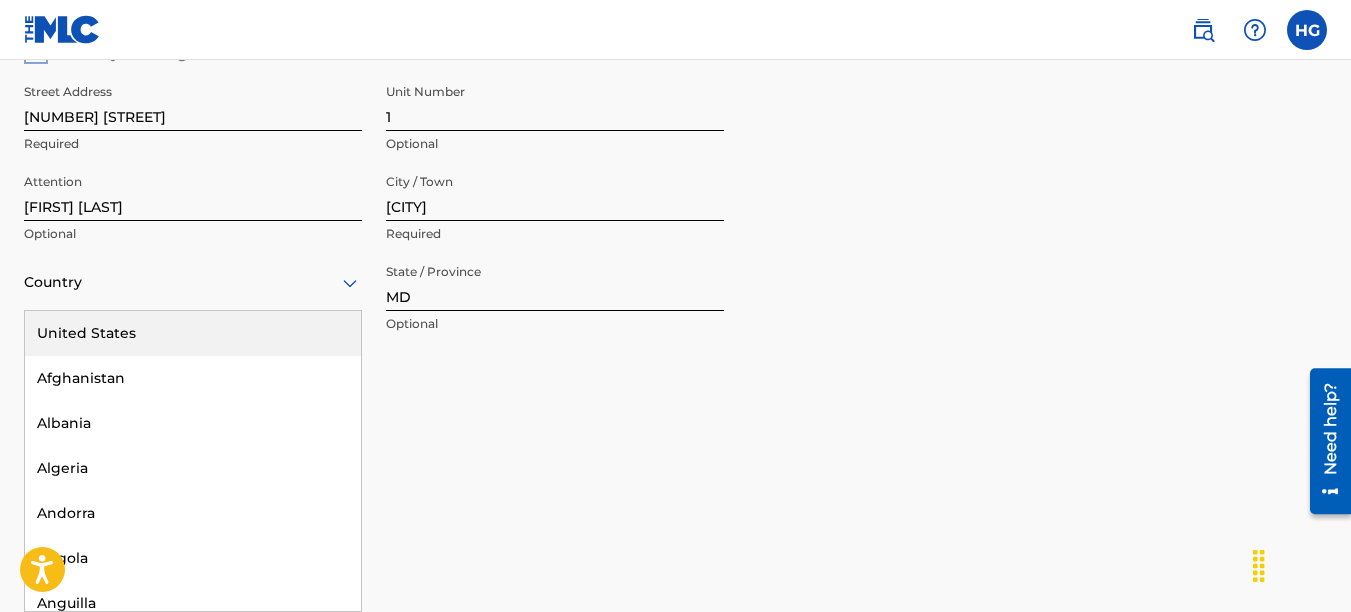 click on "United States" at bounding box center (193, 333) 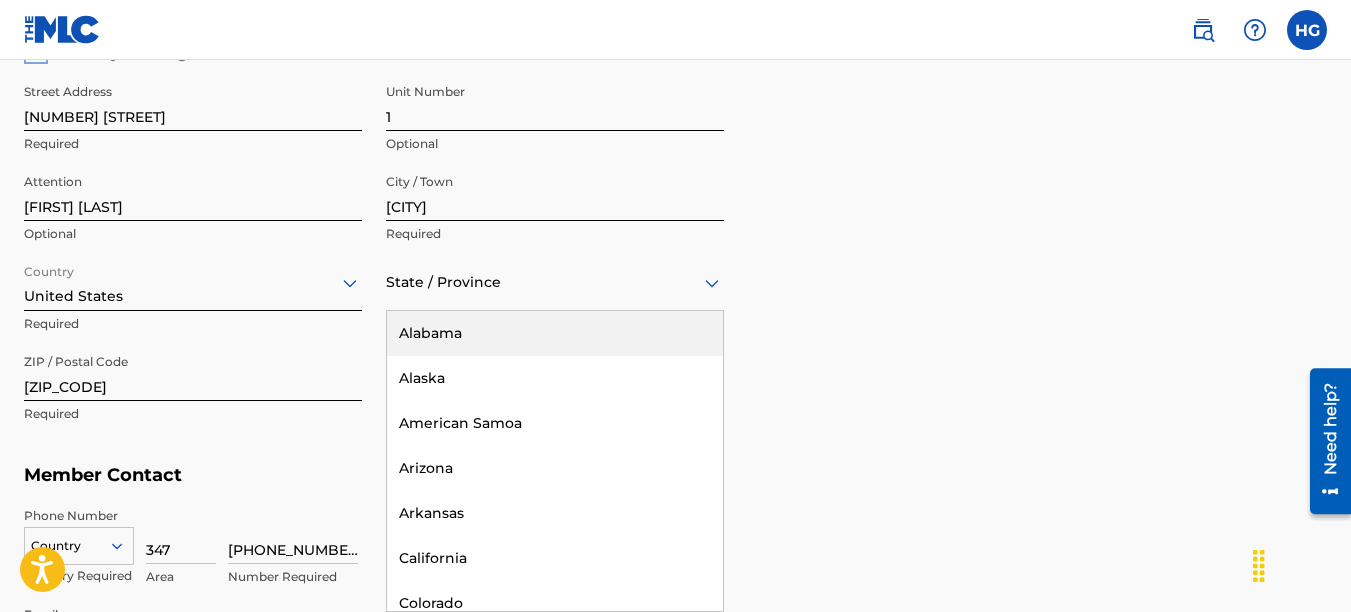 click 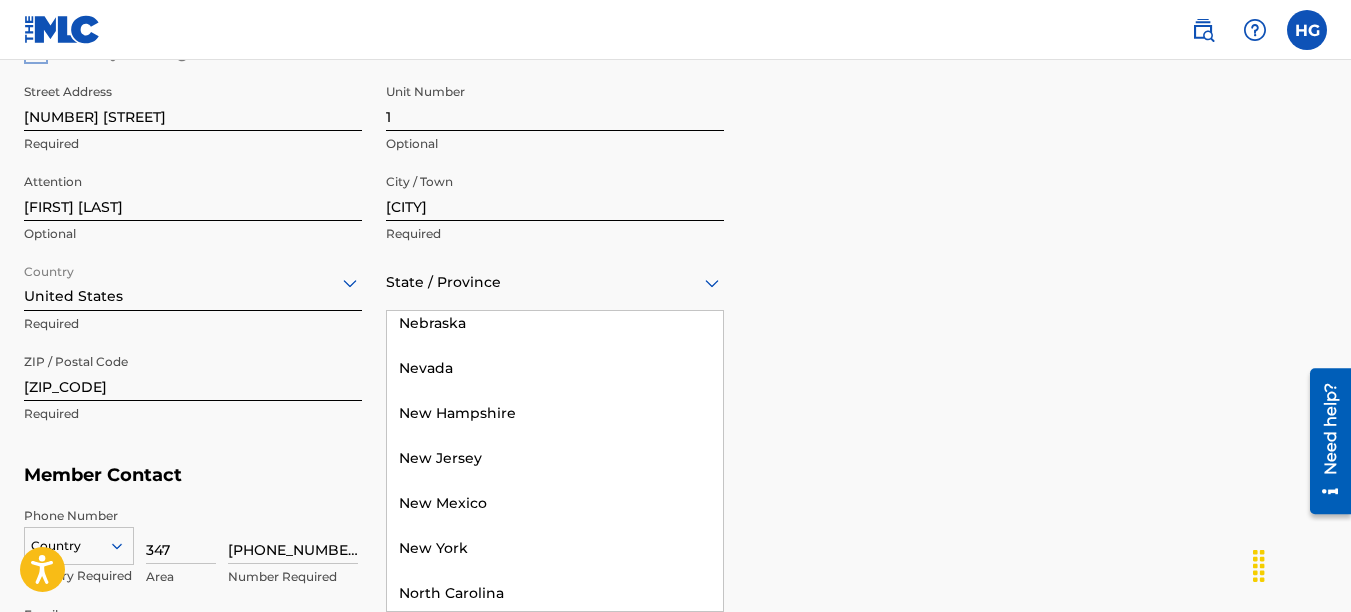 scroll, scrollTop: 1365, scrollLeft: 0, axis: vertical 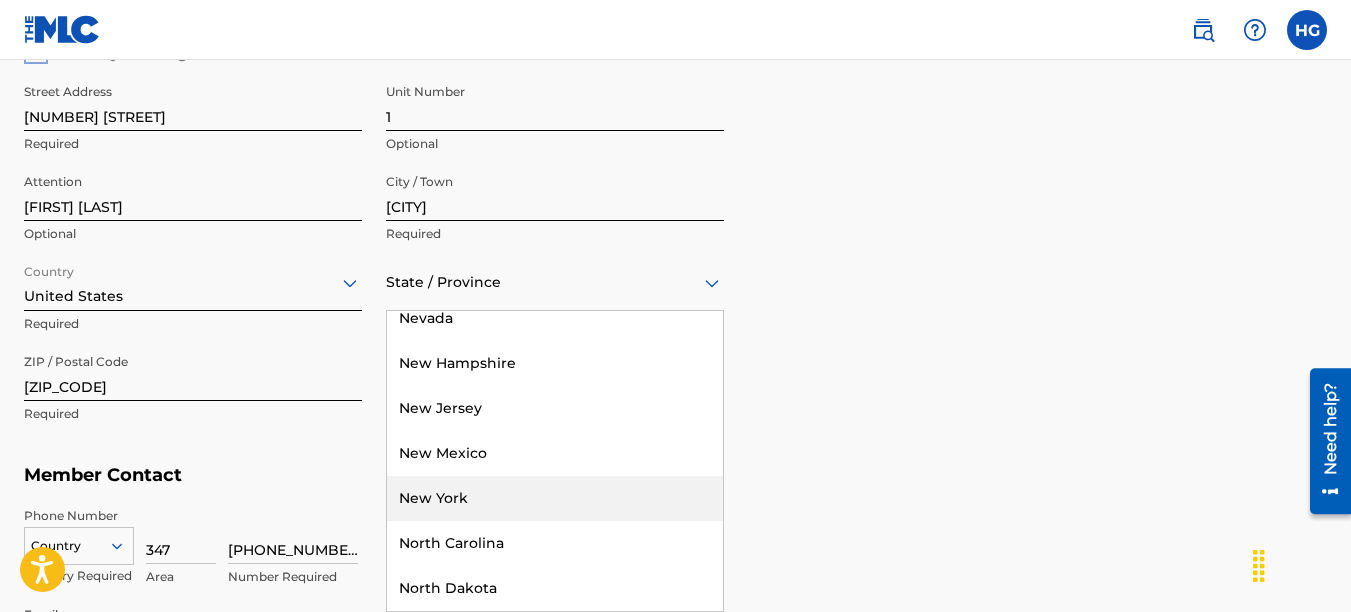 click on "New York" at bounding box center (555, 498) 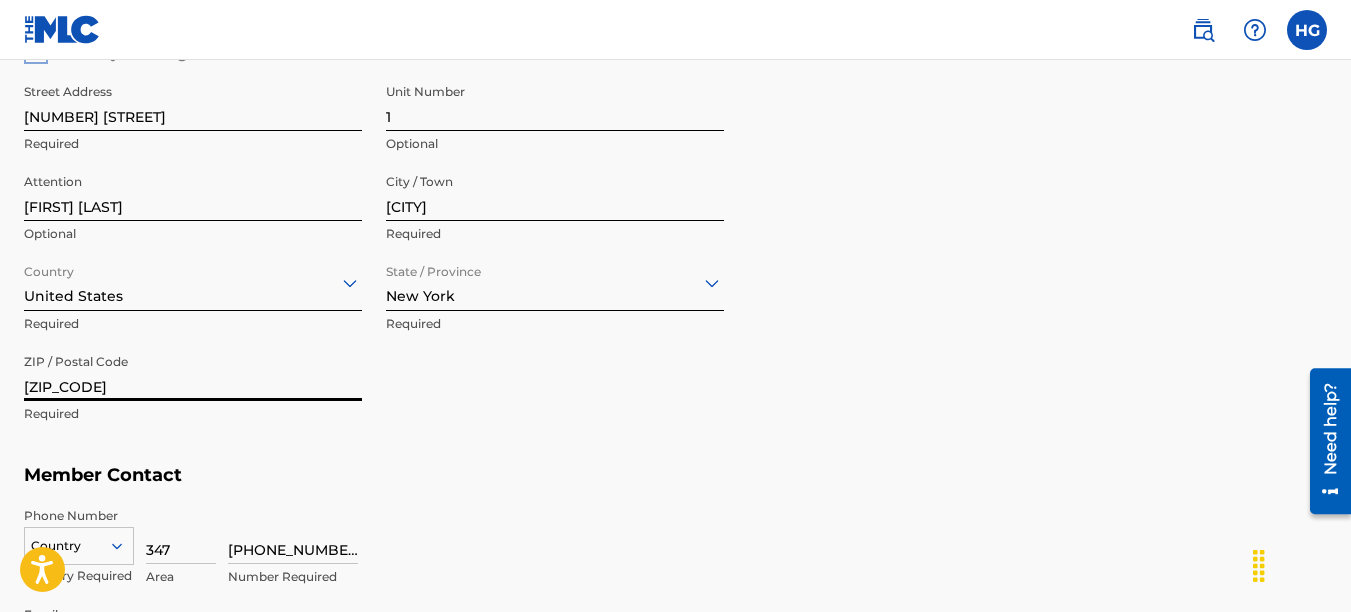 drag, startPoint x: 88, startPoint y: 385, endPoint x: -4, endPoint y: 395, distance: 92.541885 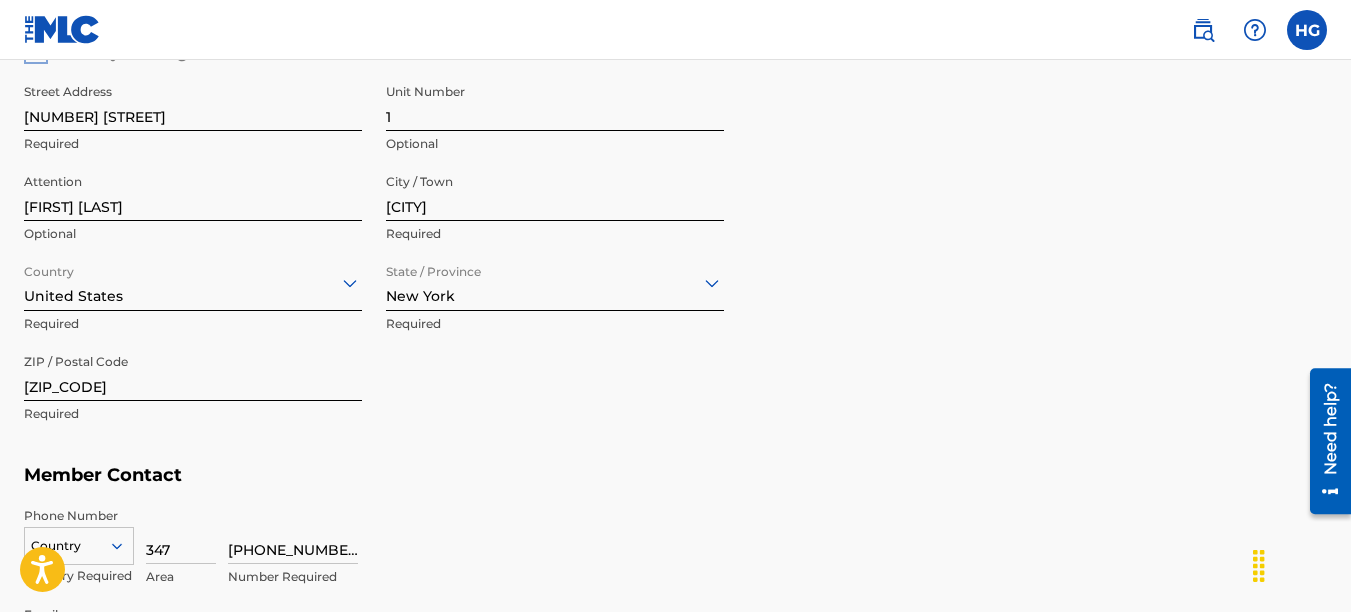 click on "Member Address ? Use my existing user account details Street Address [NUMBER] [STREET] Required Unit Number 1 Optional Attention [FIRST] [LAST] Optional City / Town [CITY] Required Country United States Required State / Province [STATE] Required ZIP / Postal Code [ZIP_CODE] Required" at bounding box center [675, 226] 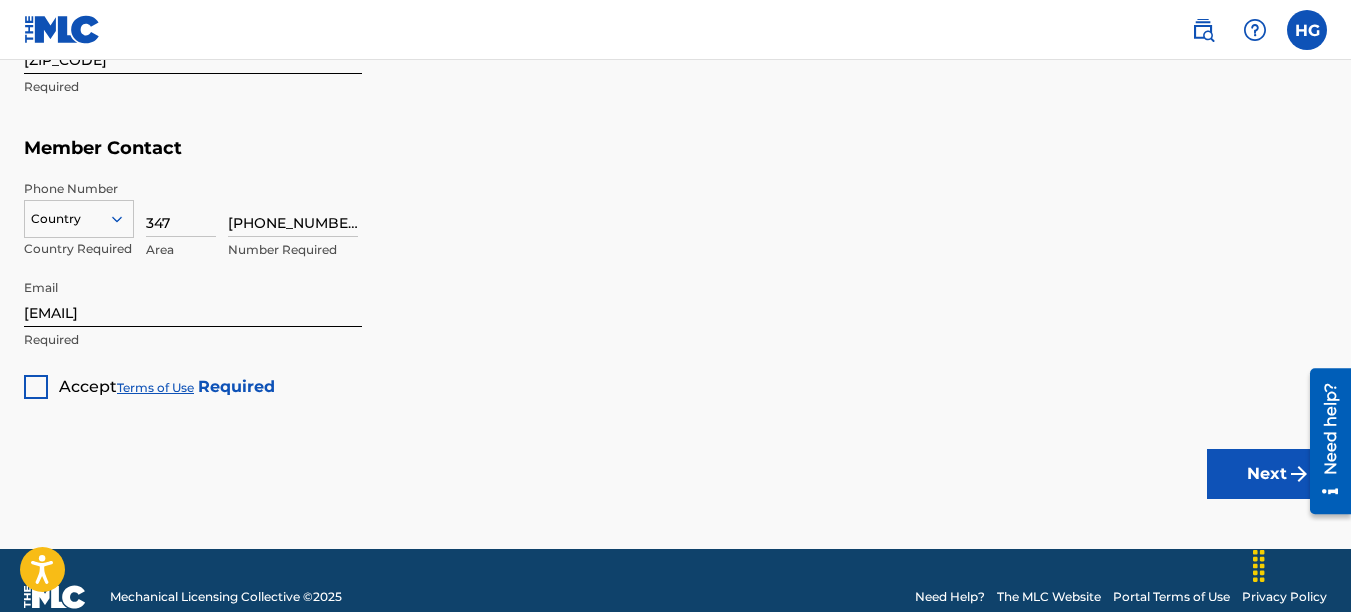 scroll, scrollTop: 1202, scrollLeft: 0, axis: vertical 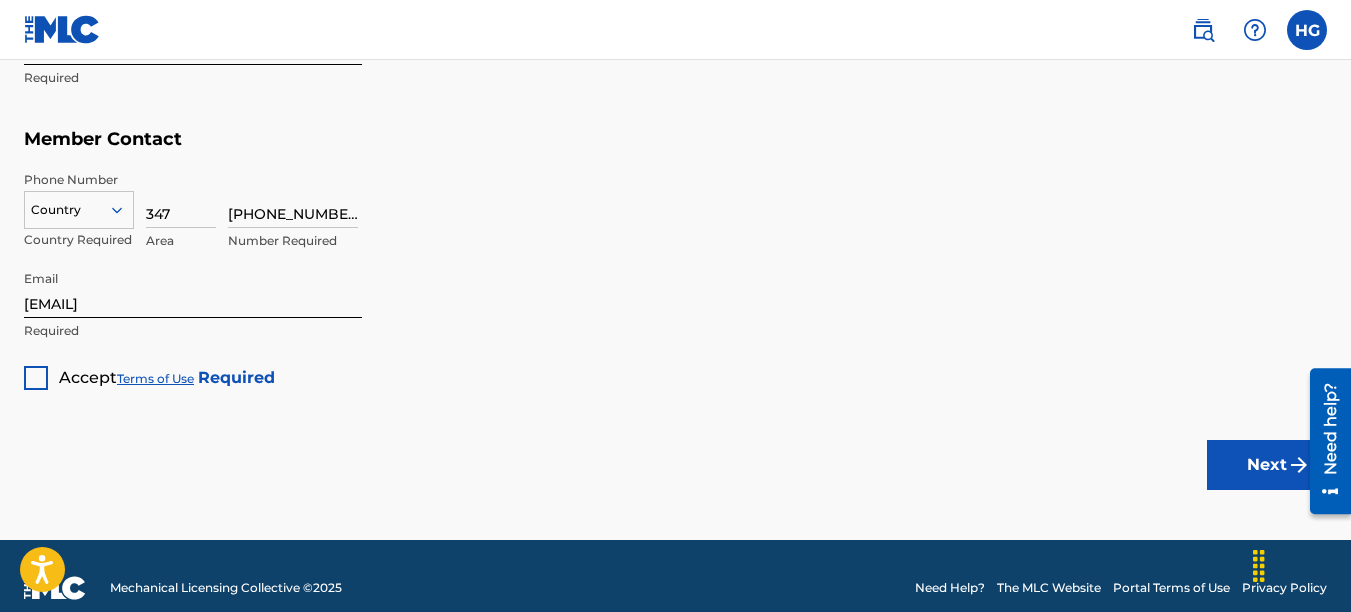click 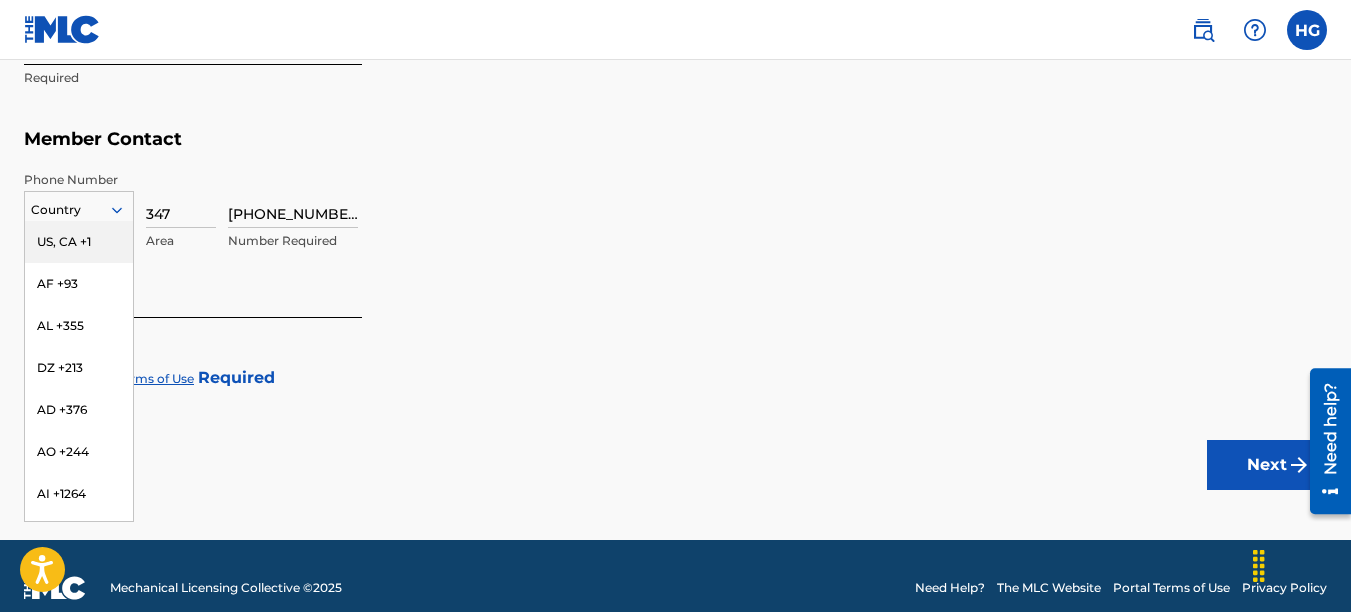 click on "US, CA +1" at bounding box center [79, 242] 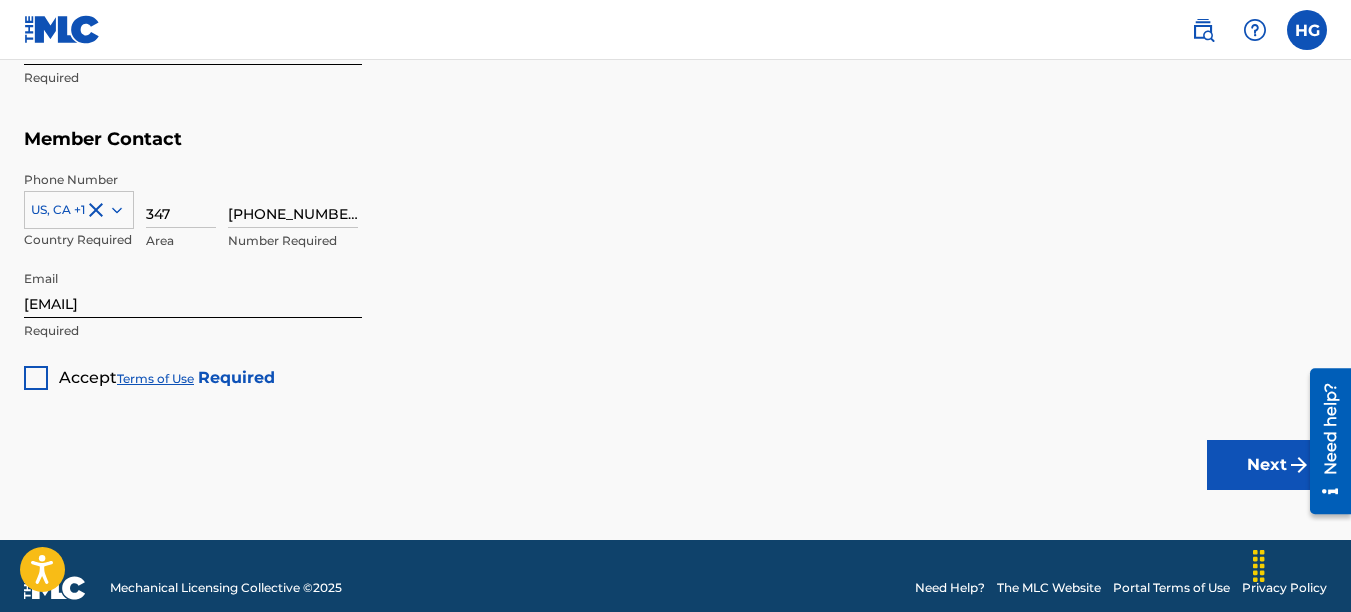 click at bounding box center [36, 378] 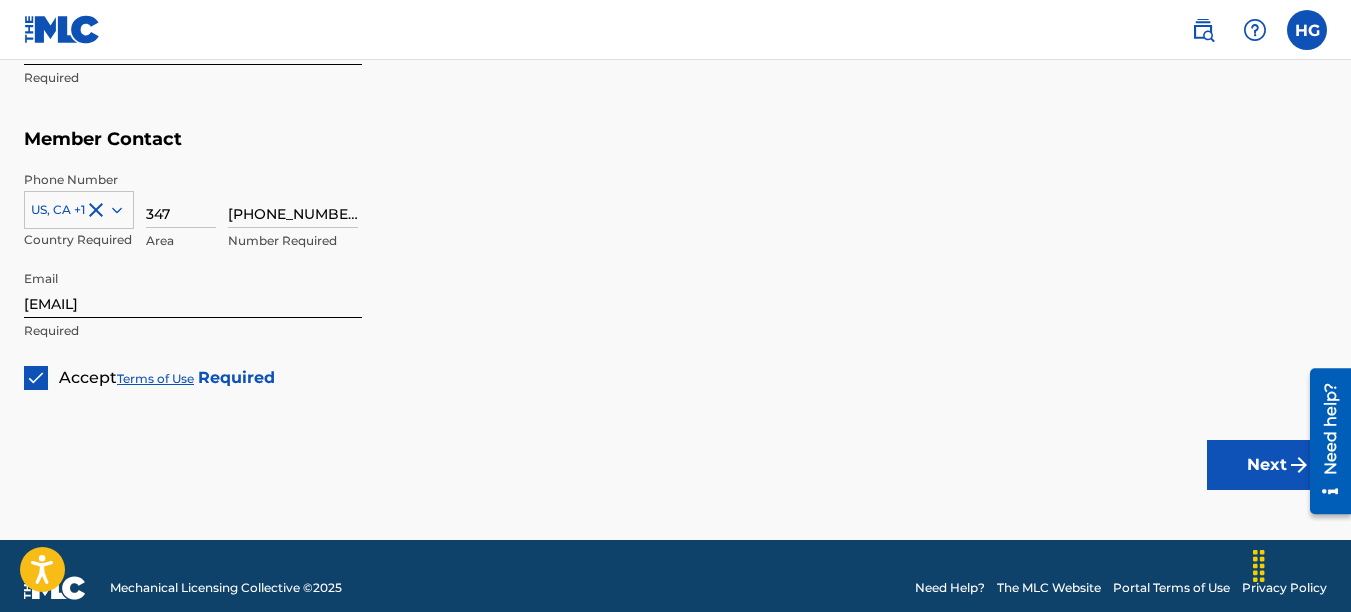 click on "Next" at bounding box center [1267, 465] 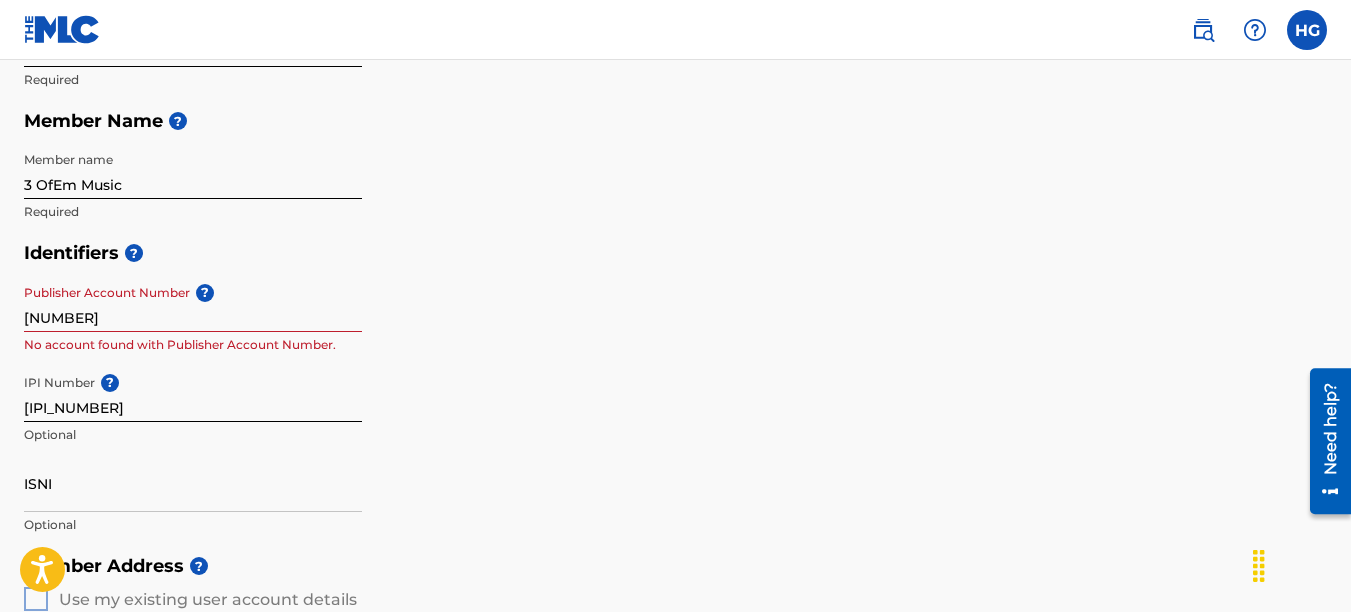 scroll, scrollTop: 315, scrollLeft: 0, axis: vertical 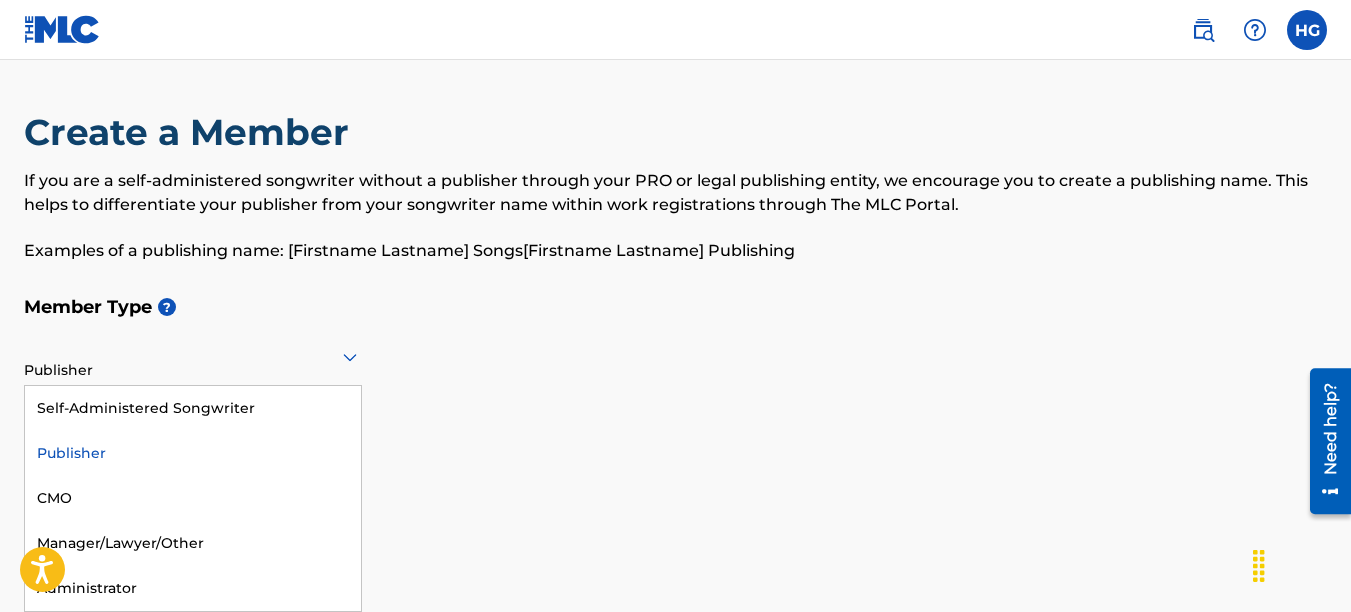 click 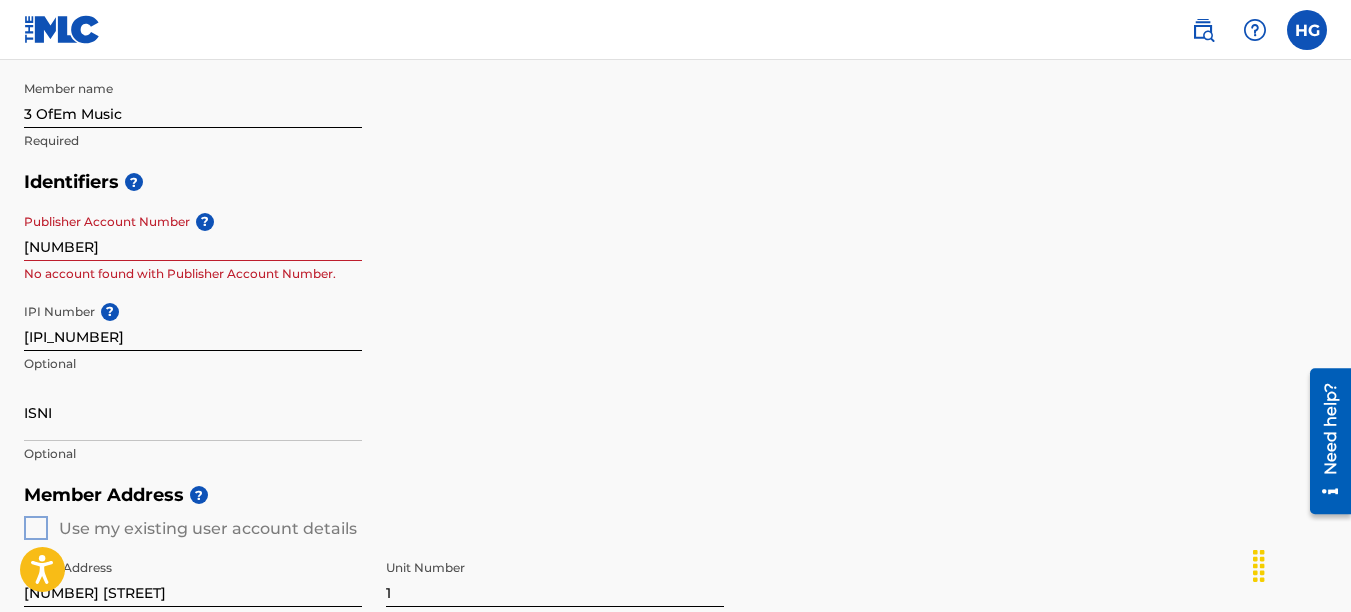 scroll, scrollTop: 406, scrollLeft: 0, axis: vertical 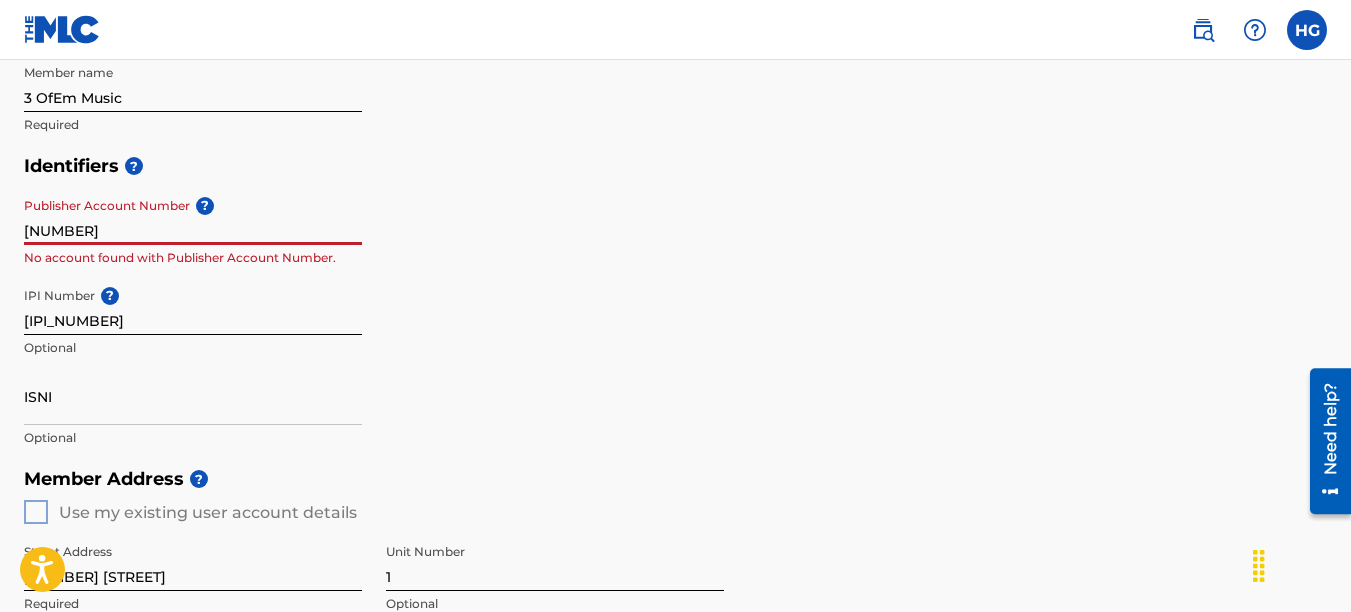 drag, startPoint x: 86, startPoint y: 232, endPoint x: -4, endPoint y: 238, distance: 90.199776 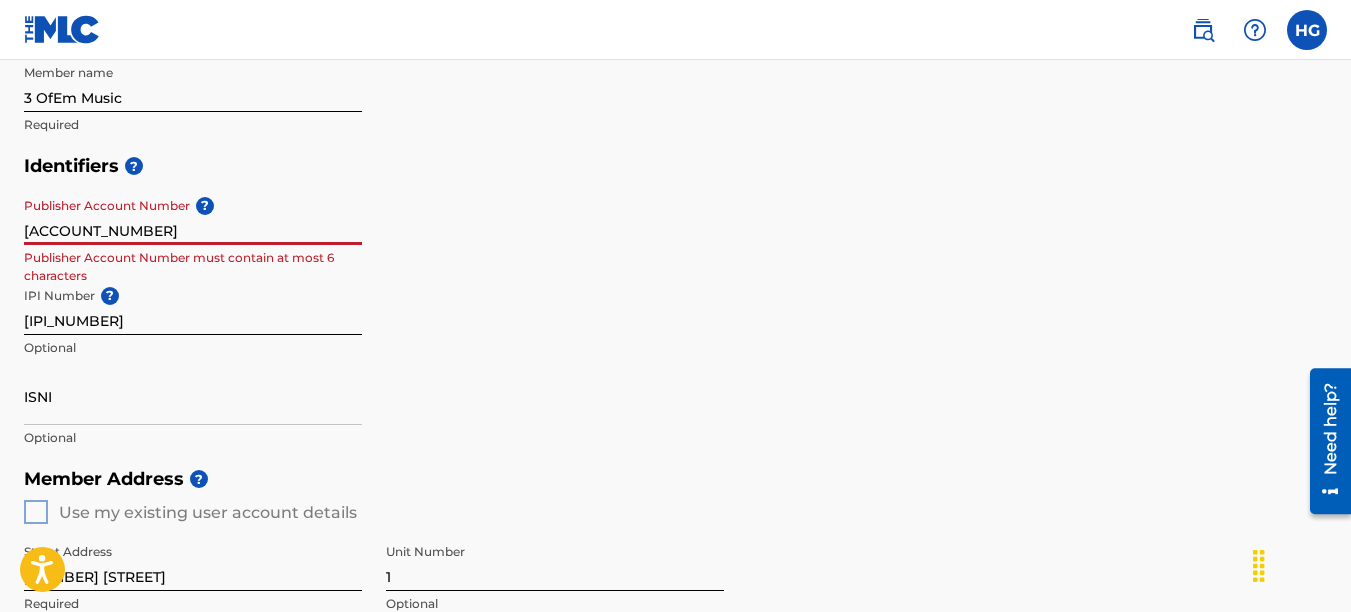 click on "Identifiers ? Publisher Account Number ? [ACCOUNT_NUMBER] Publisher Account Number must contain at most 6 characters IPI Number ? [IPI_NUMBER] Optional ISNI Optional" at bounding box center (675, 301) 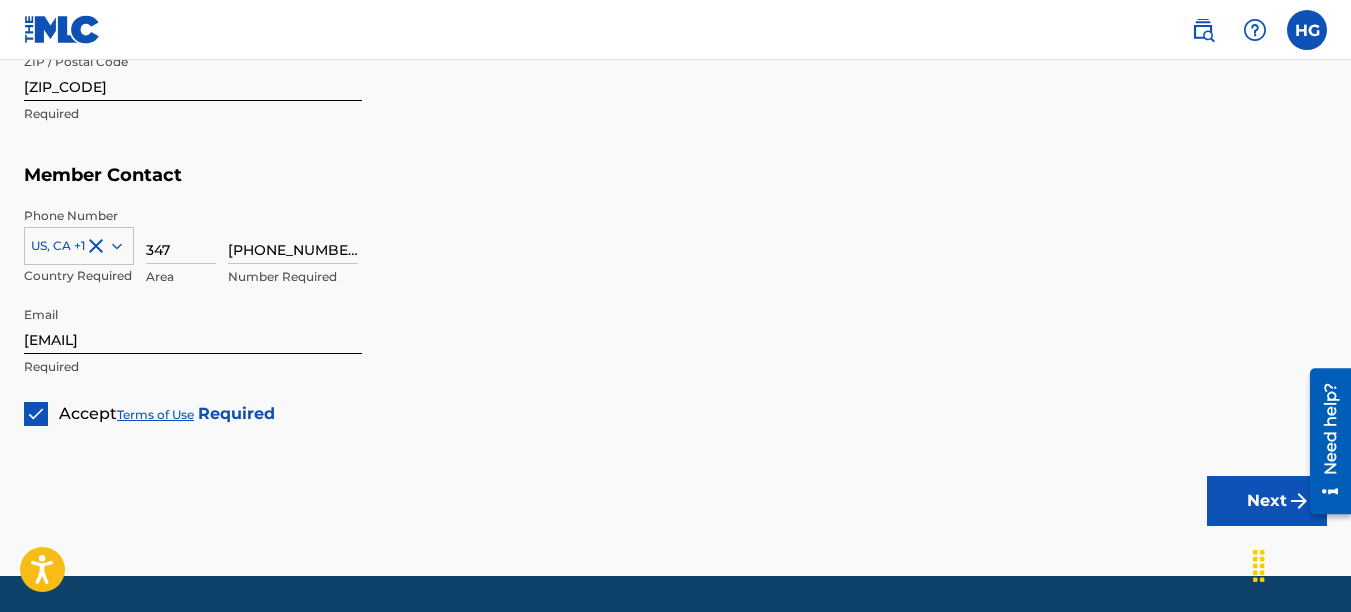 scroll, scrollTop: 1226, scrollLeft: 0, axis: vertical 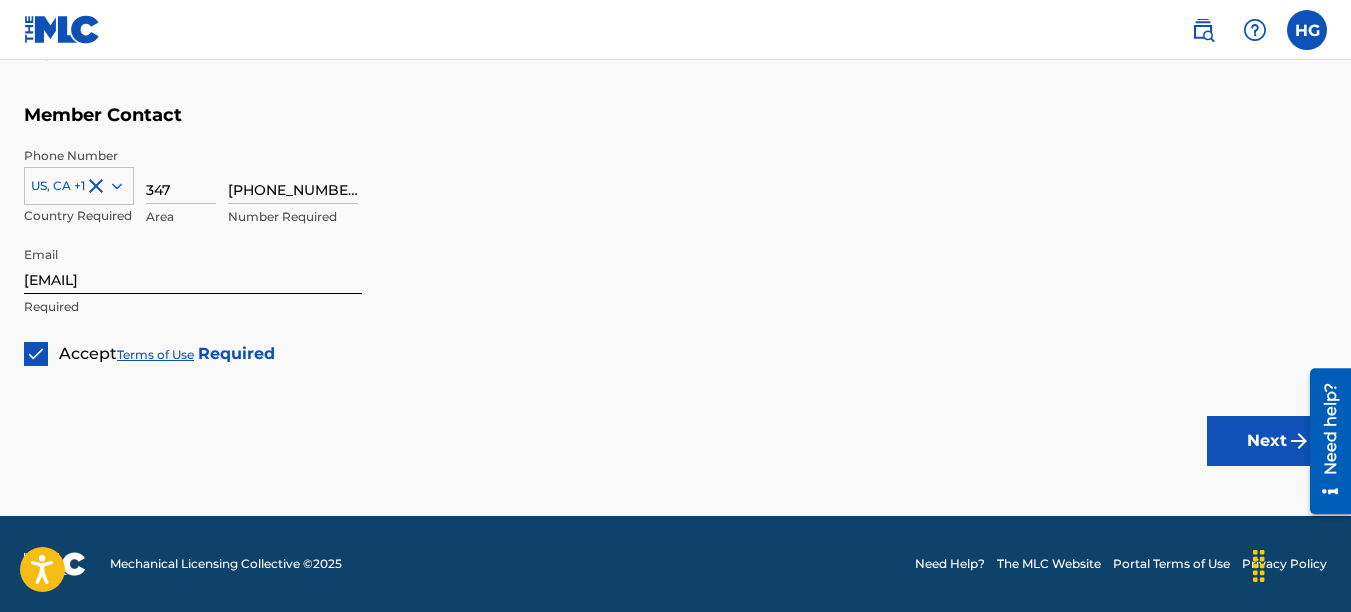 click on "Next" at bounding box center (1267, 441) 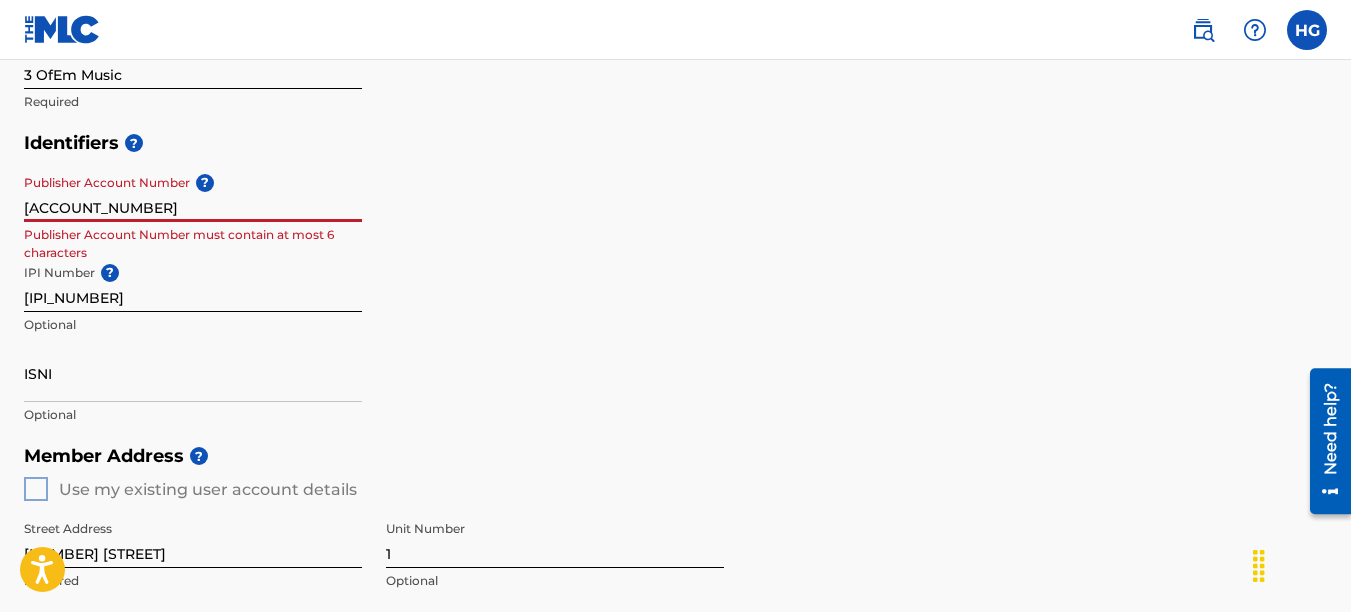scroll, scrollTop: 433, scrollLeft: 0, axis: vertical 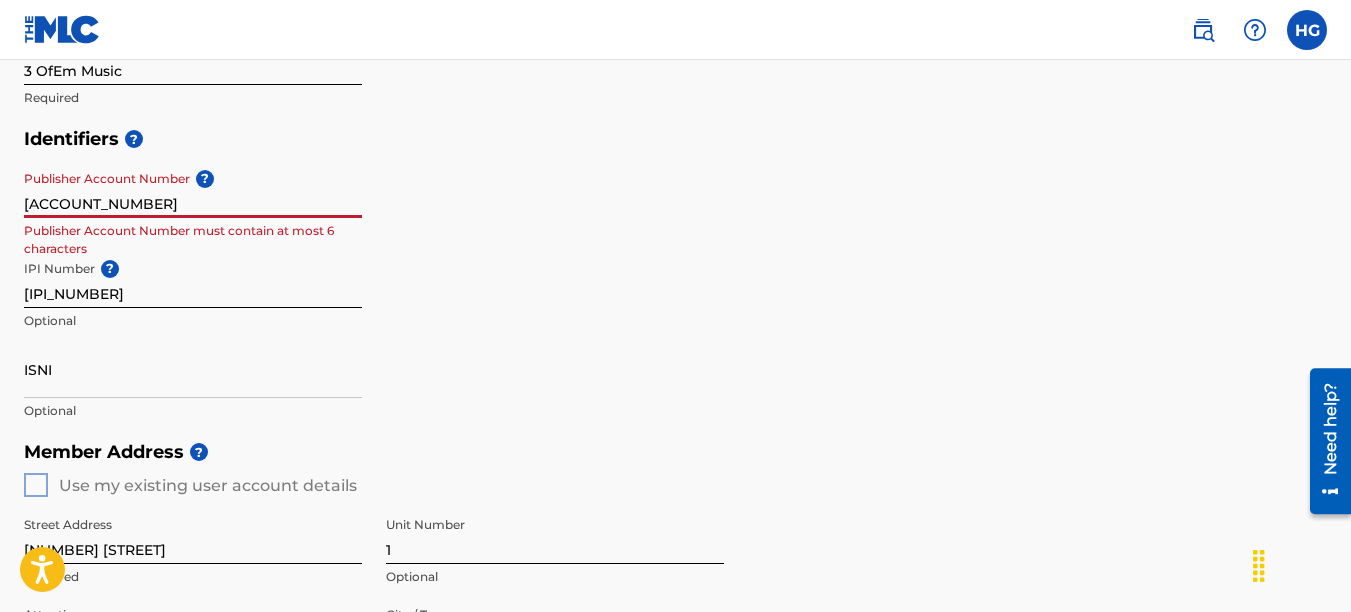 drag, startPoint x: 39, startPoint y: 205, endPoint x: 14, endPoint y: 204, distance: 25.019993 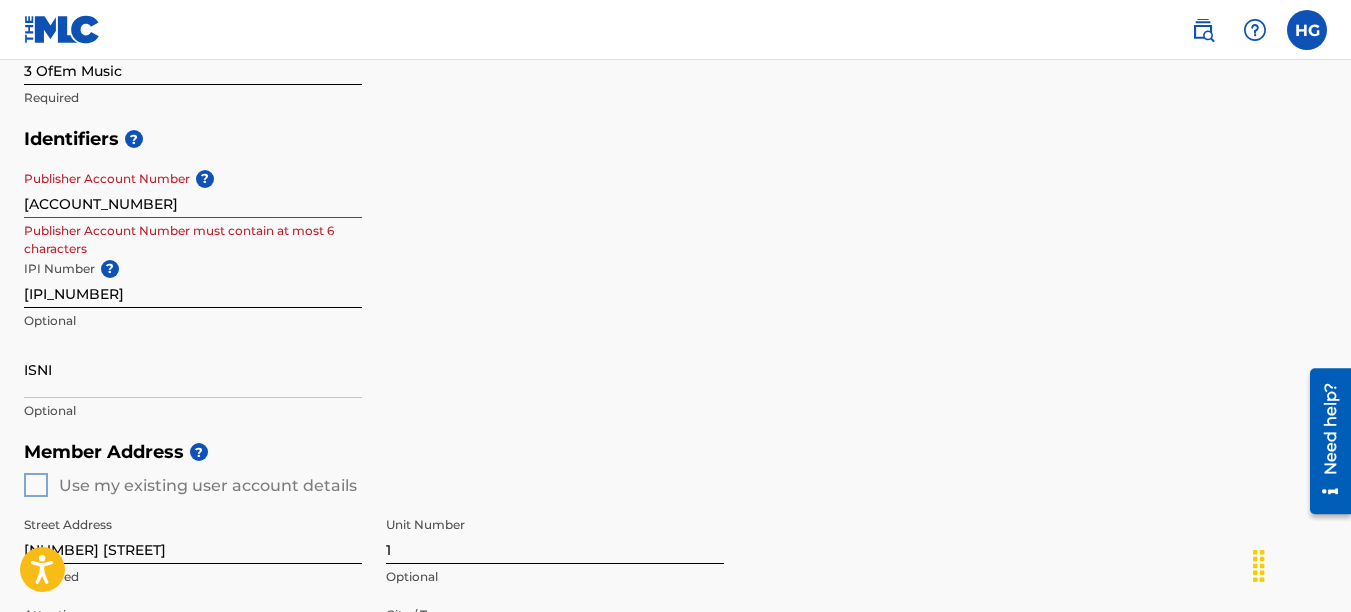 click on "Identifiers ? Publisher Account Number ? [NUMBER] Publisher Account Number must contain at most 6 characters IPI Number ? [NUMBER] Optional ISNI Optional" at bounding box center [675, 274] 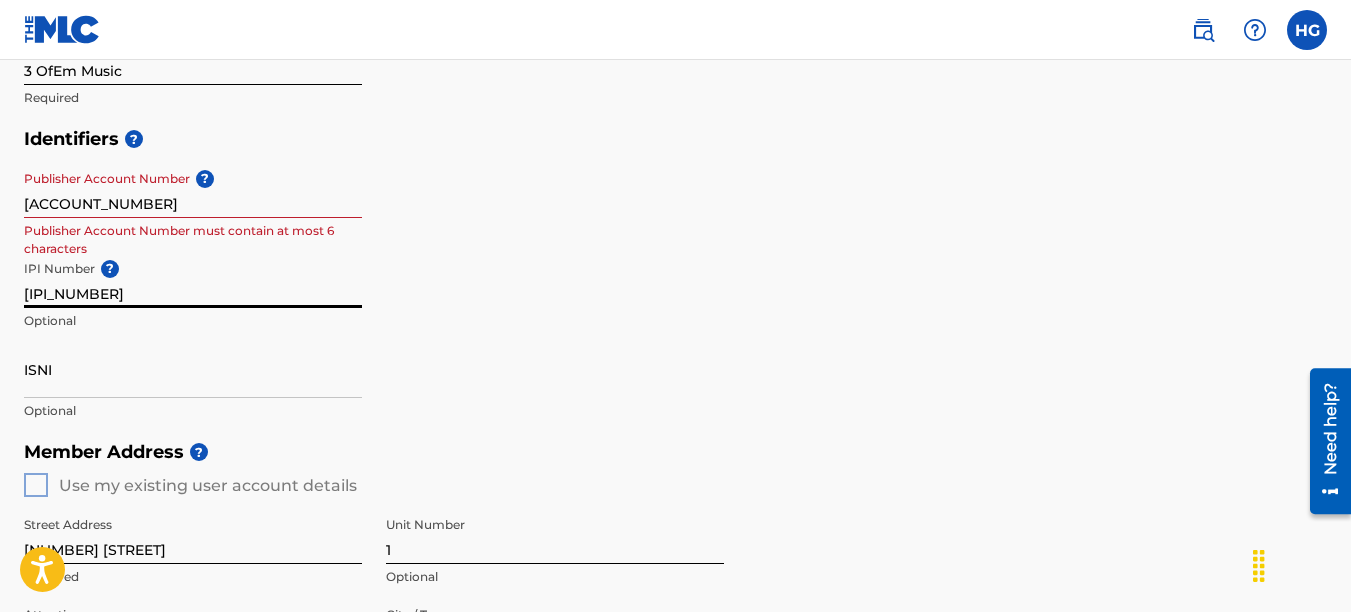 click on "[IPI_NUMBER]" at bounding box center (193, 279) 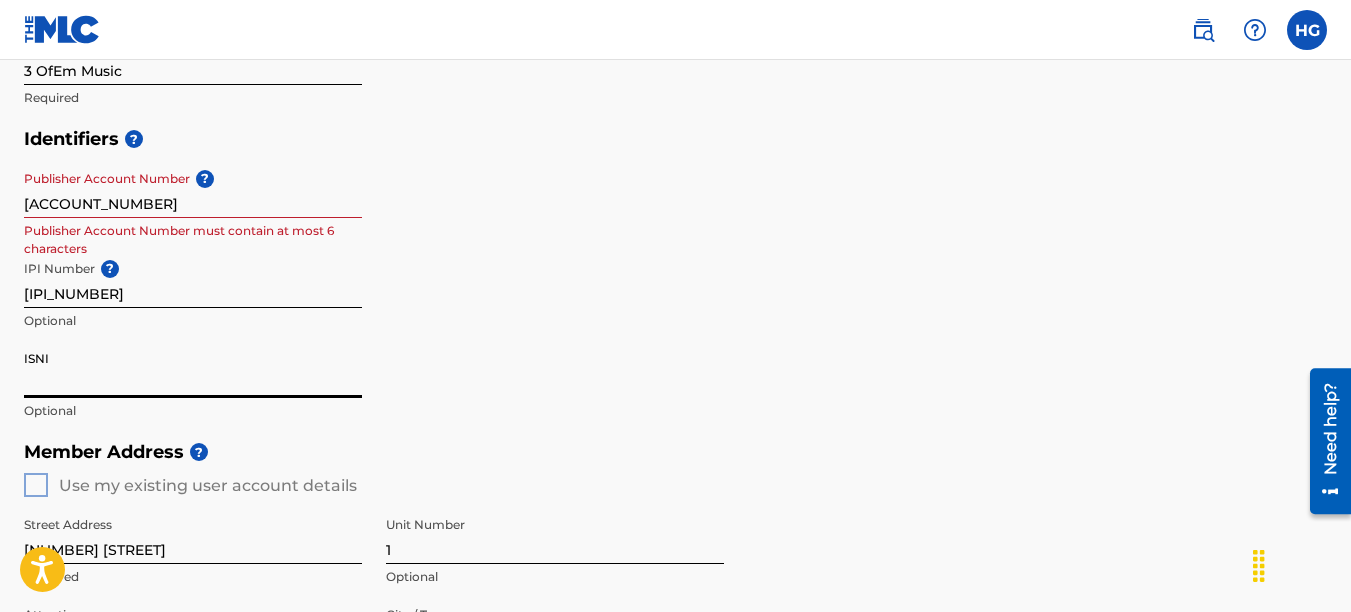 click on "Identifiers ? Publisher Account Number ? [NUMBER] Publisher Account Number must contain at most 6 characters IPI Number ? [NUMBER] Optional ISNI Optional" at bounding box center [675, 274] 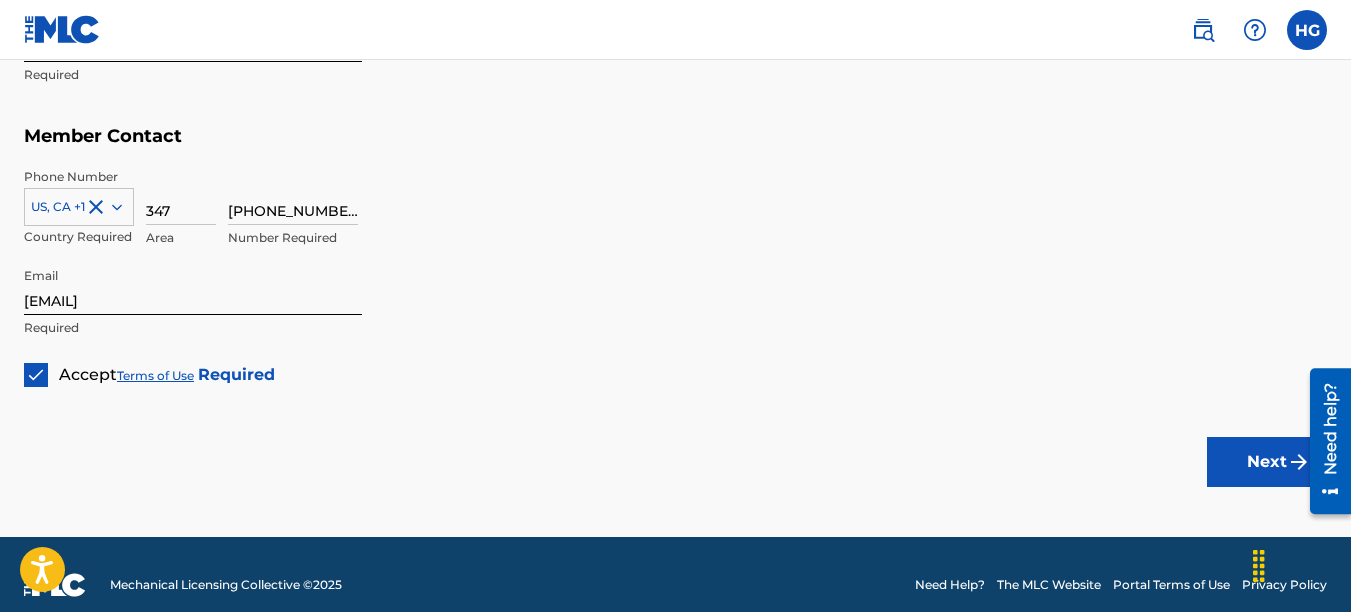 scroll, scrollTop: 1226, scrollLeft: 0, axis: vertical 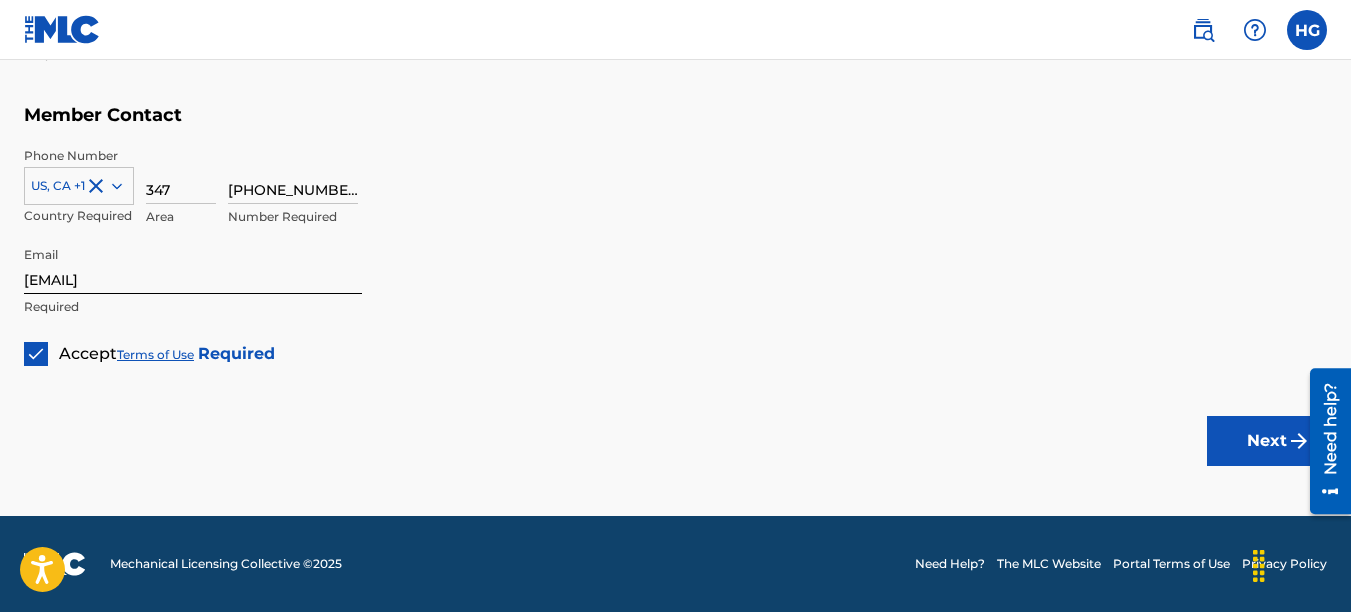 click on "Next" at bounding box center [1267, 441] 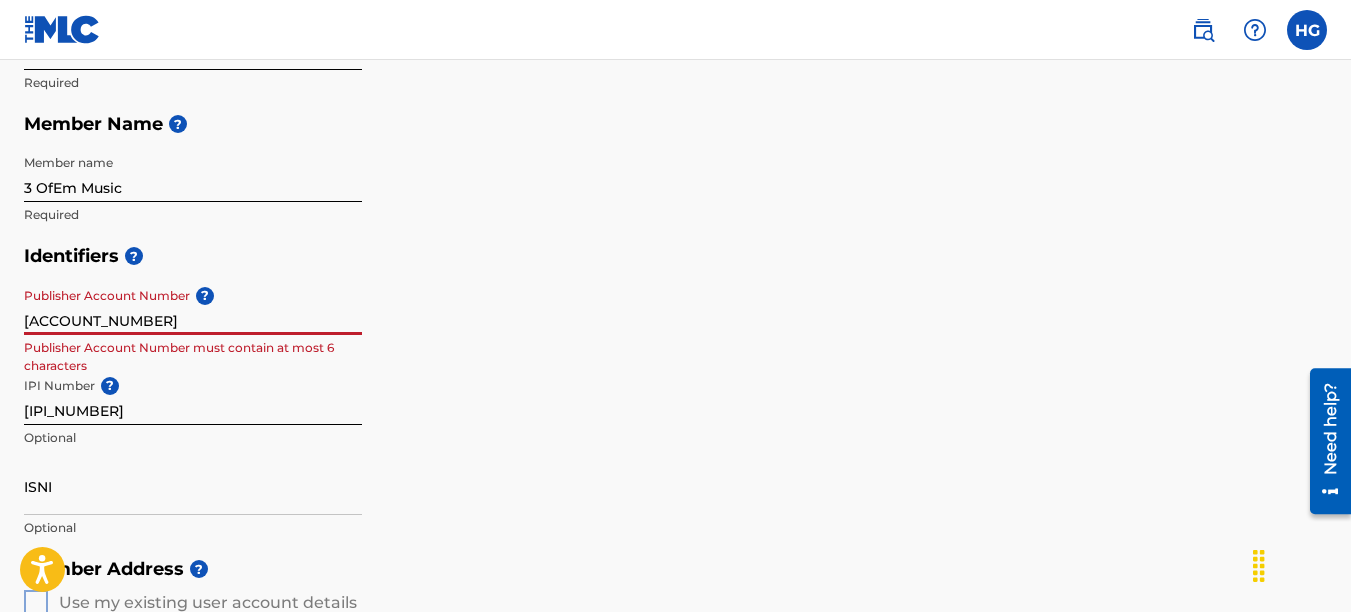 click on "[ACCOUNT_NUMBER]" at bounding box center [193, 306] 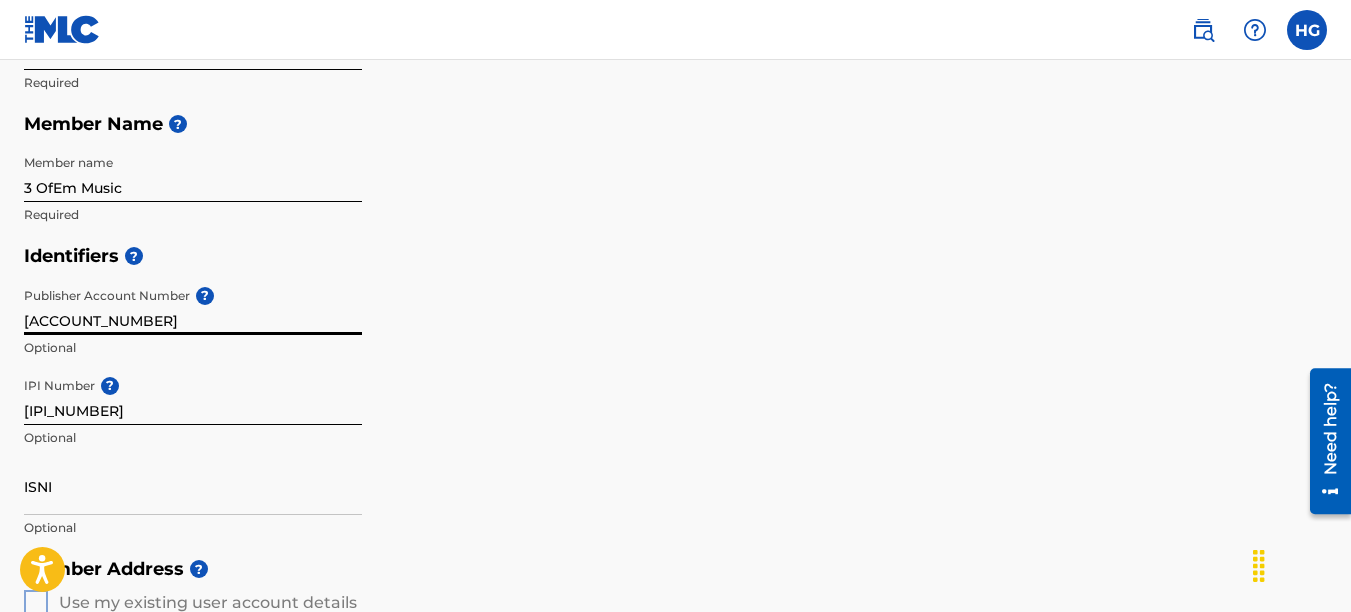 click on "Identifiers ? Publisher Account Number ? [ACCOUNT_NUMBER] Optional IPI Number ? [IPI_NUMBER] Optional ISNI Optional" at bounding box center [675, 391] 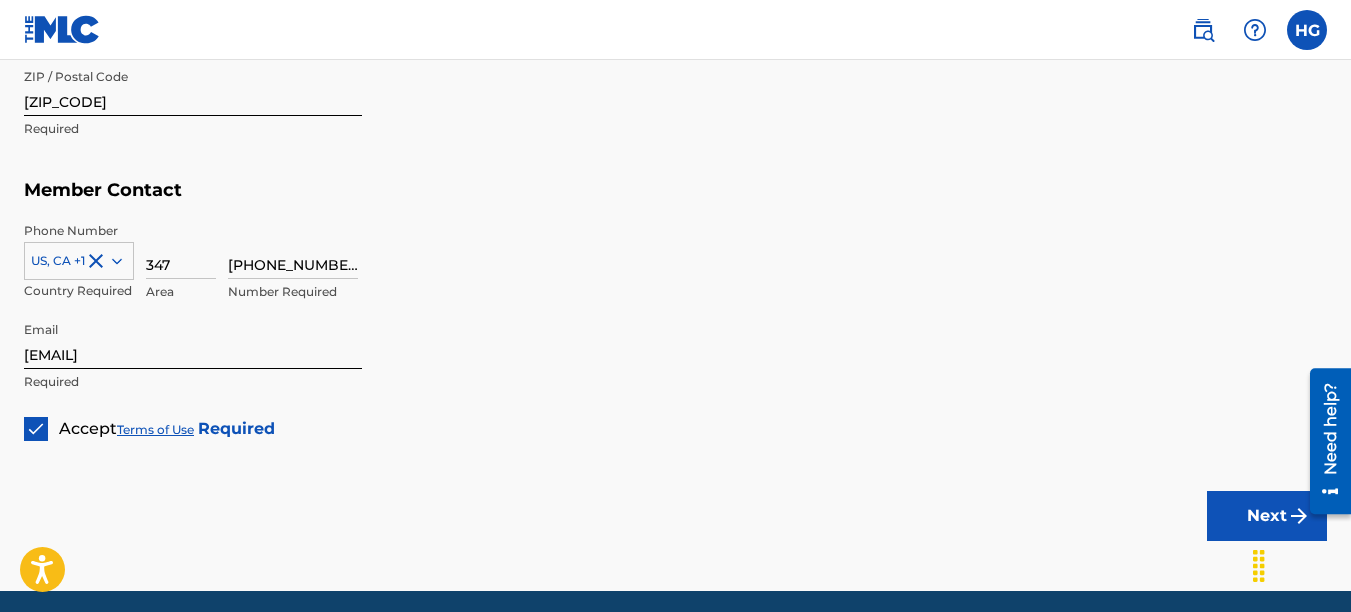 scroll, scrollTop: 1226, scrollLeft: 0, axis: vertical 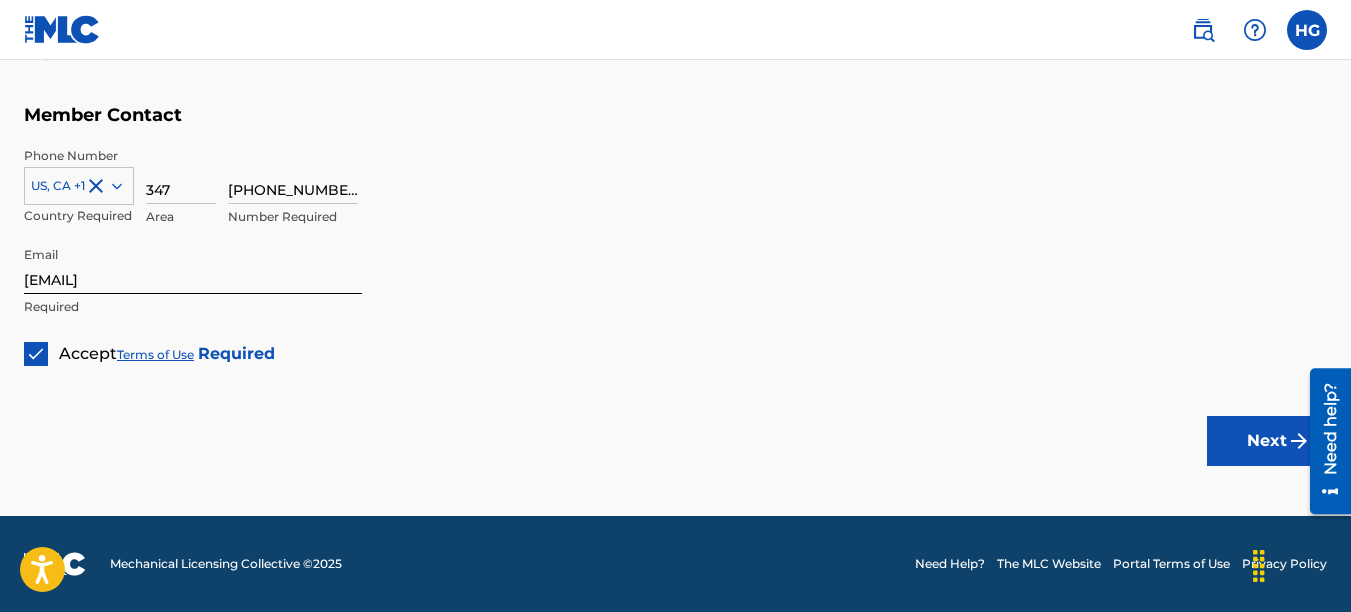 click on "Next" at bounding box center (1267, 441) 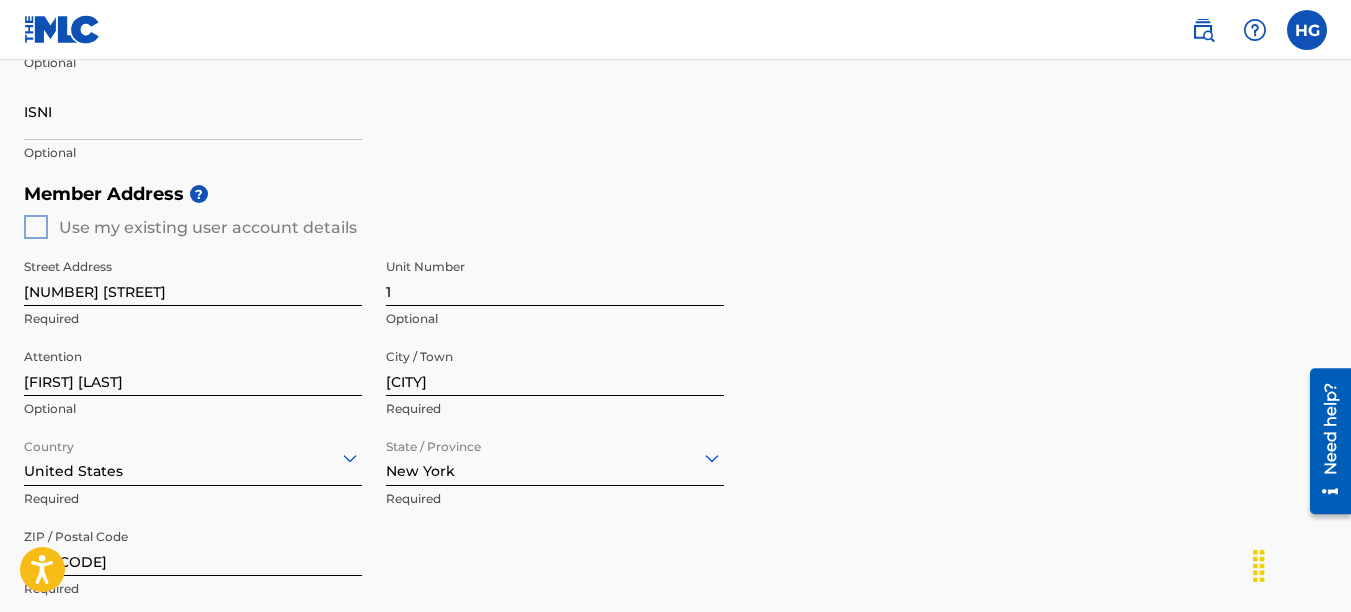 scroll, scrollTop: 155, scrollLeft: 0, axis: vertical 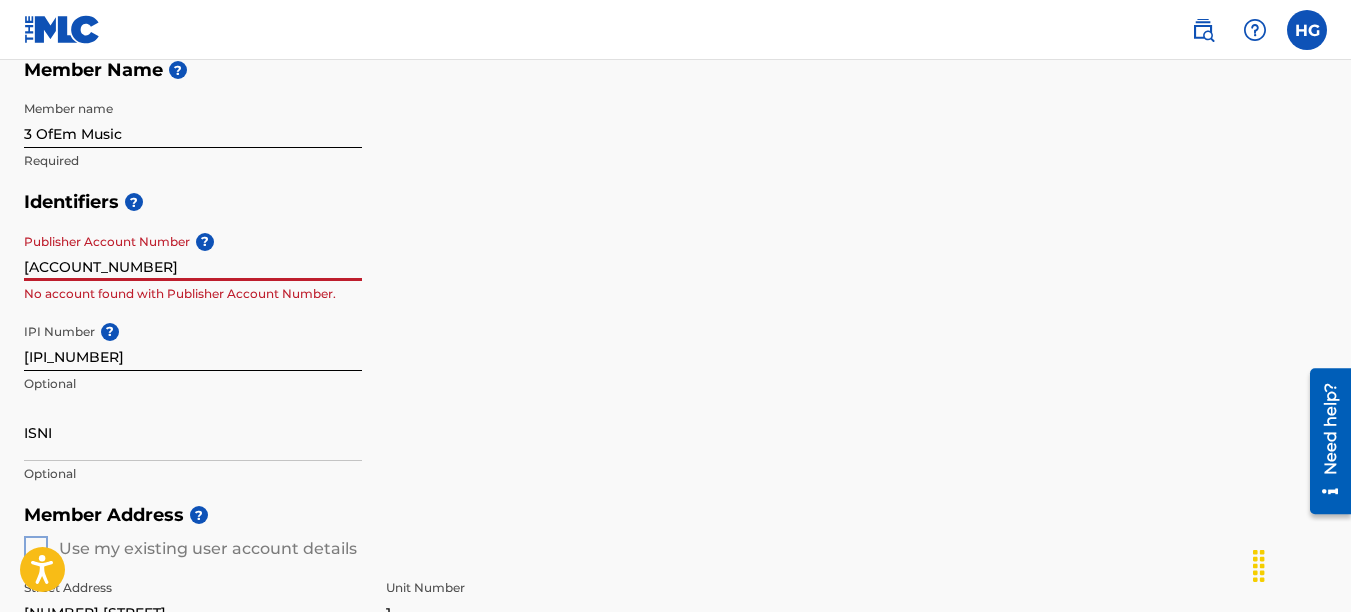 drag, startPoint x: 106, startPoint y: 270, endPoint x: 0, endPoint y: 257, distance: 106.7942 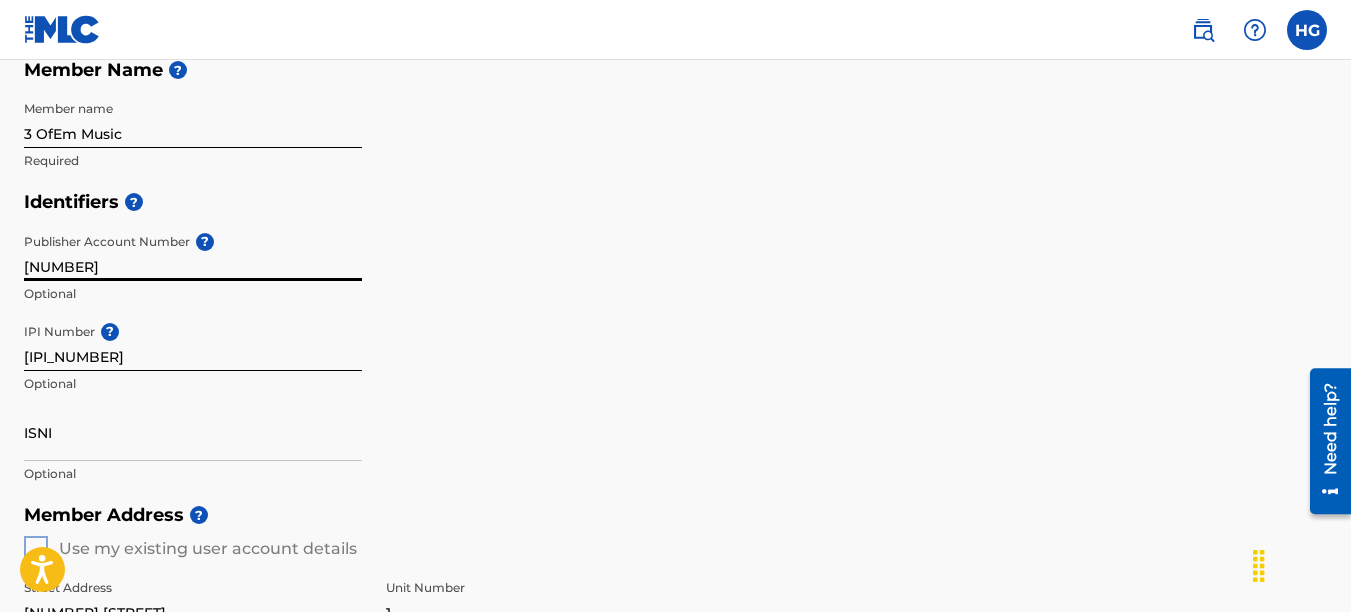 type on "[NUMBER]" 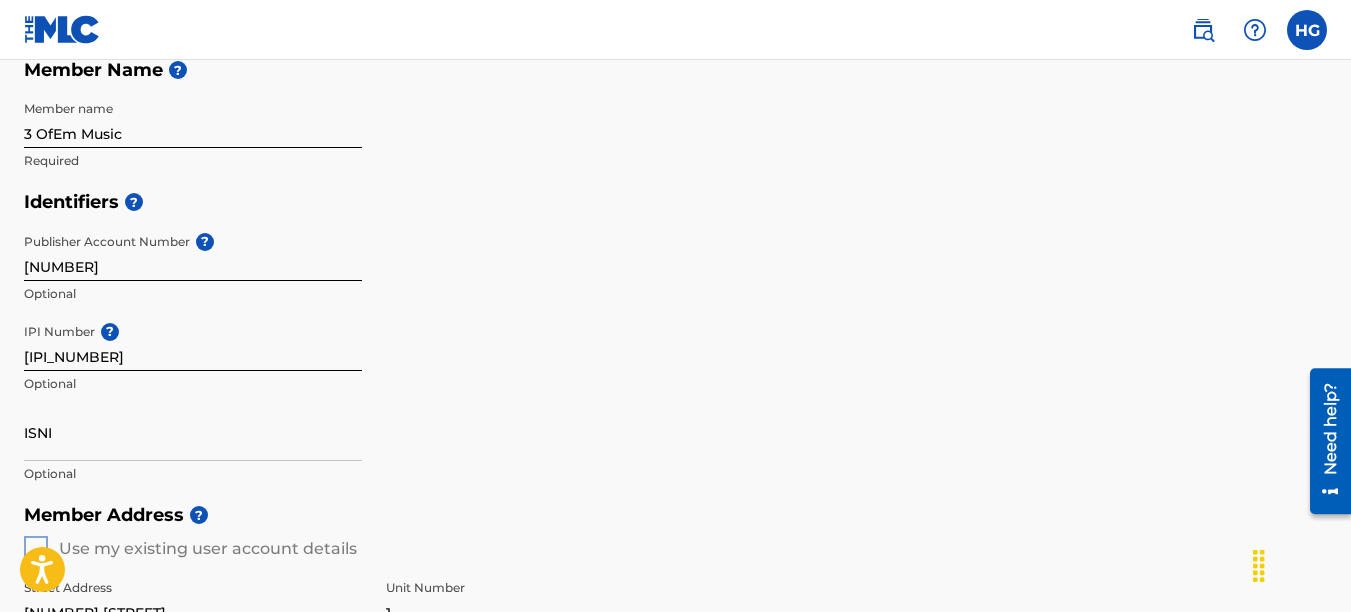 click on "Identifiers ? Publisher Account Number ? [ACCOUNT_NUMBER] Optional IPI Number ? [IPI_NUMBER] Optional ISNI Optional" at bounding box center [675, 337] 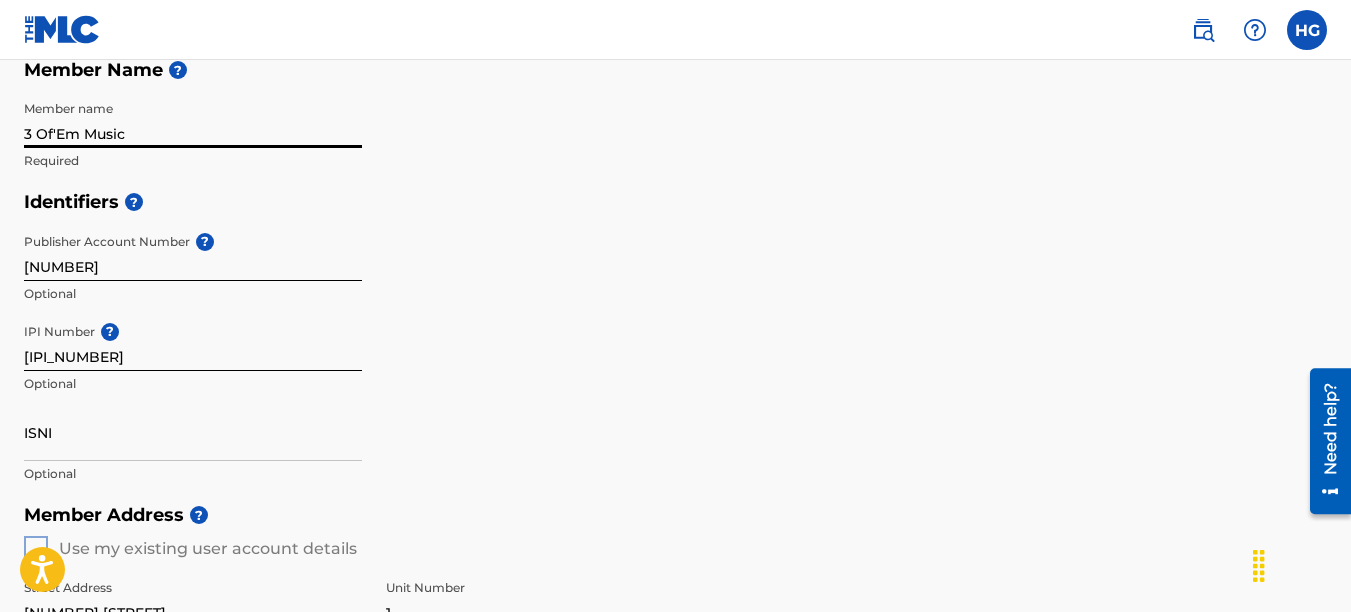 type on "3 Of'Em Music" 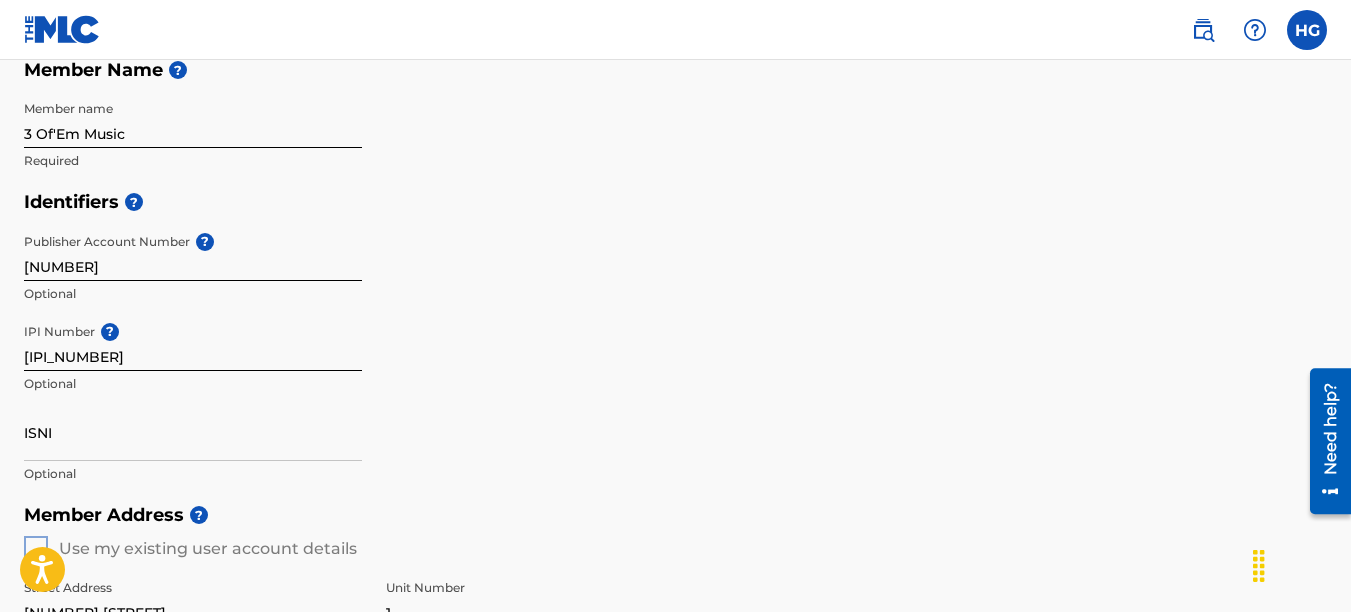 click on "Member Type ? Publisher Required Member Name ? Member name 3 Of'Em Music Required" at bounding box center [675, 48] 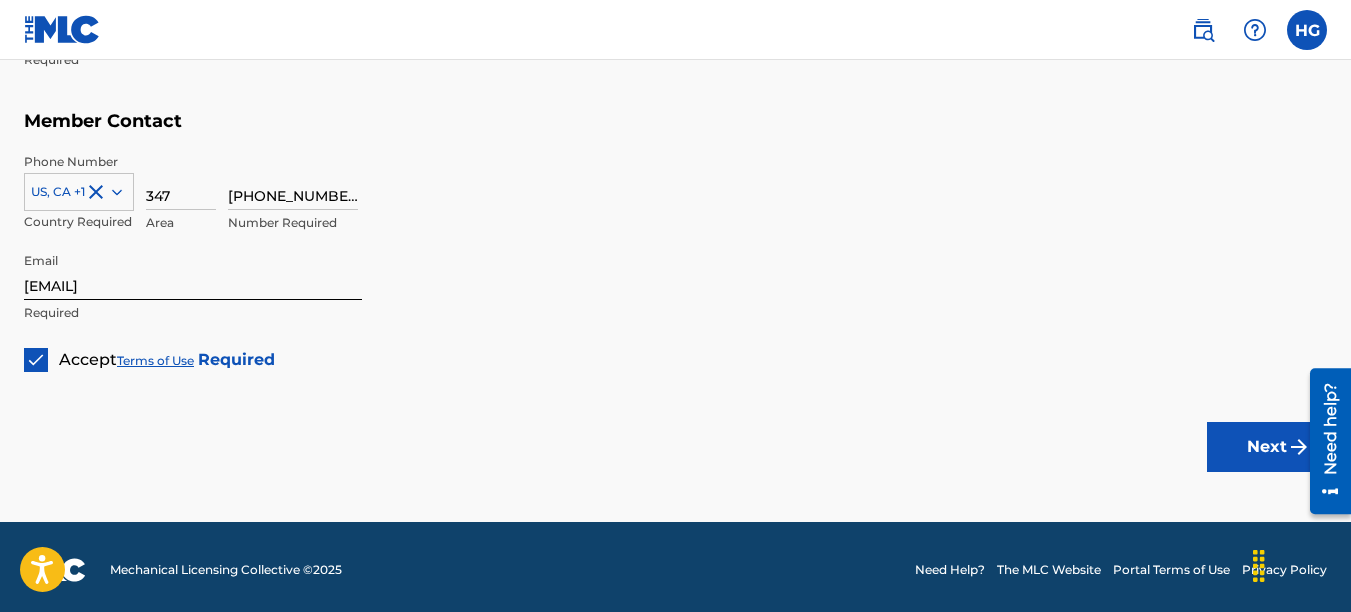 scroll, scrollTop: 1226, scrollLeft: 0, axis: vertical 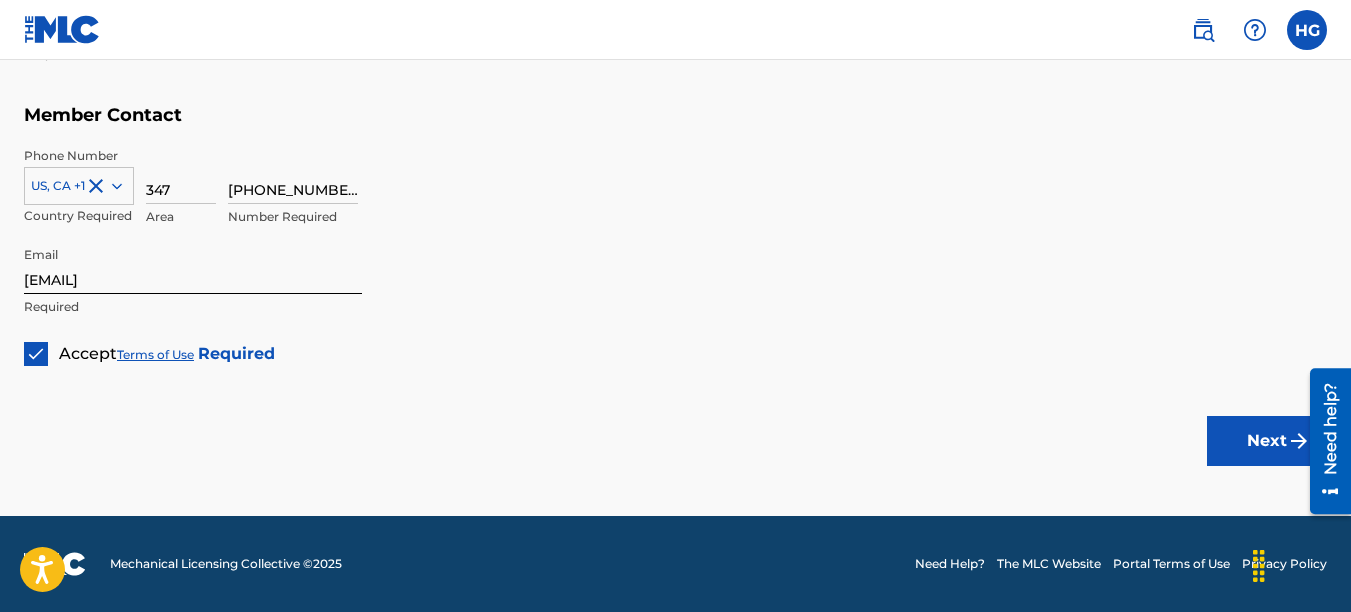click on "Next" at bounding box center (1267, 441) 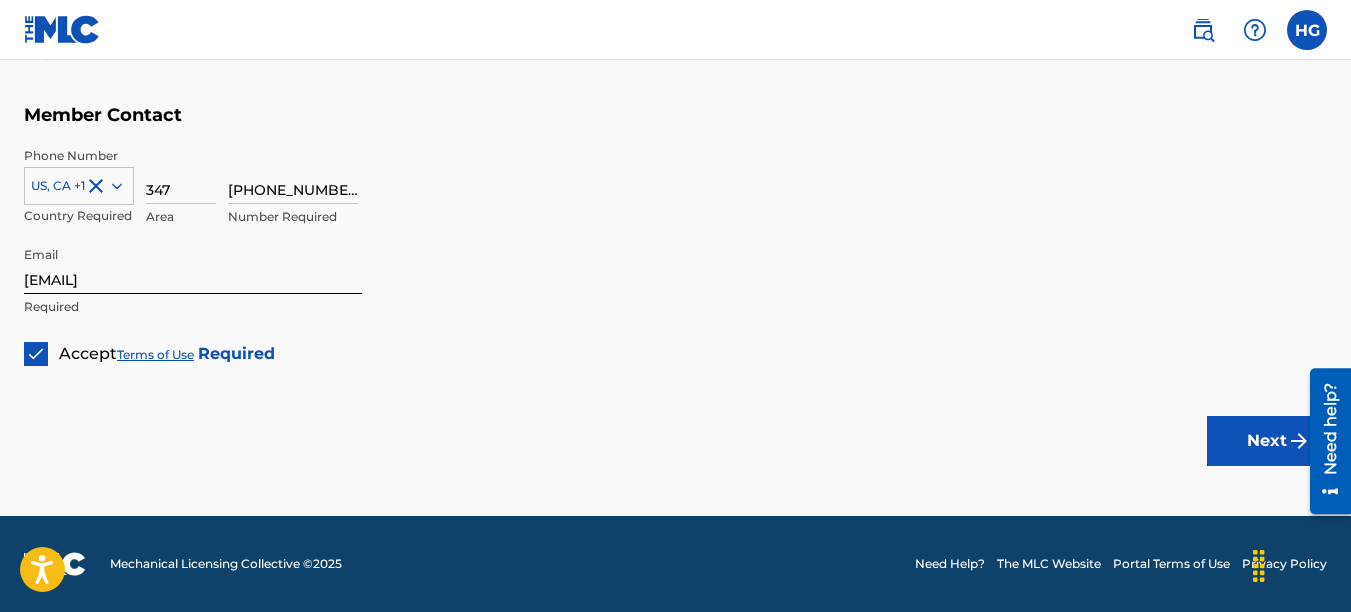 scroll, scrollTop: 690, scrollLeft: 0, axis: vertical 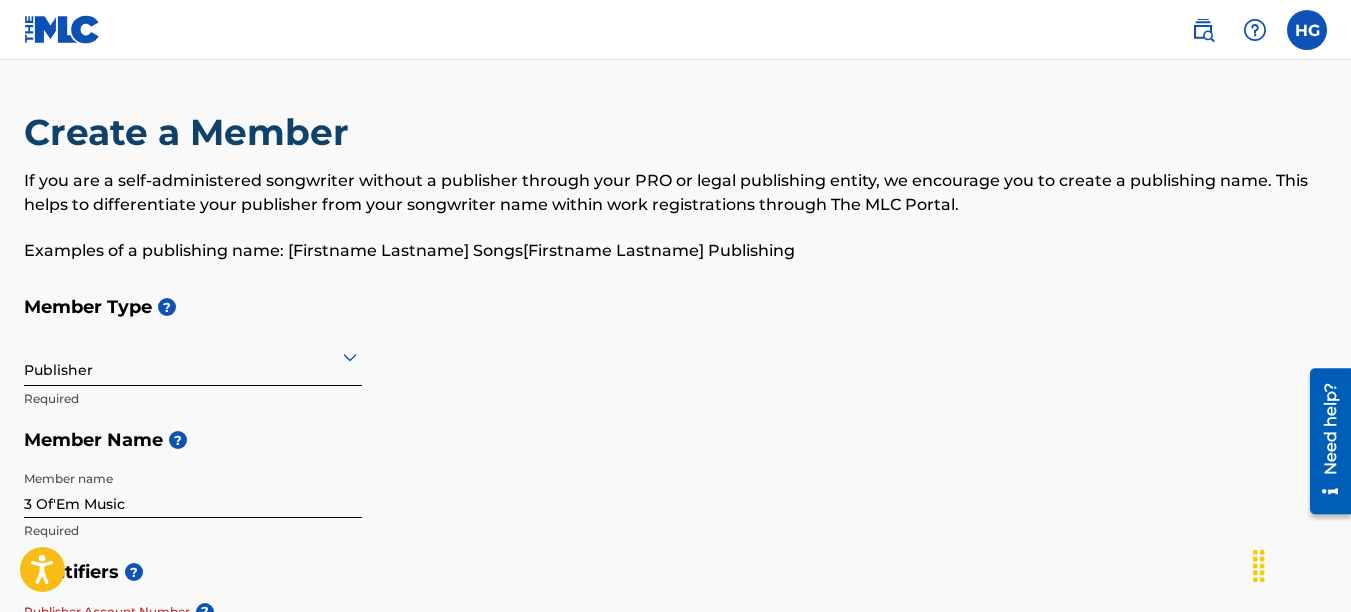 click at bounding box center (1307, 30) 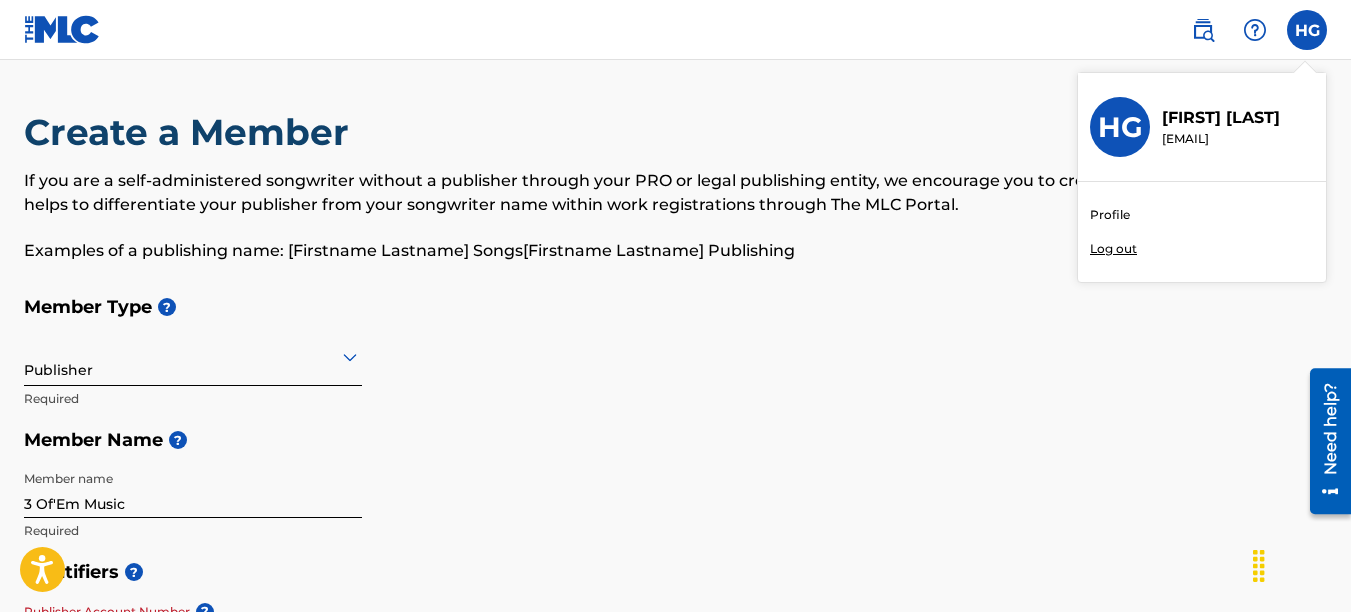 click on "Profile" at bounding box center (1110, 215) 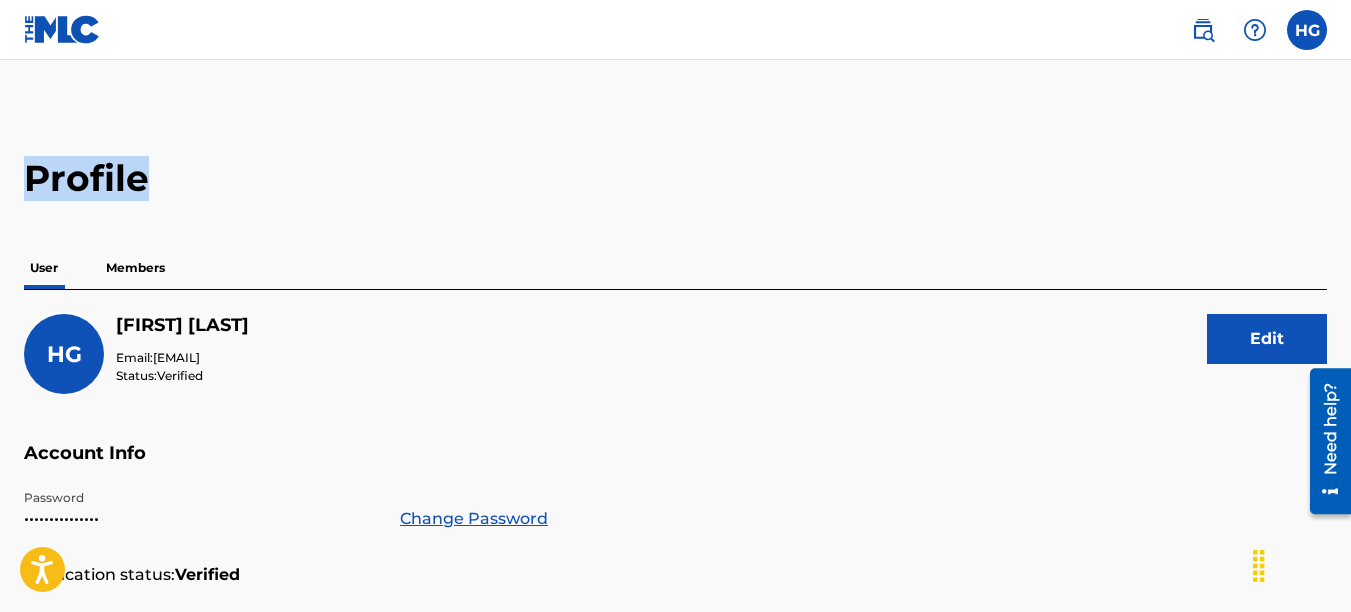drag, startPoint x: 1350, startPoint y: 44, endPoint x: 1356, endPoint y: 124, distance: 80.224686 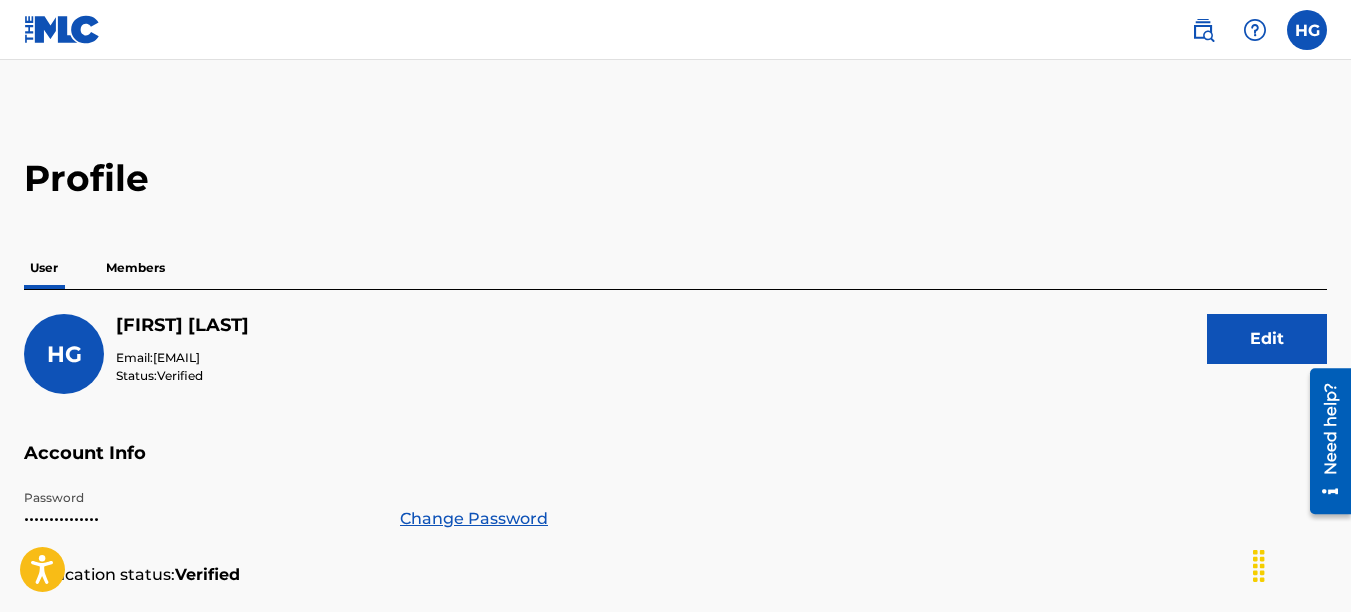 click on "Members" at bounding box center [135, 268] 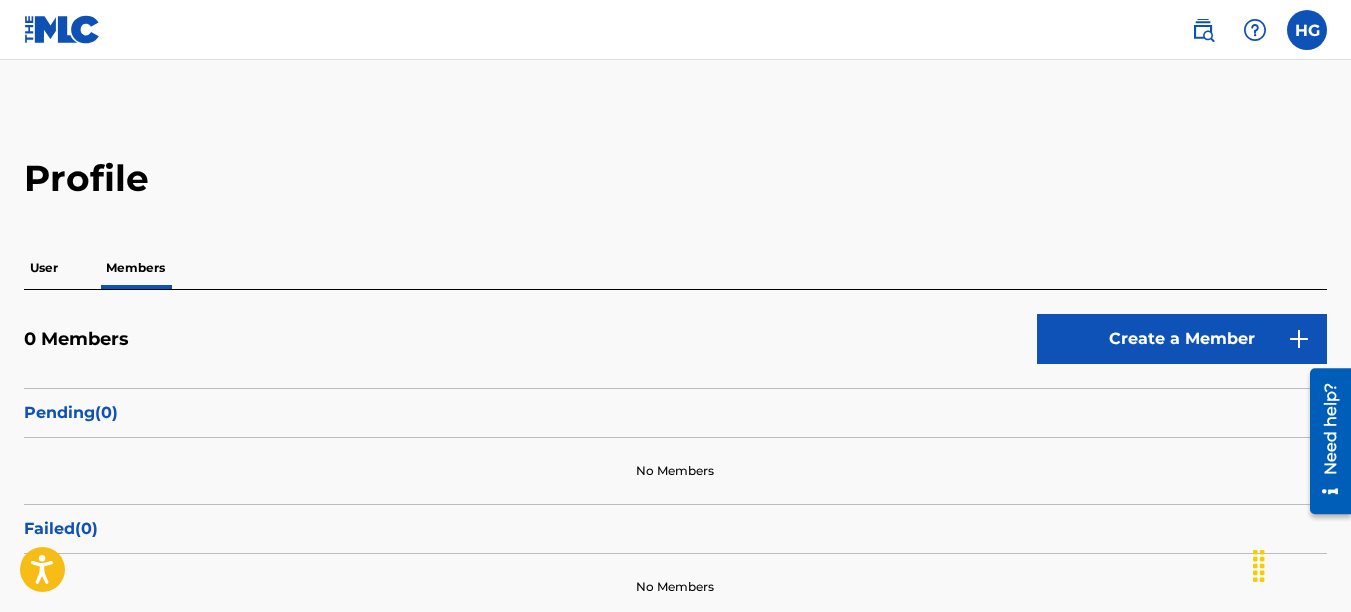 click on "User" at bounding box center (44, 268) 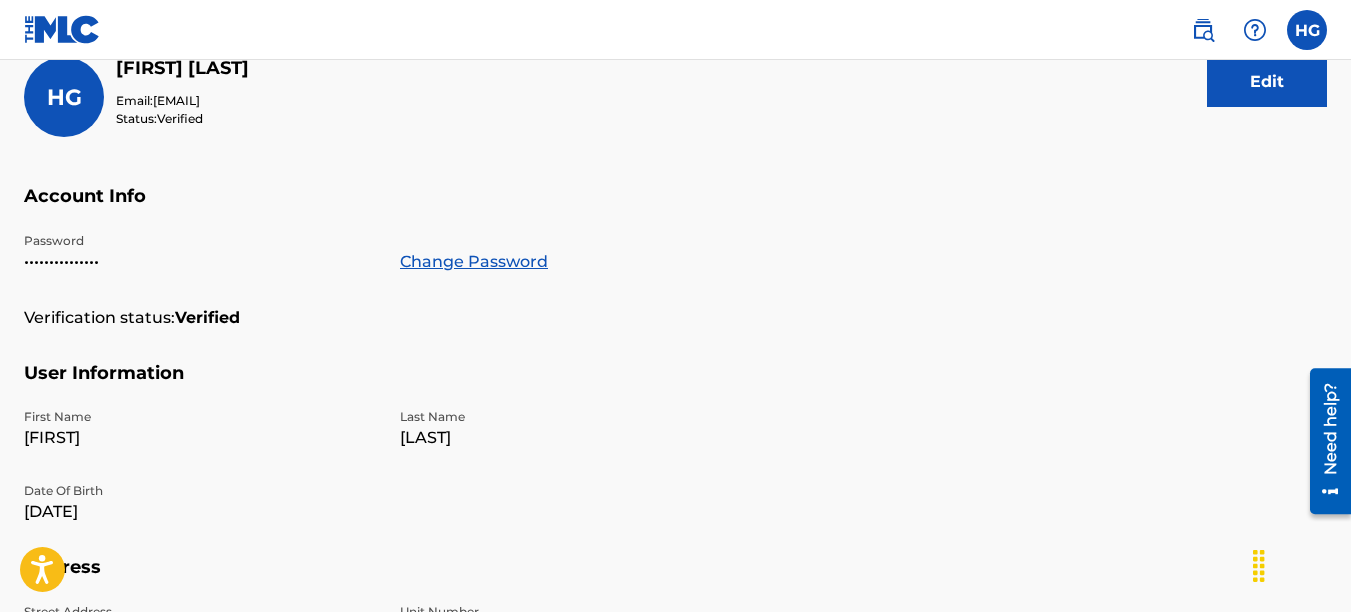 scroll, scrollTop: 0, scrollLeft: 0, axis: both 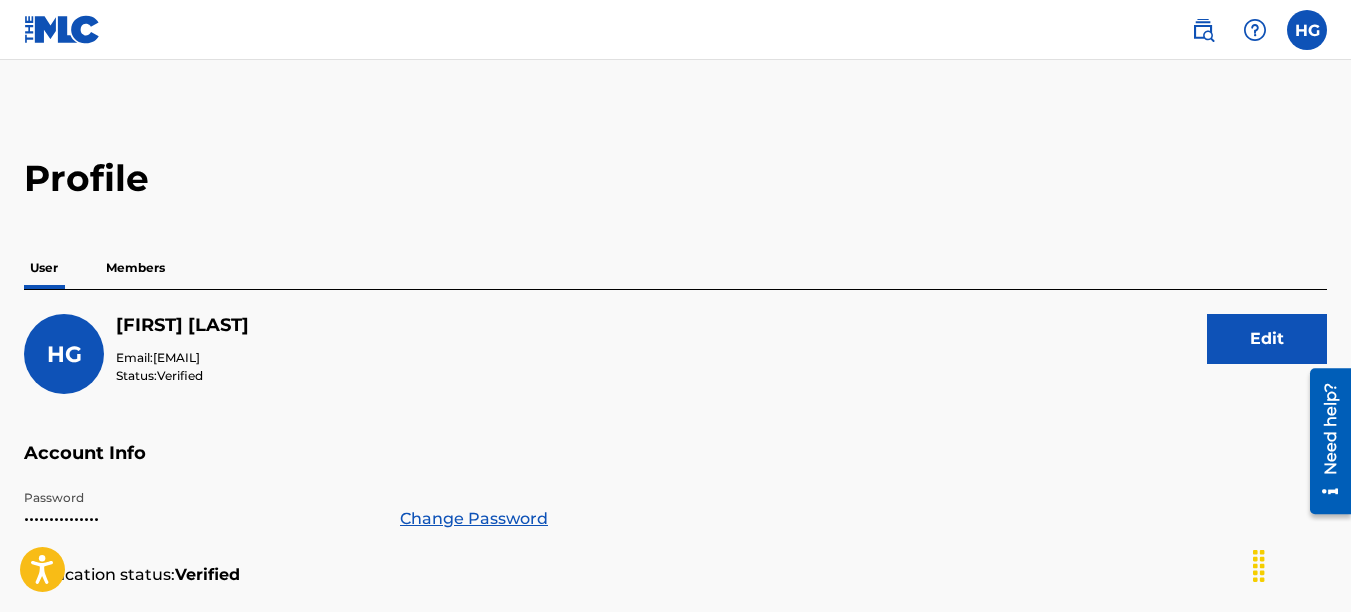 click at bounding box center (1203, 30) 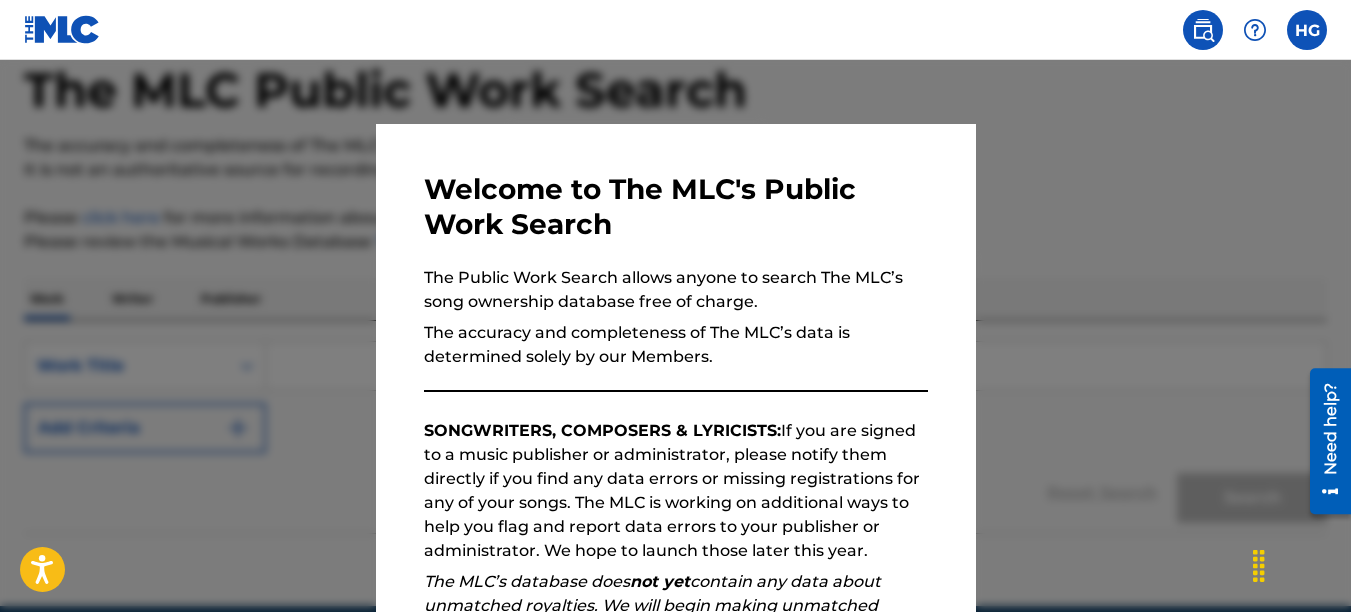 scroll, scrollTop: 194, scrollLeft: 0, axis: vertical 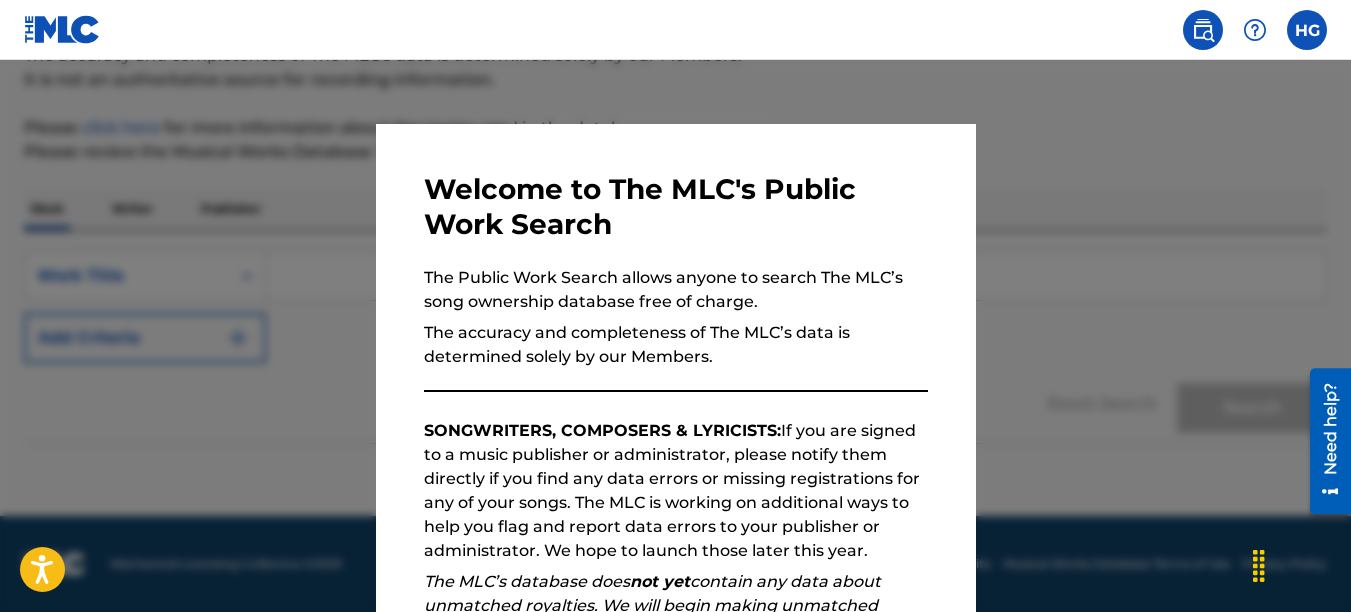 click at bounding box center [675, 366] 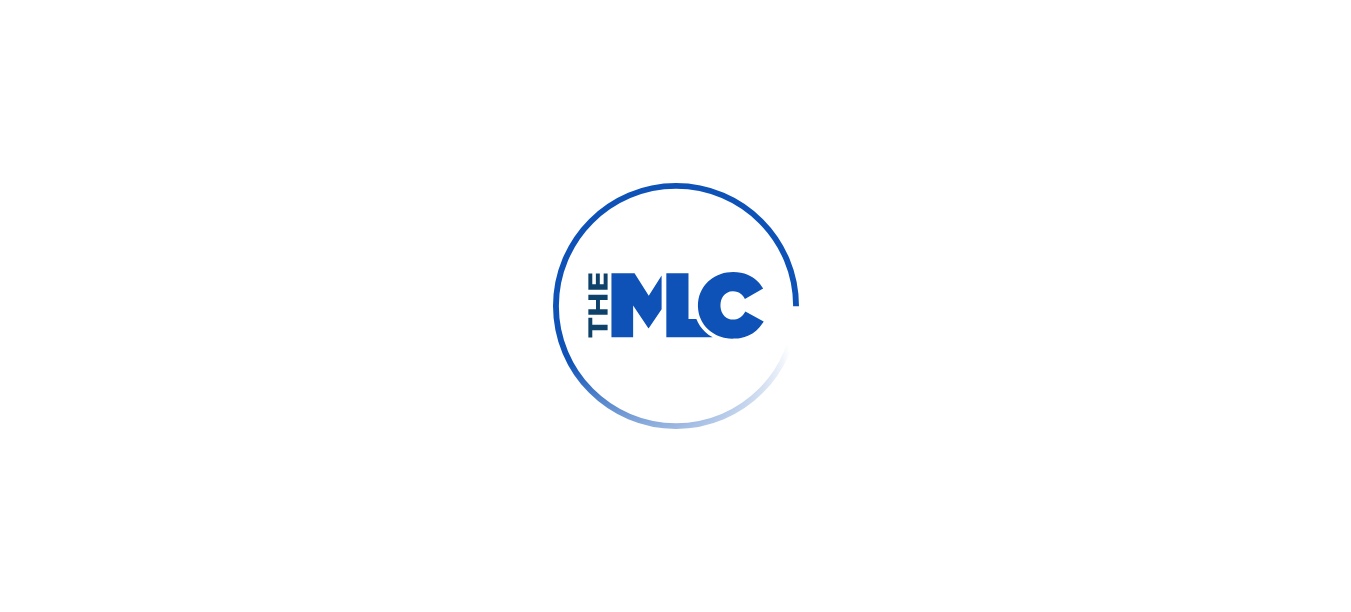 scroll, scrollTop: 0, scrollLeft: 0, axis: both 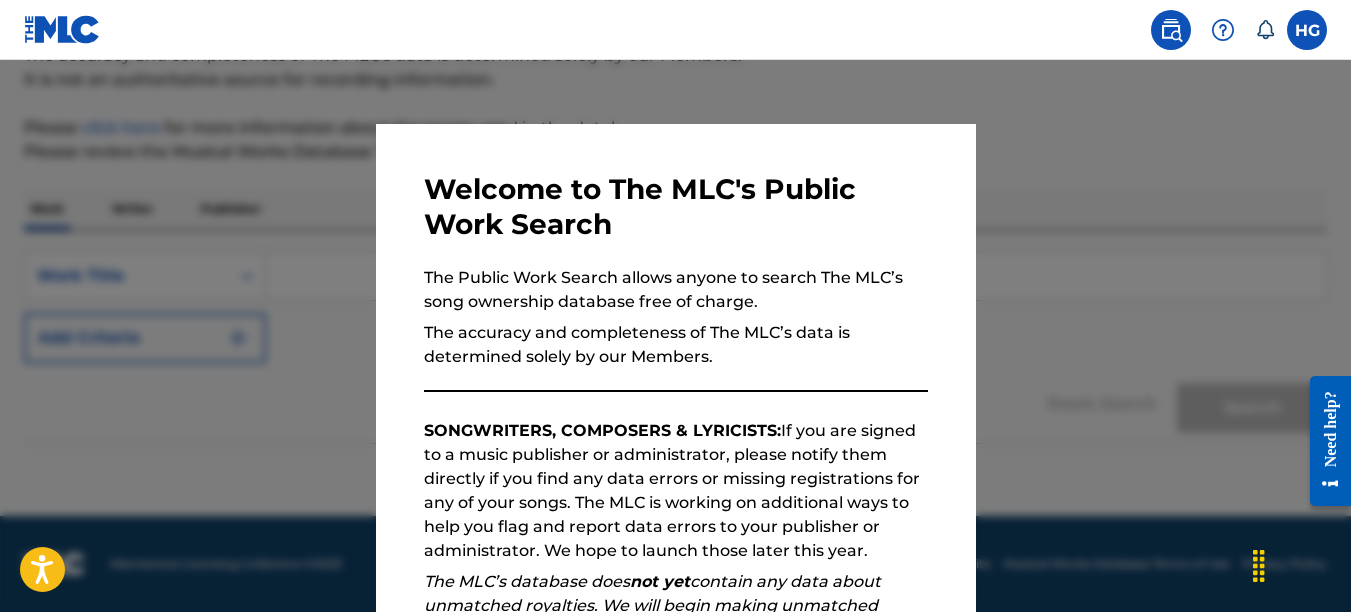 click at bounding box center [675, 366] 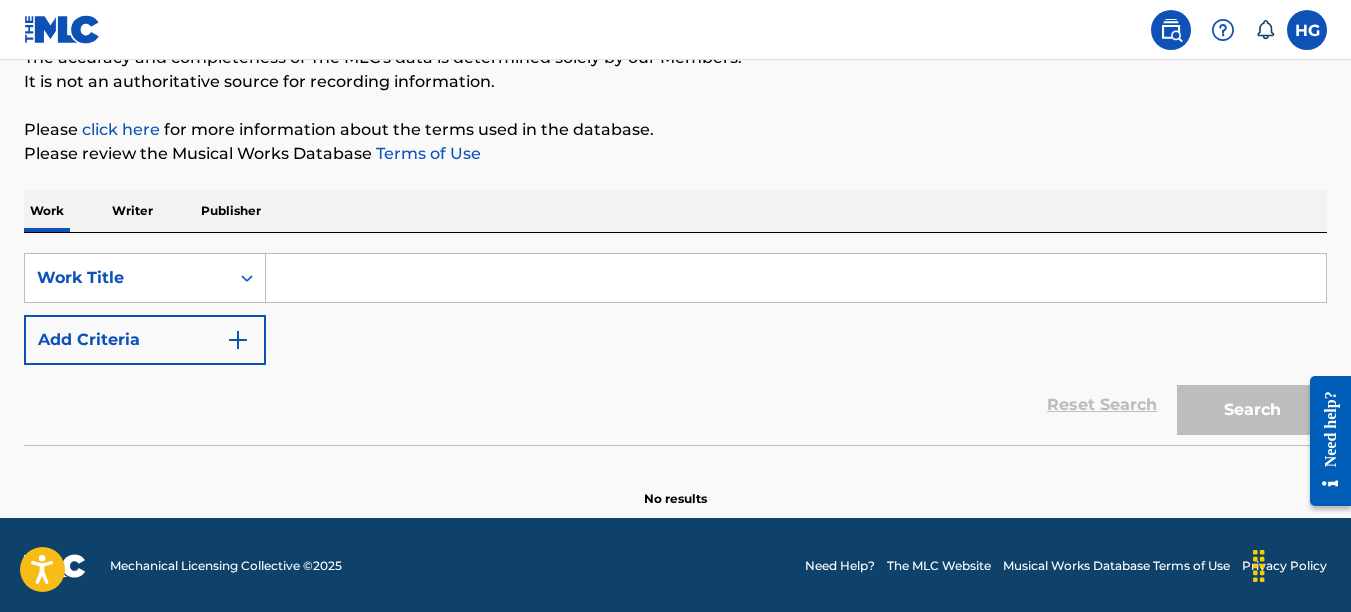 scroll, scrollTop: 194, scrollLeft: 0, axis: vertical 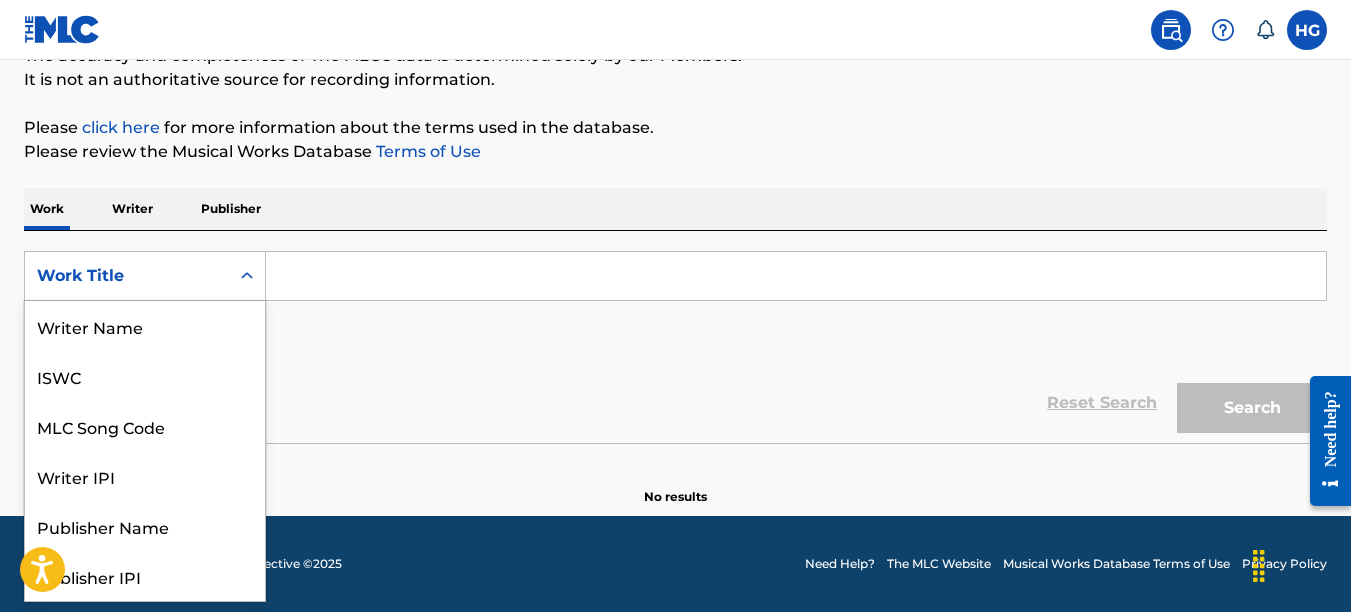 click 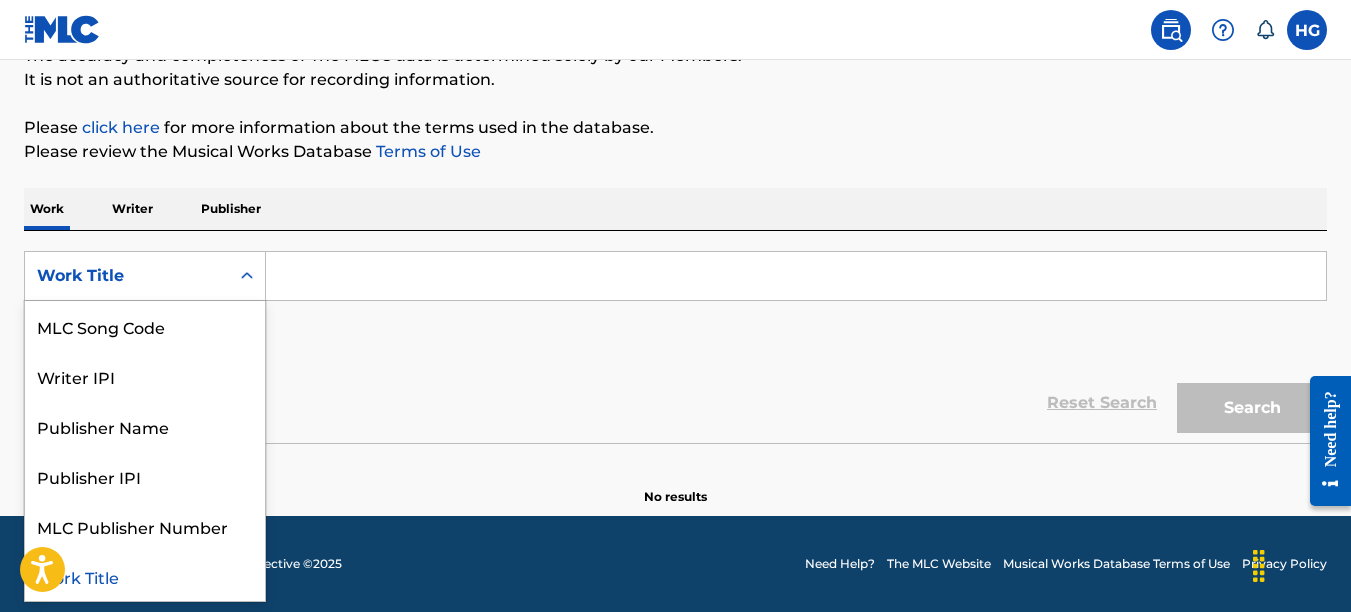 click 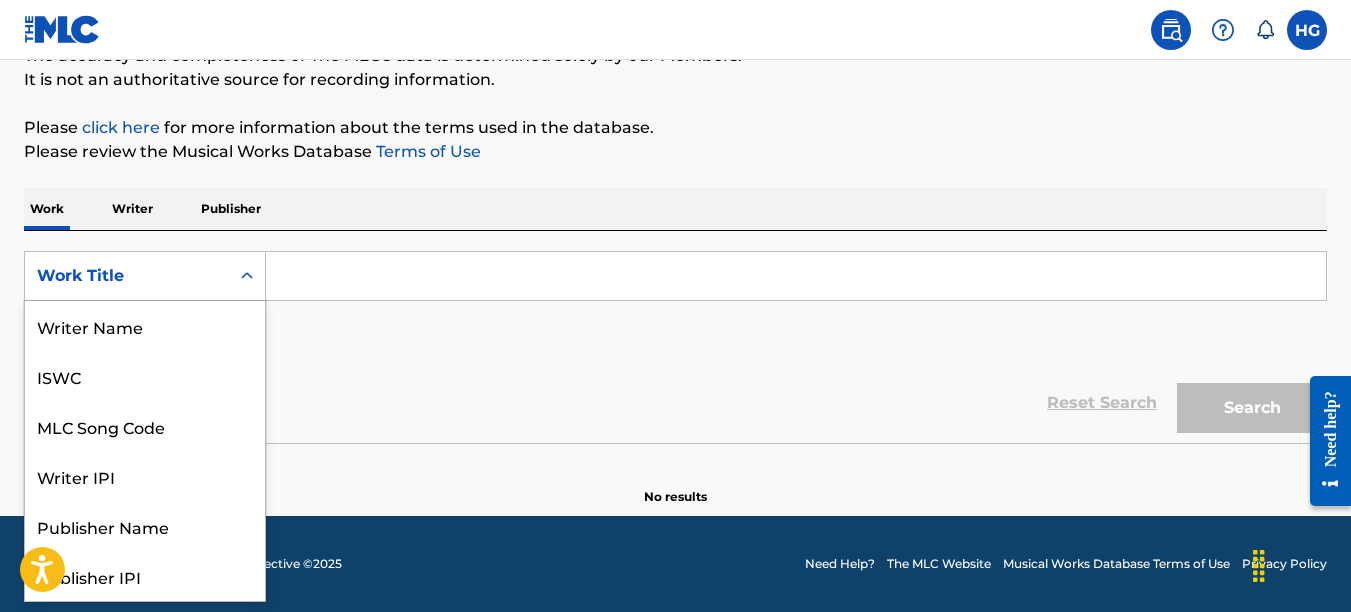 click 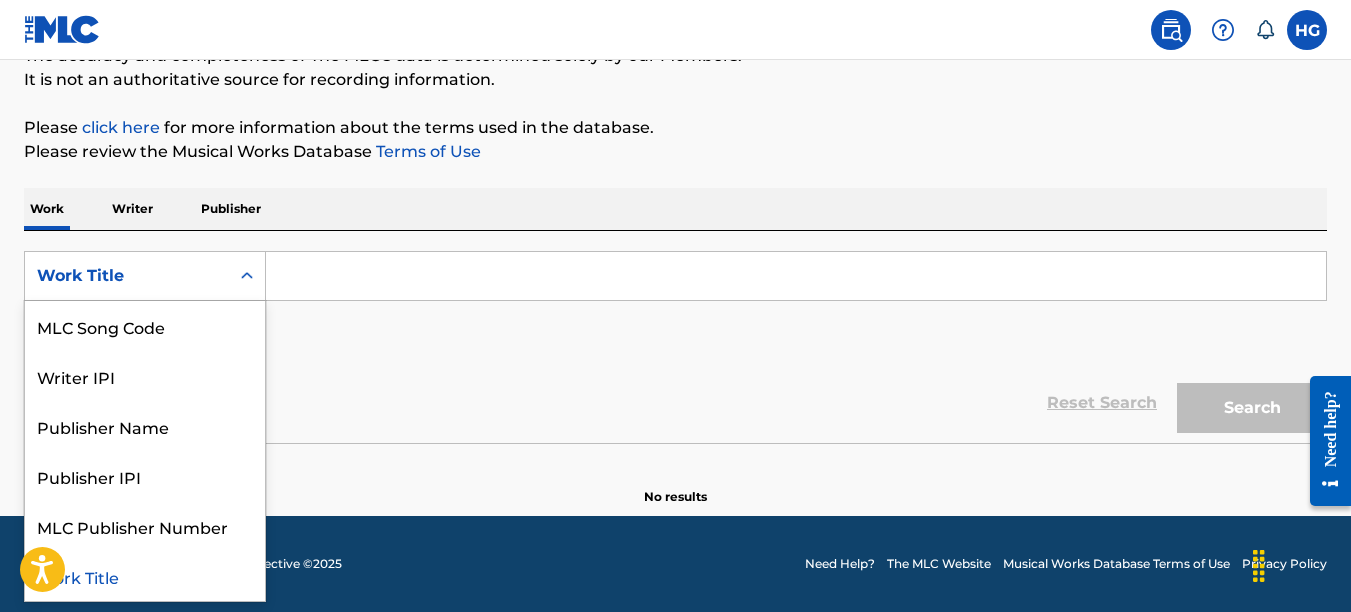 click on "Work Title" at bounding box center (145, 576) 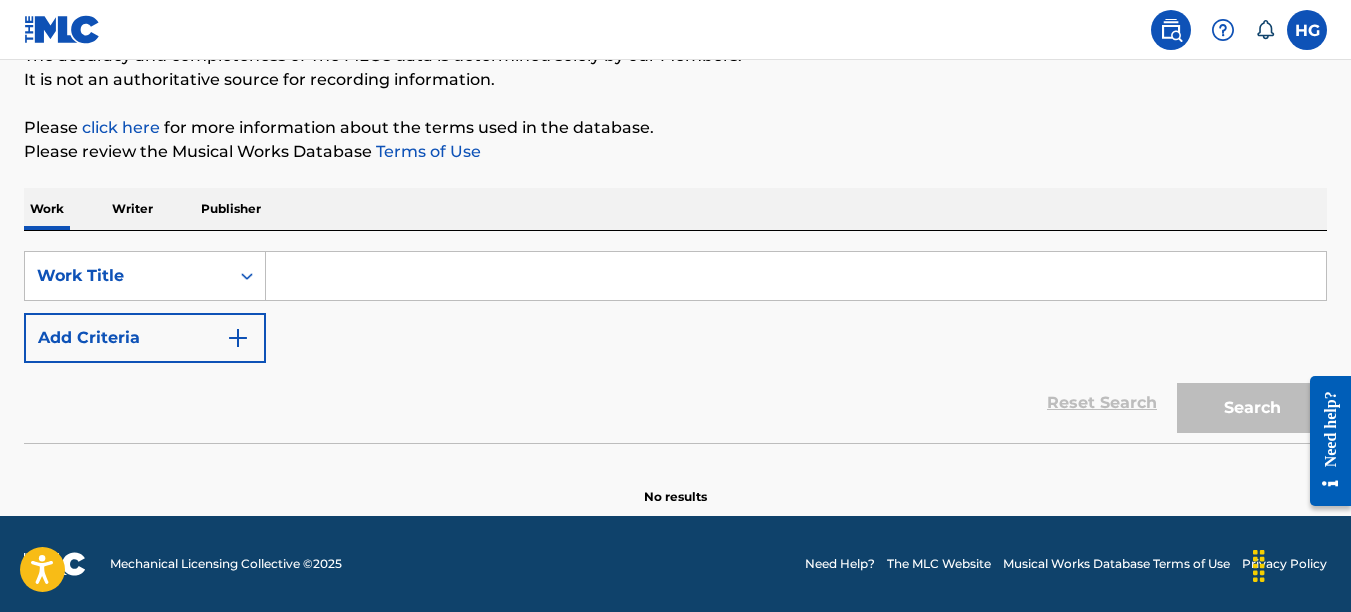 click at bounding box center (796, 276) 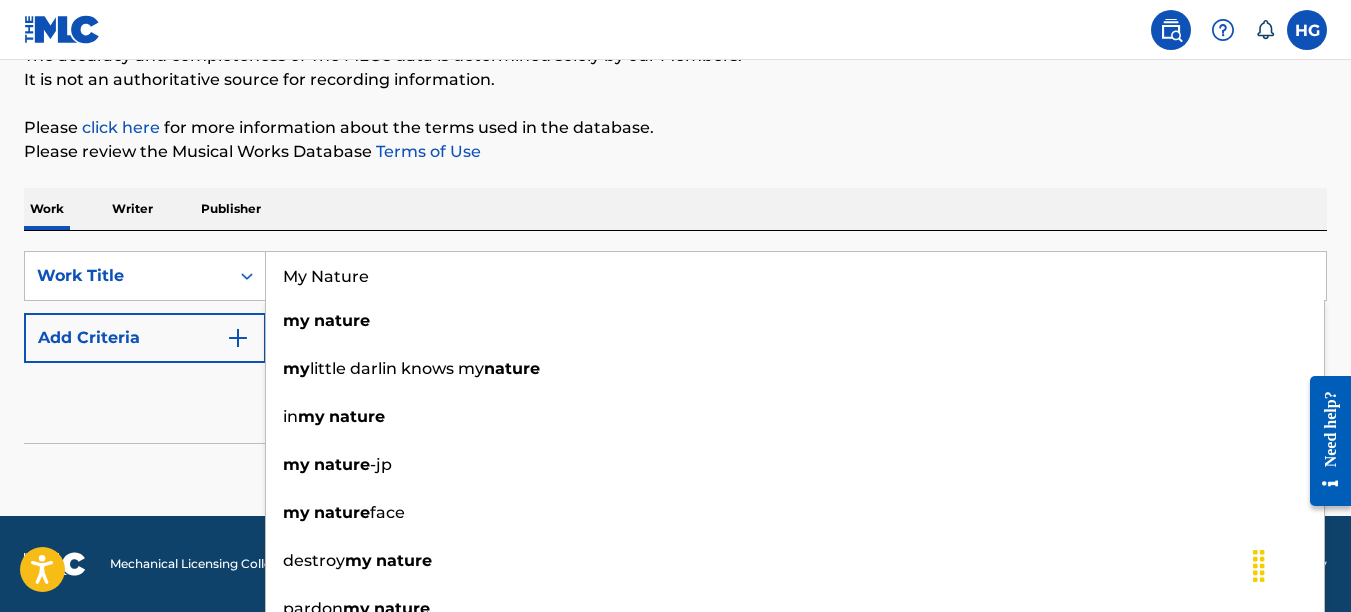 type on "My Nature" 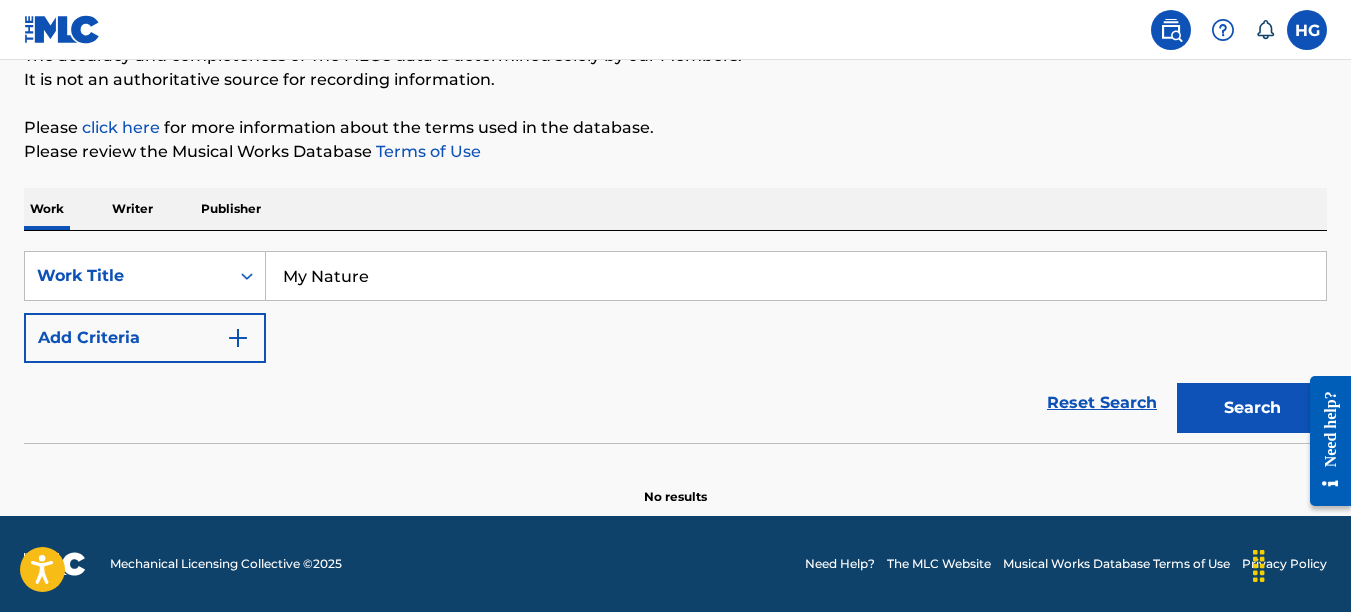 click on "Reset Search Search" at bounding box center (675, 403) 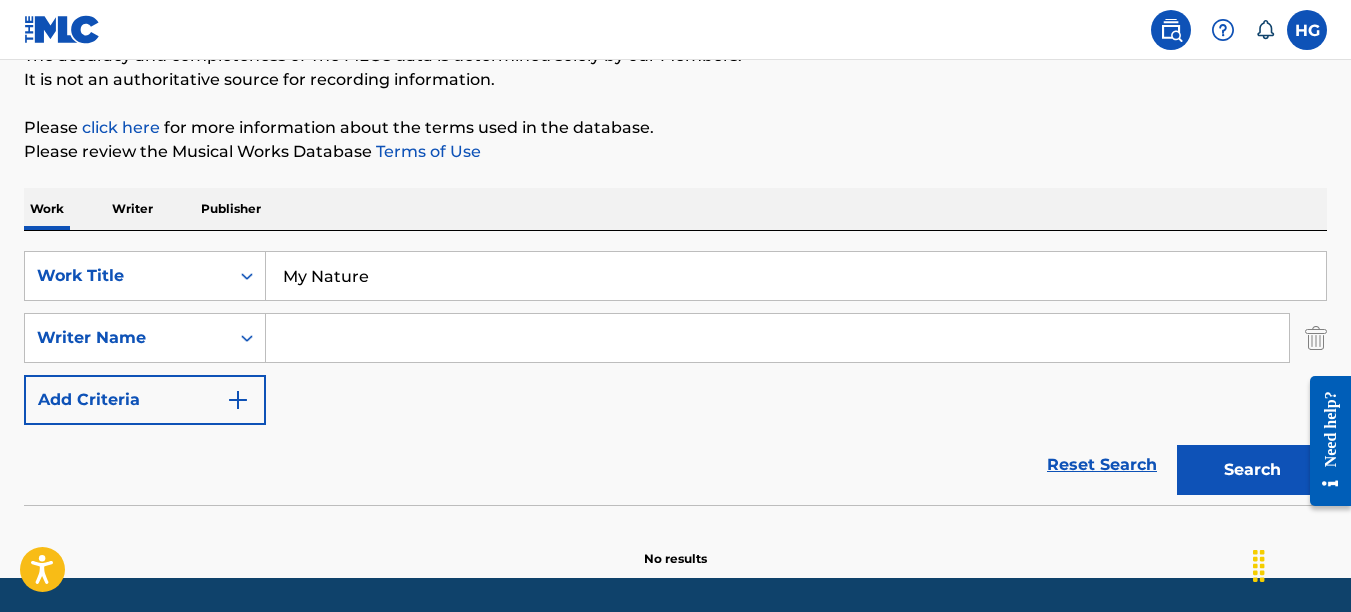 click at bounding box center [777, 338] 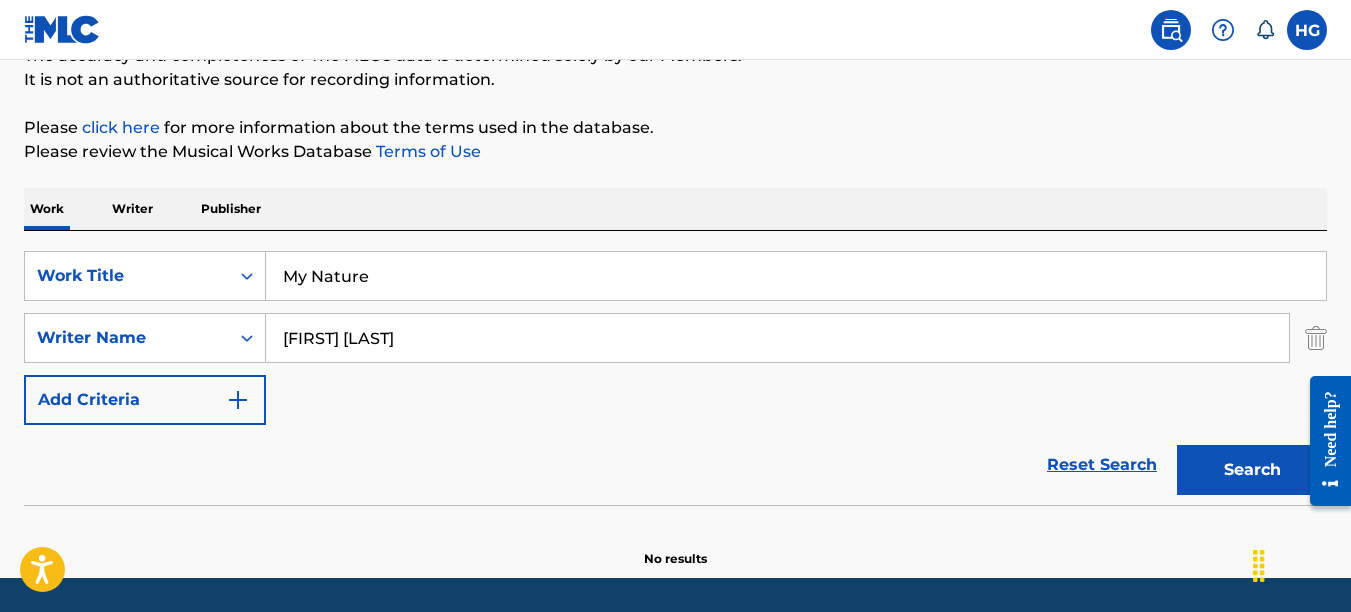 type on "Stephen J. Norris" 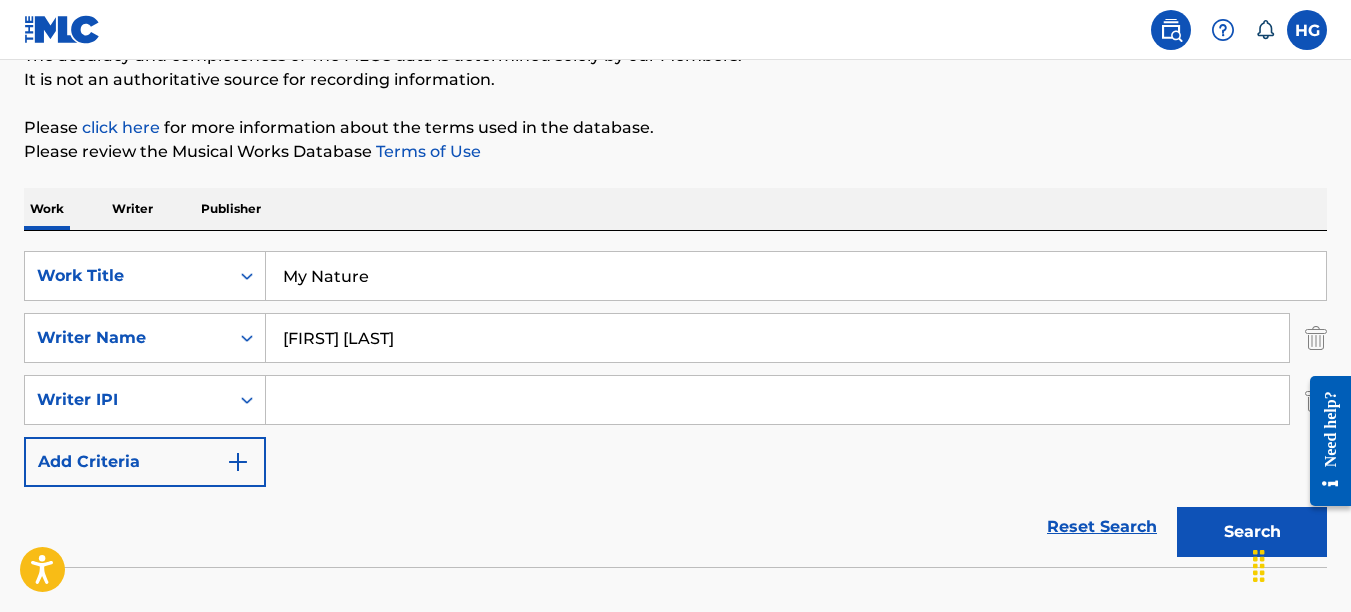 click at bounding box center [238, 462] 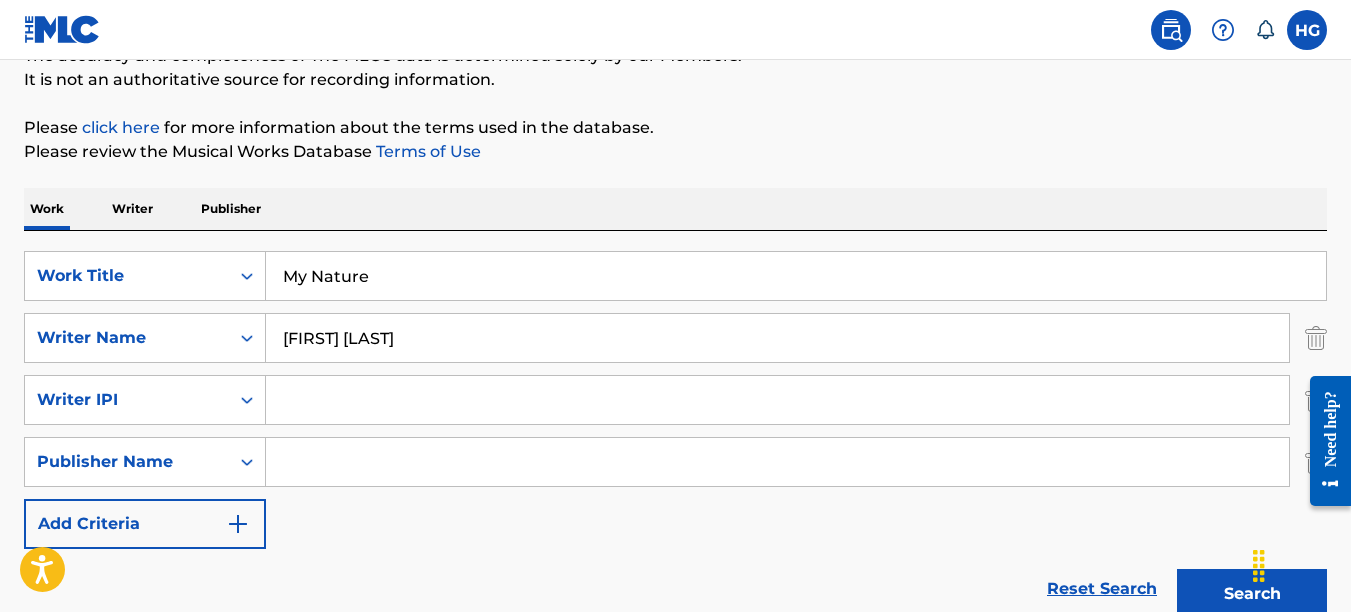click at bounding box center [777, 462] 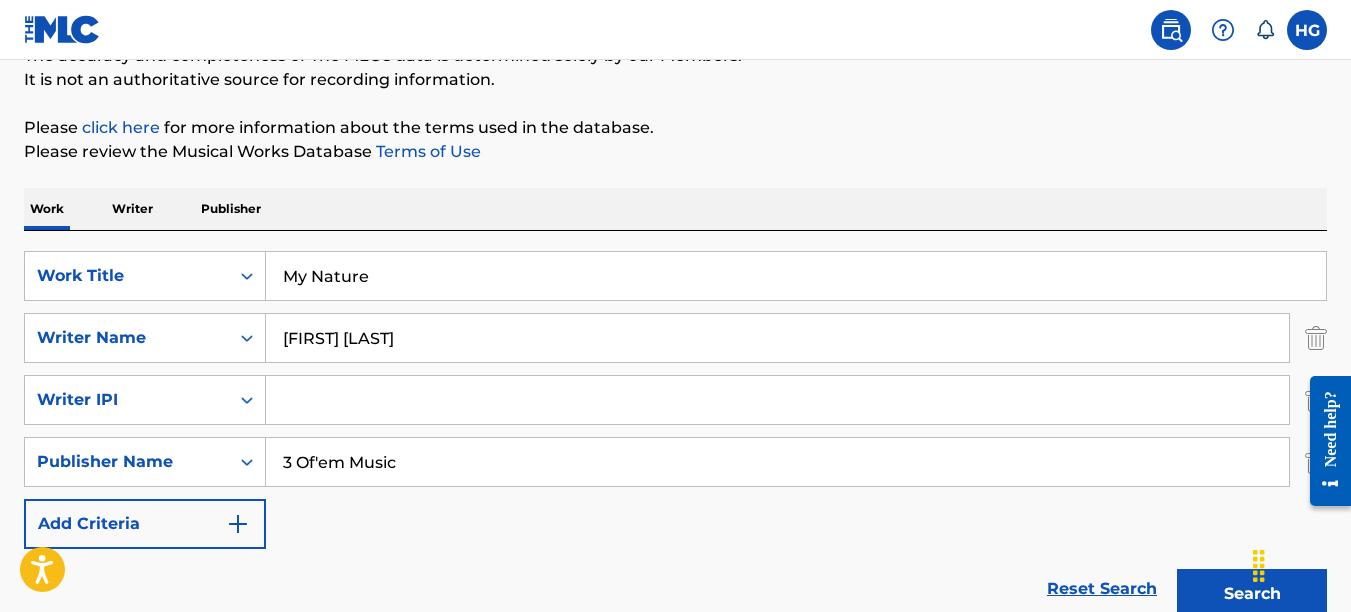 type on "3 Of'em Music" 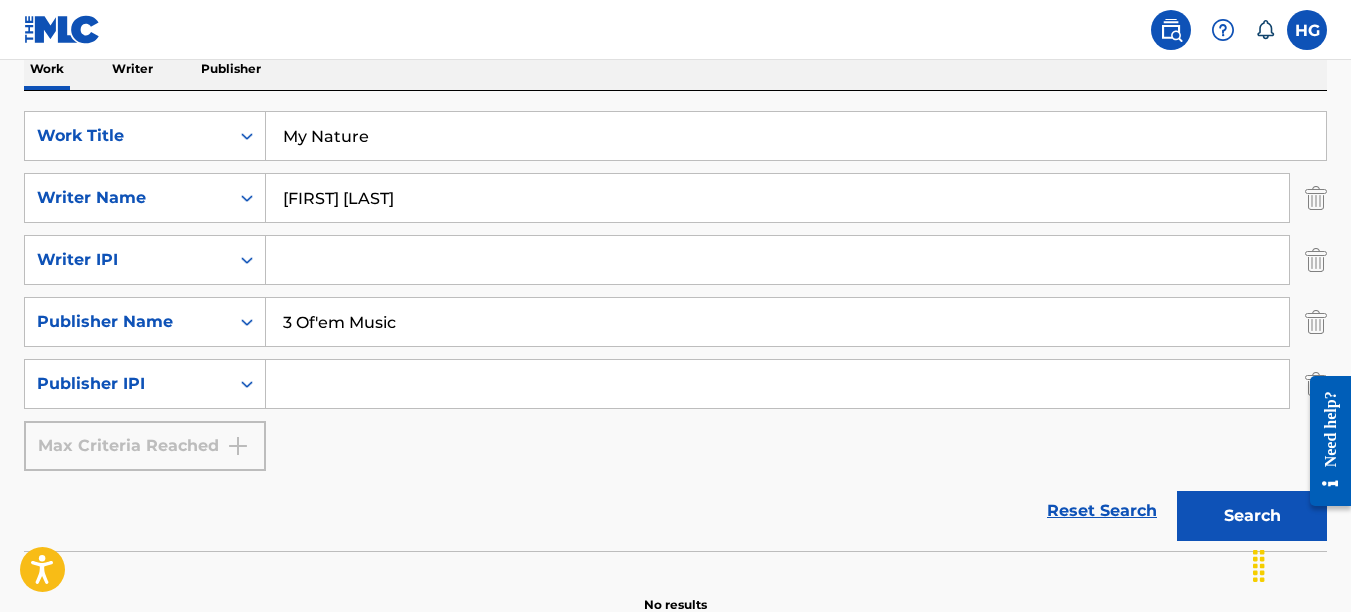 scroll, scrollTop: 335, scrollLeft: 0, axis: vertical 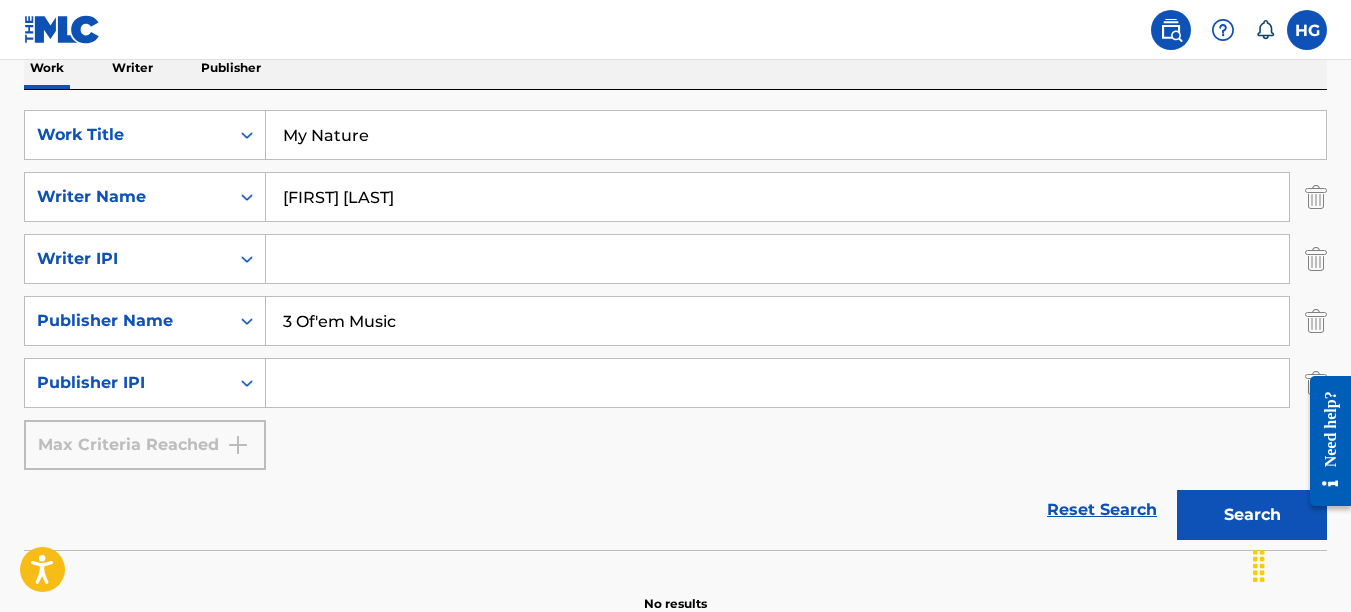 click at bounding box center (777, 383) 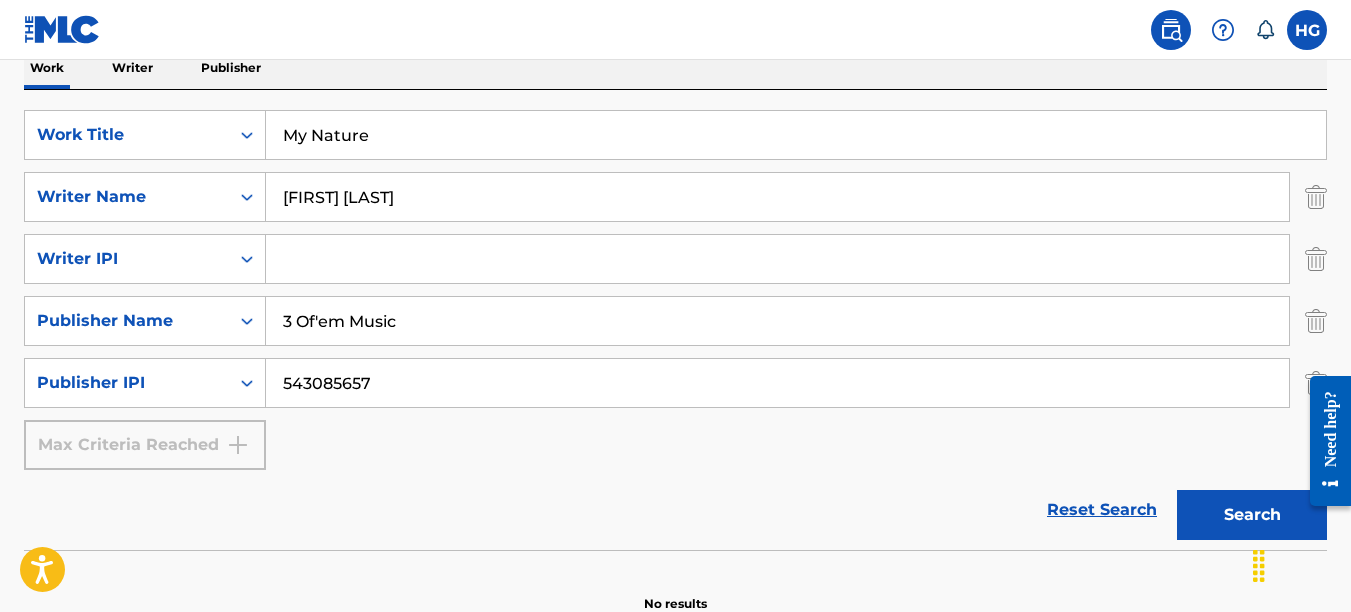 type on "[IPI_NUMBER]" 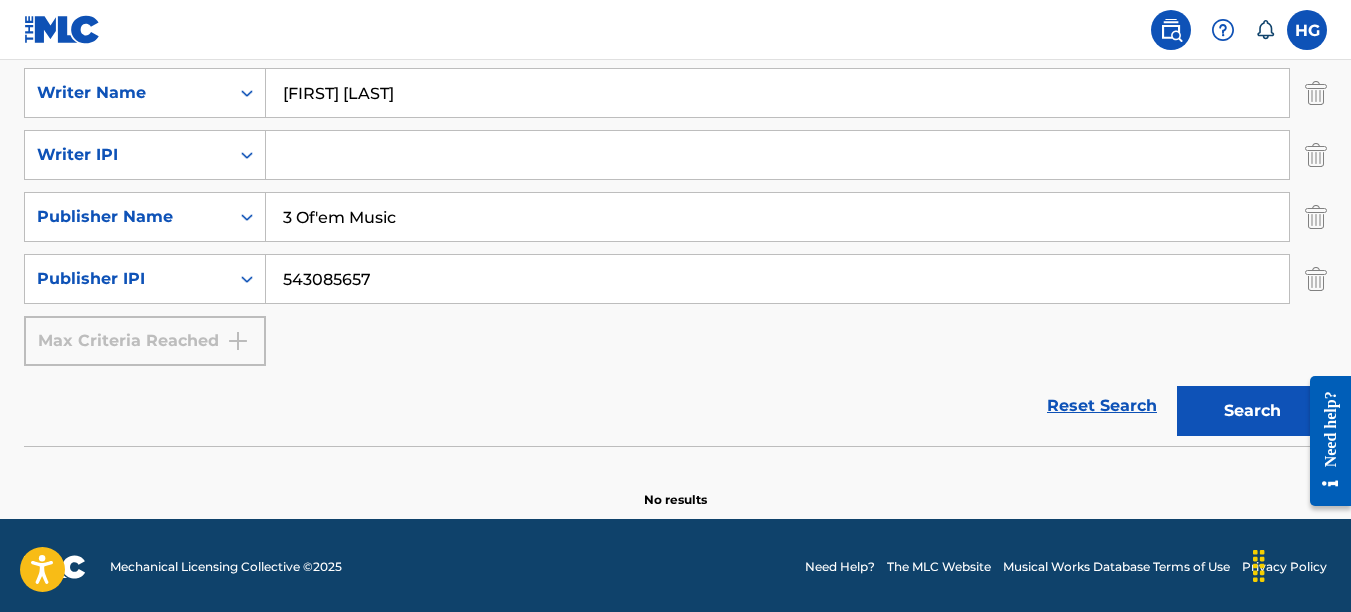 scroll, scrollTop: 442, scrollLeft: 0, axis: vertical 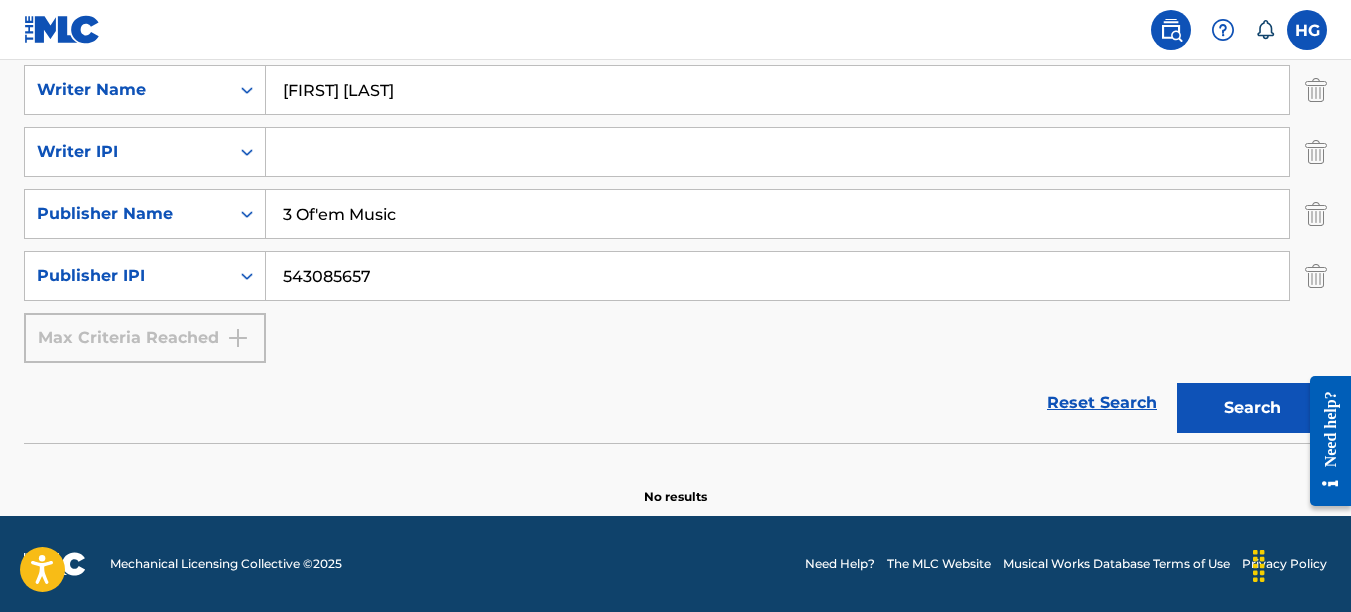 click on "Search" at bounding box center [1252, 408] 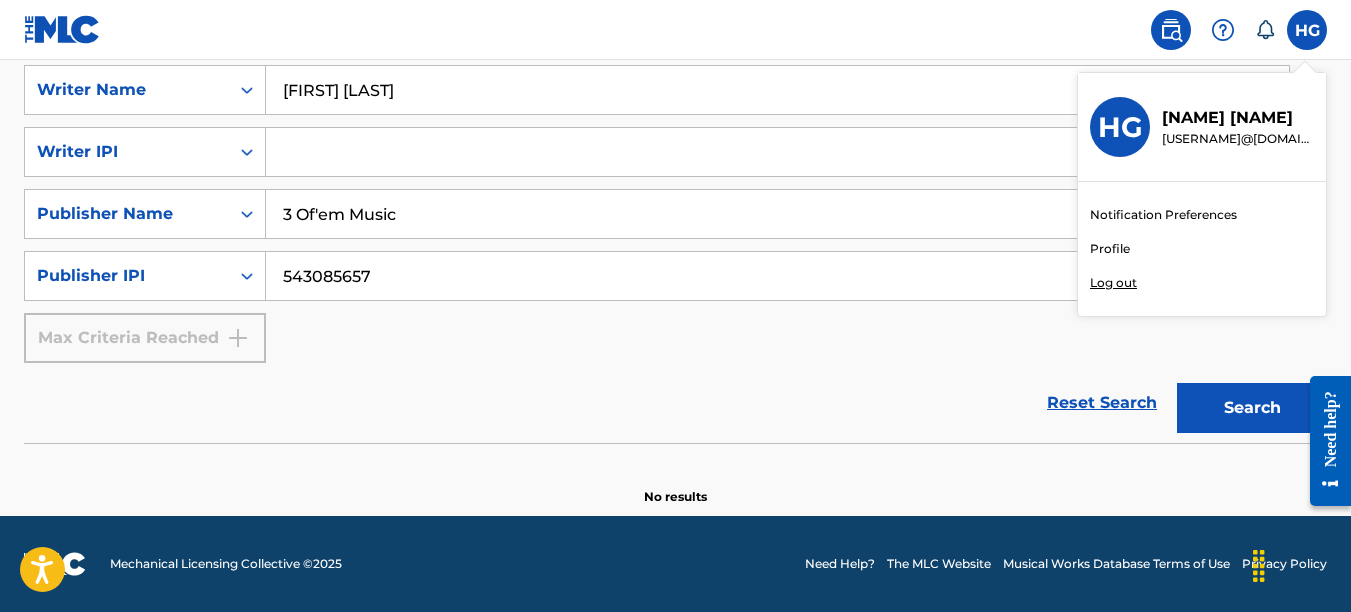 click on "Notification Preferences" at bounding box center (1163, 215) 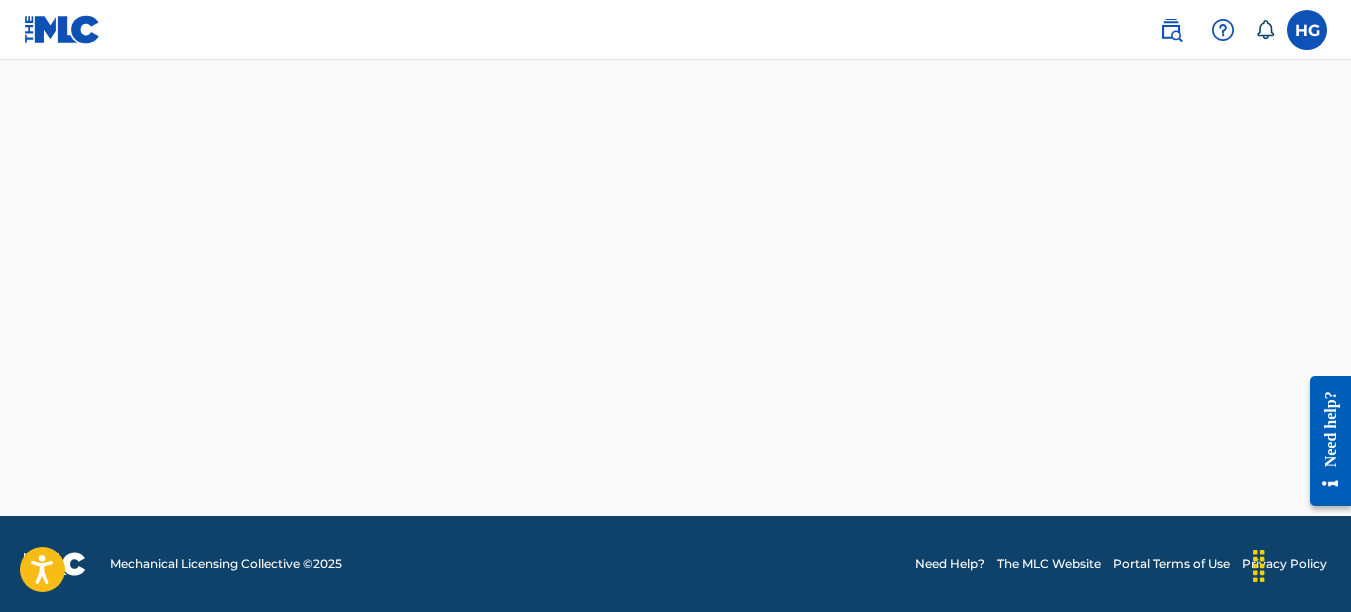scroll, scrollTop: 0, scrollLeft: 0, axis: both 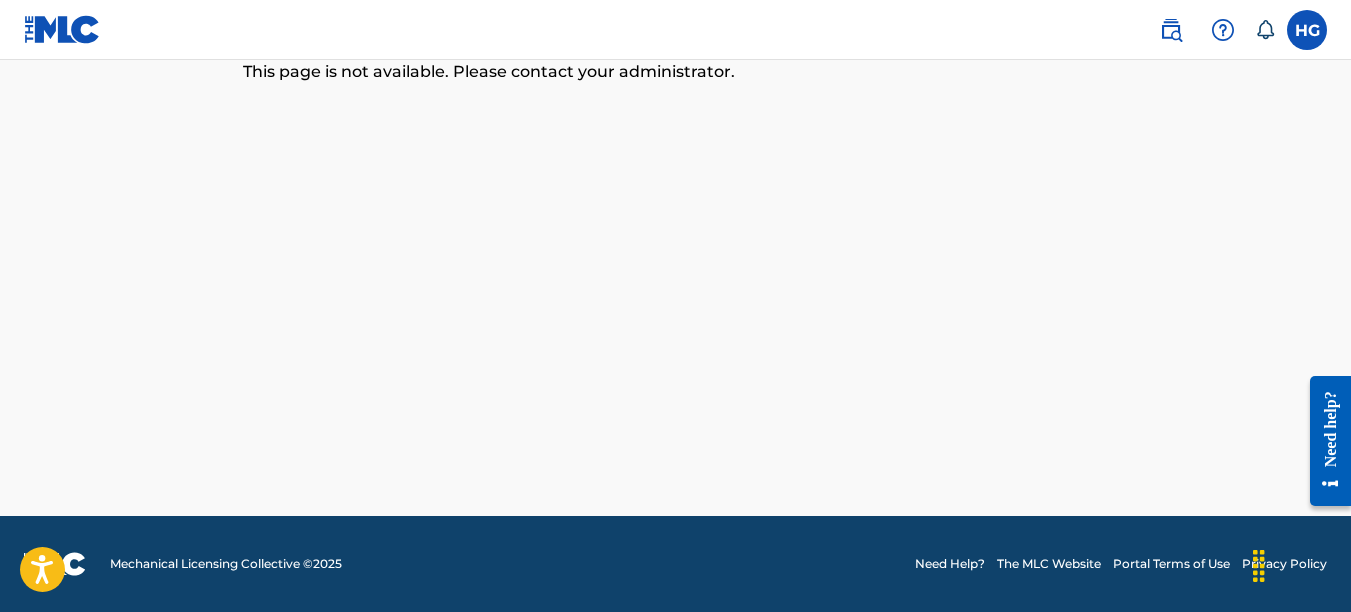 click at bounding box center [1307, 30] 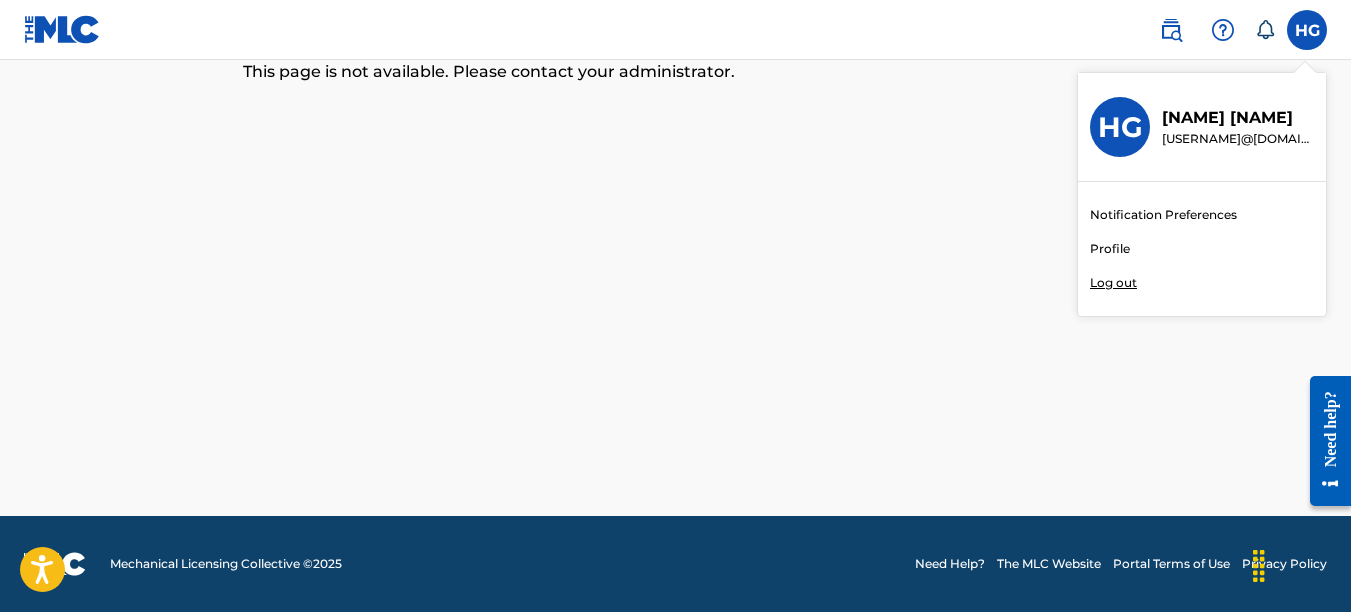 click on "Profile" at bounding box center [1110, 249] 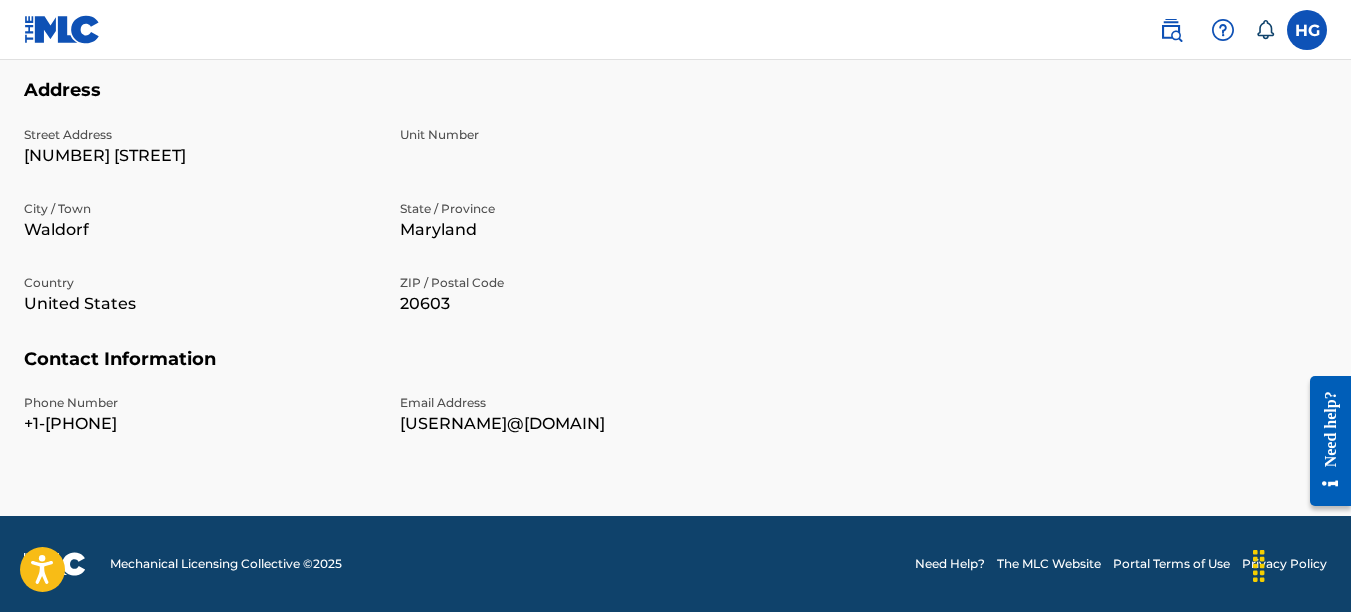 scroll, scrollTop: 0, scrollLeft: 0, axis: both 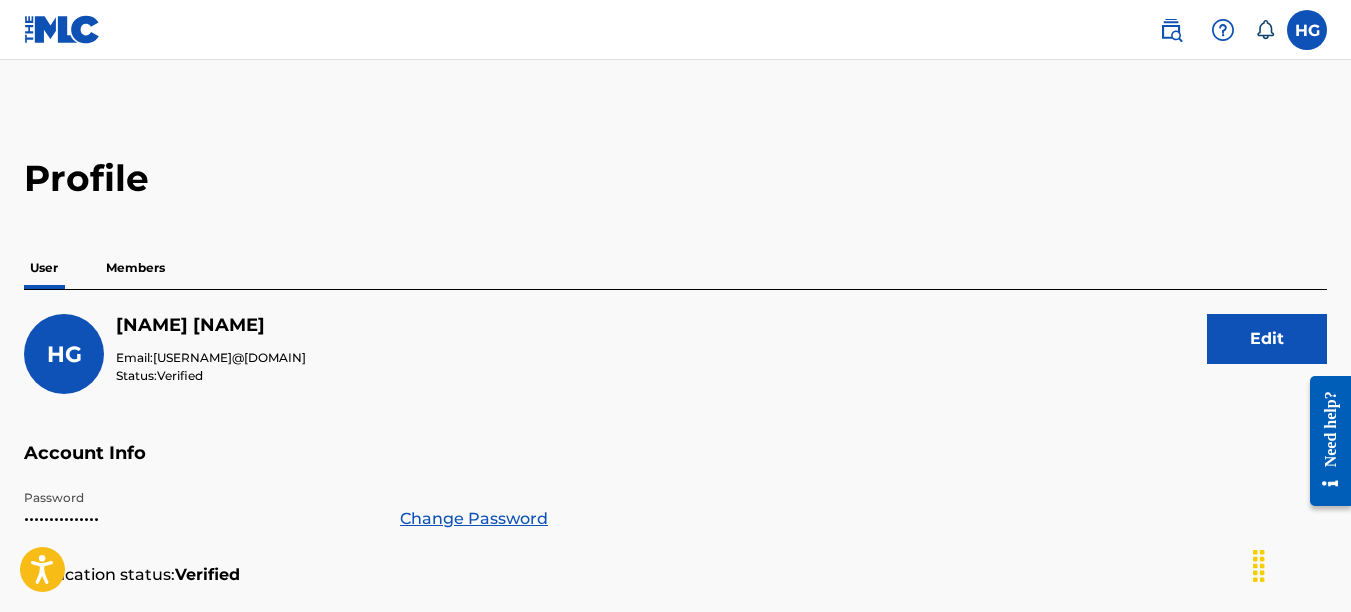click at bounding box center [62, 29] 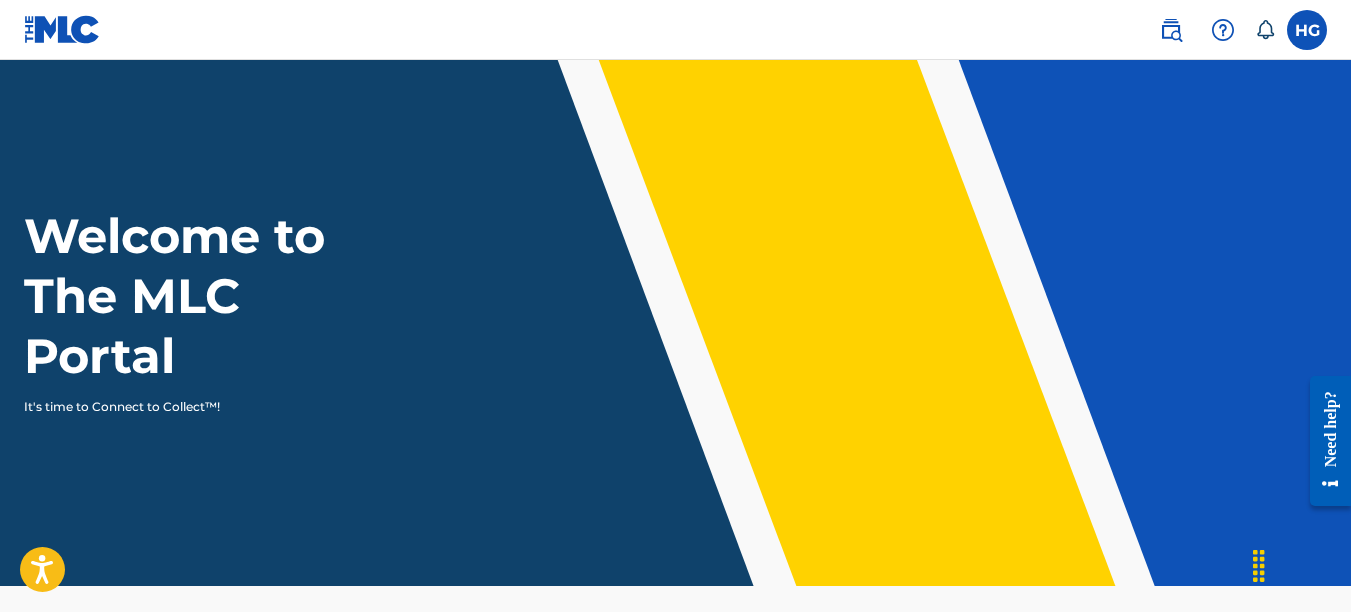 click at bounding box center [62, 29] 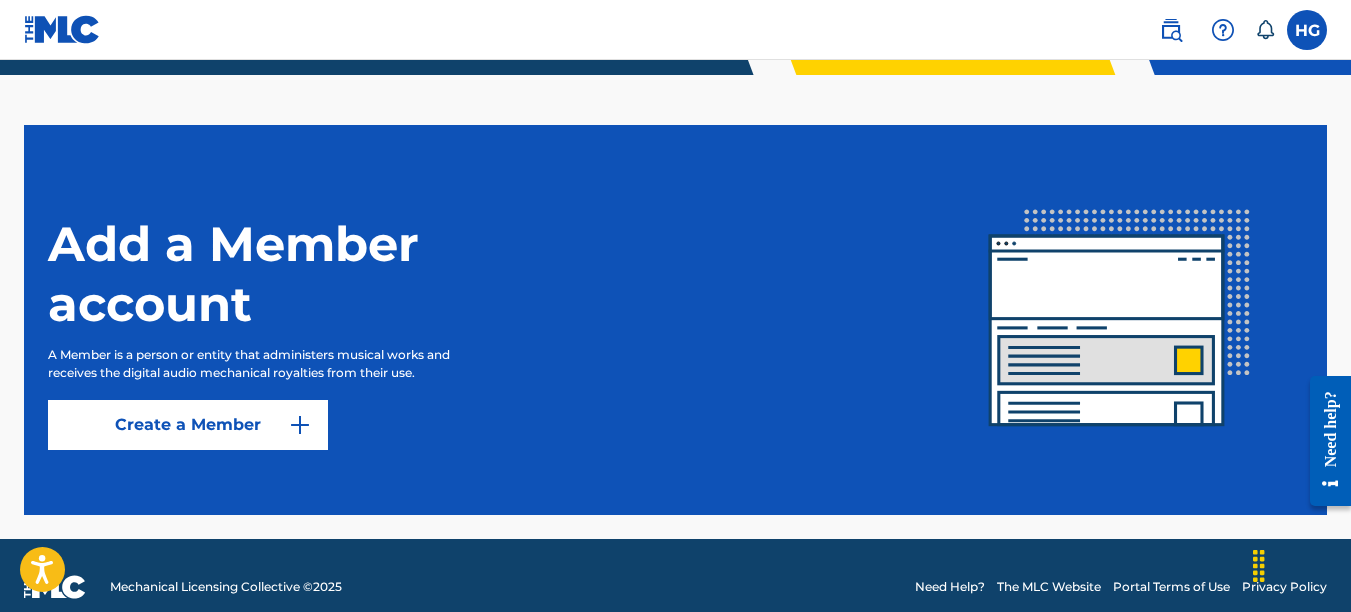 scroll, scrollTop: 534, scrollLeft: 0, axis: vertical 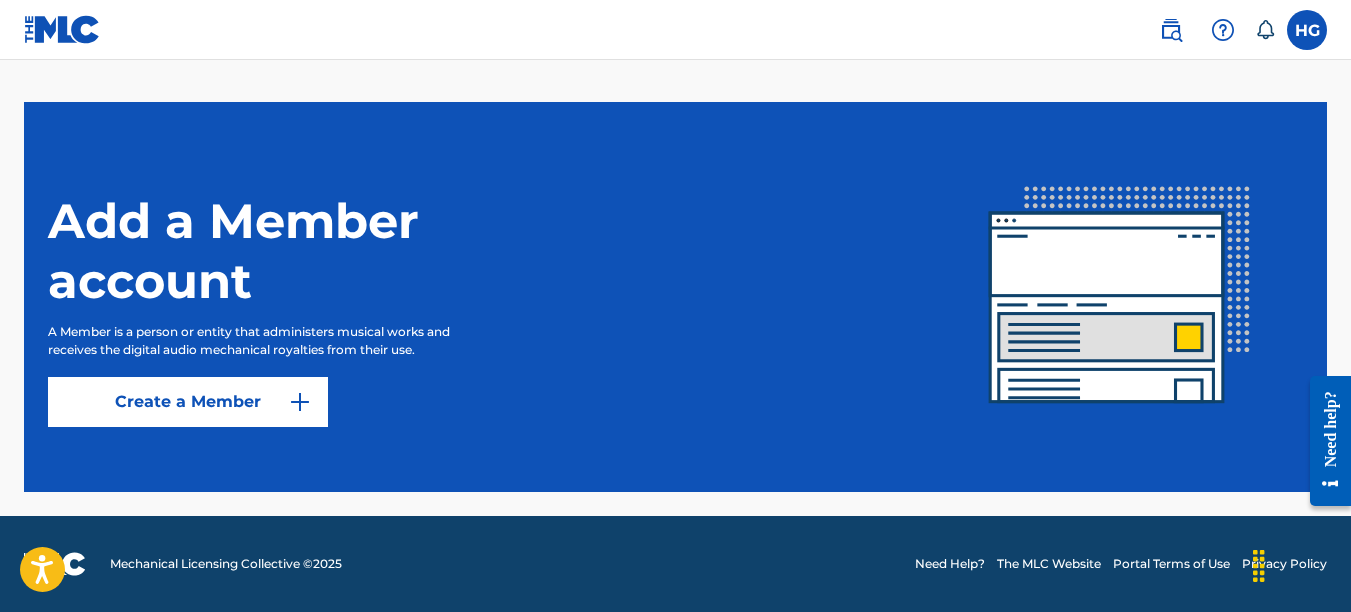 click at bounding box center [300, 402] 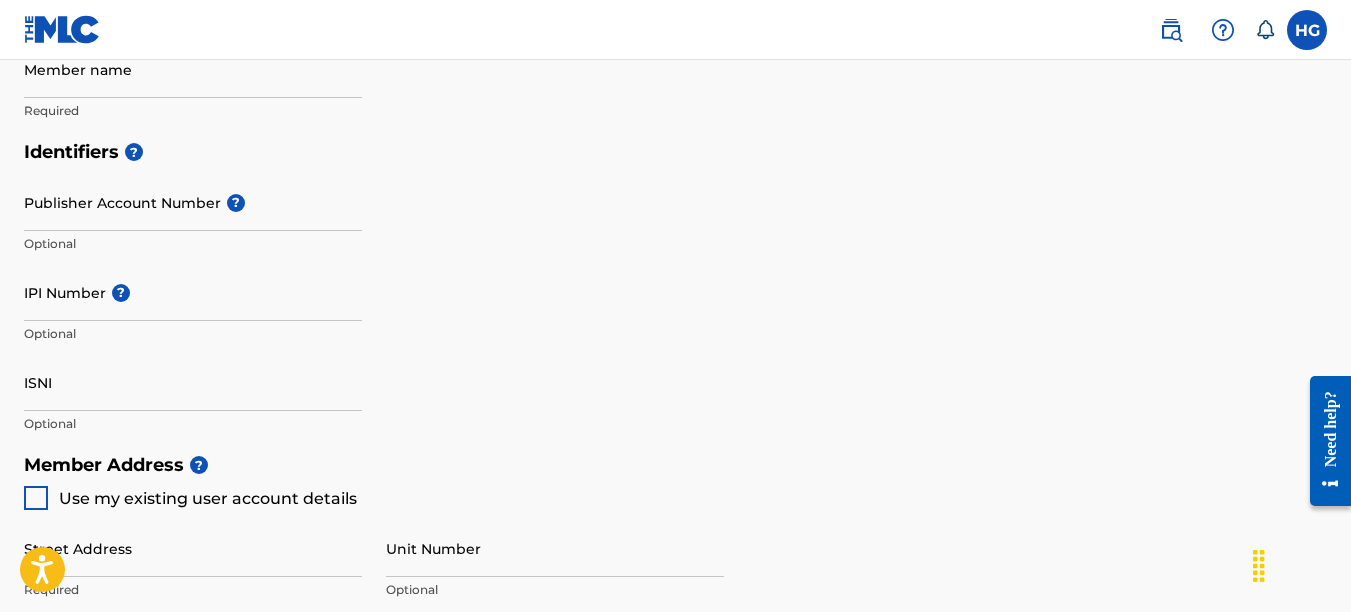 scroll, scrollTop: 0, scrollLeft: 0, axis: both 